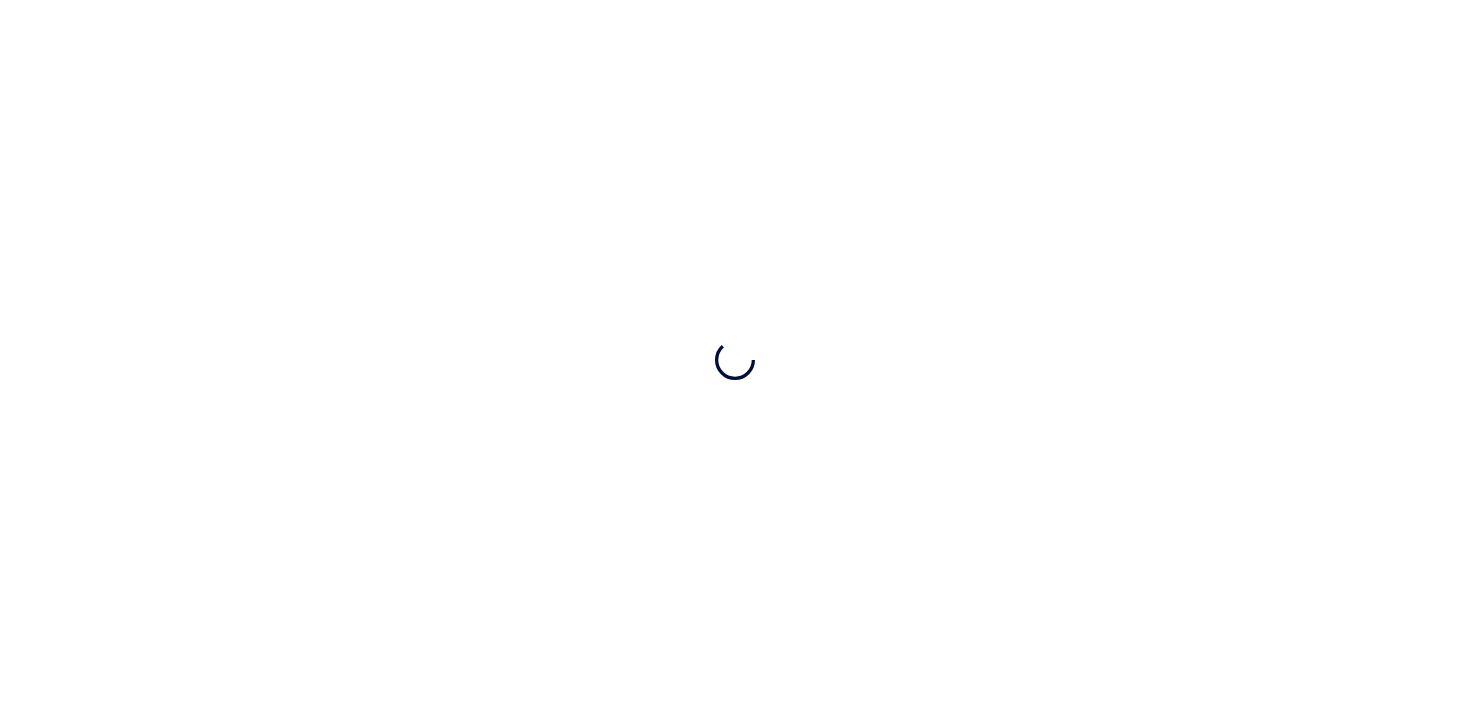 scroll, scrollTop: 0, scrollLeft: 0, axis: both 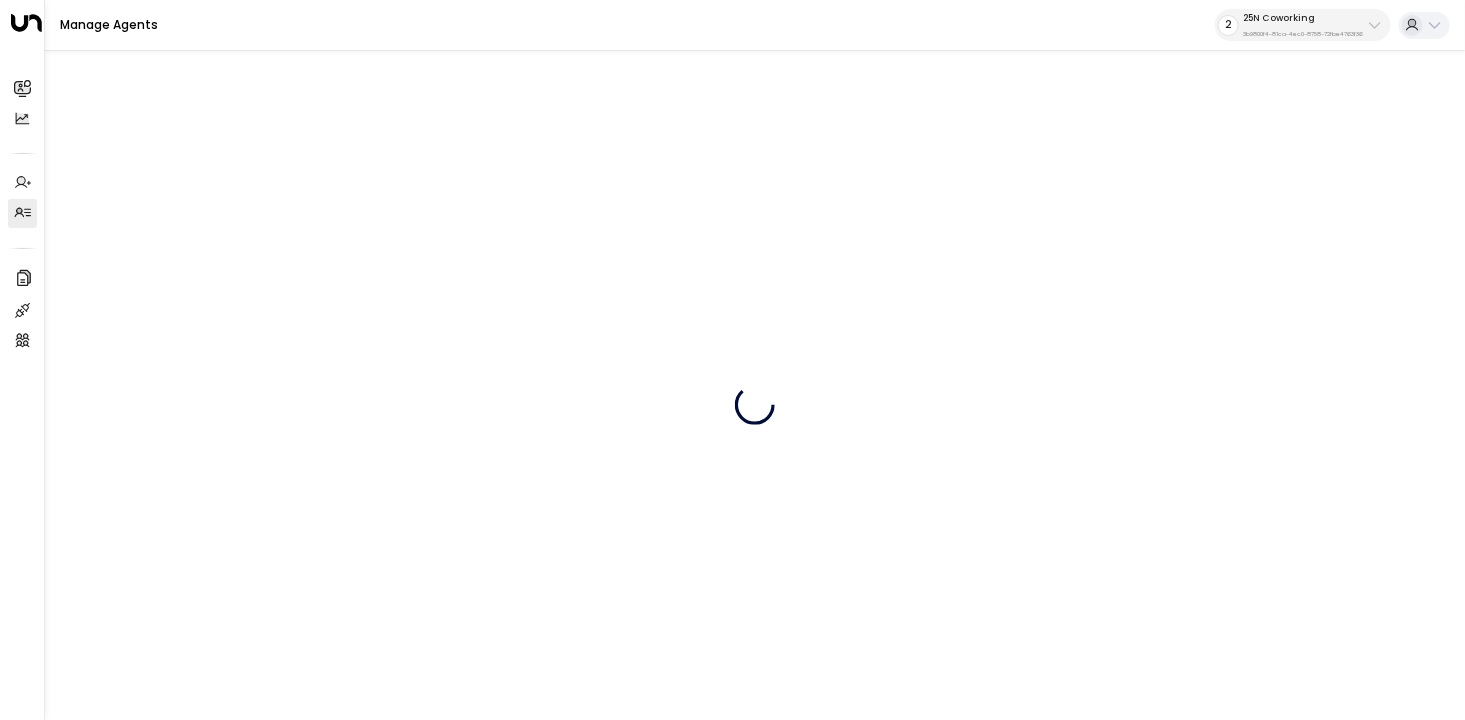 click on "25N Coworking" at bounding box center (1303, 18) 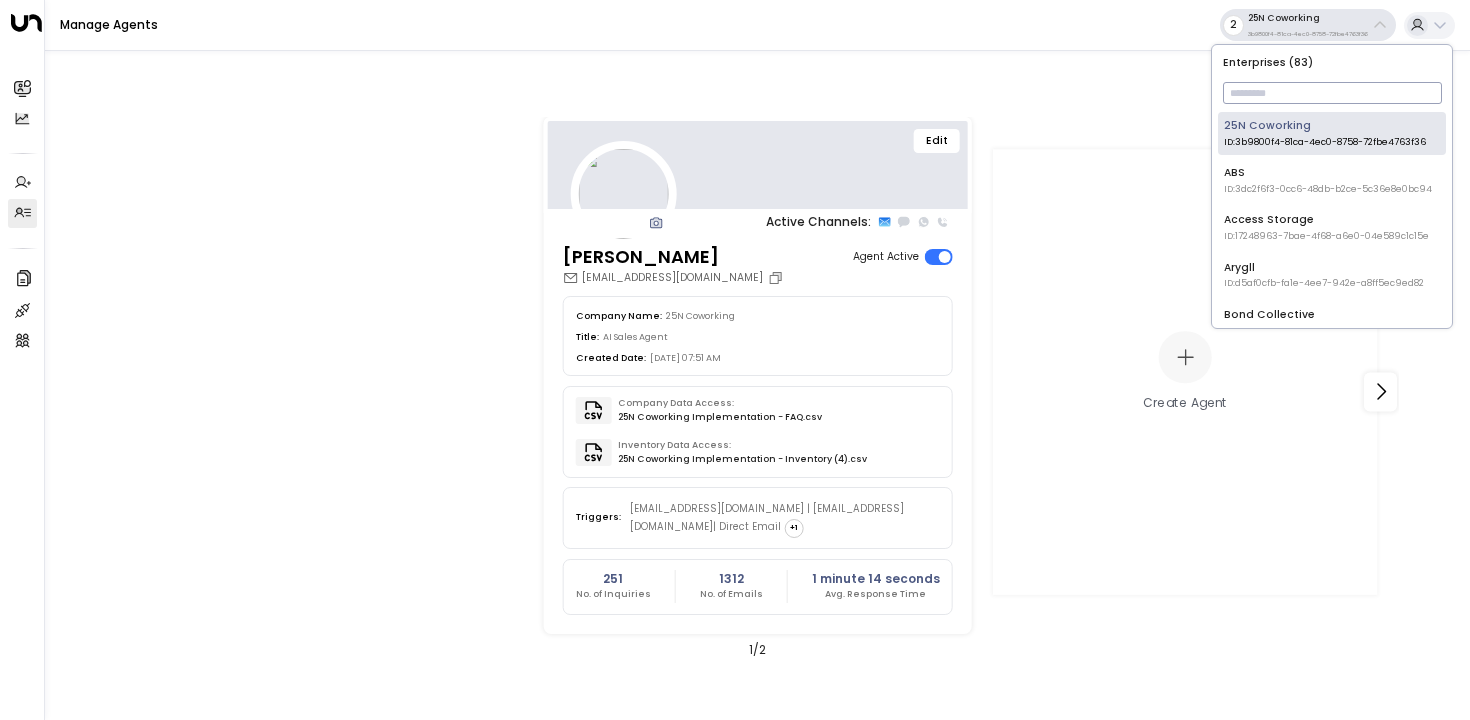 click at bounding box center [1332, 93] 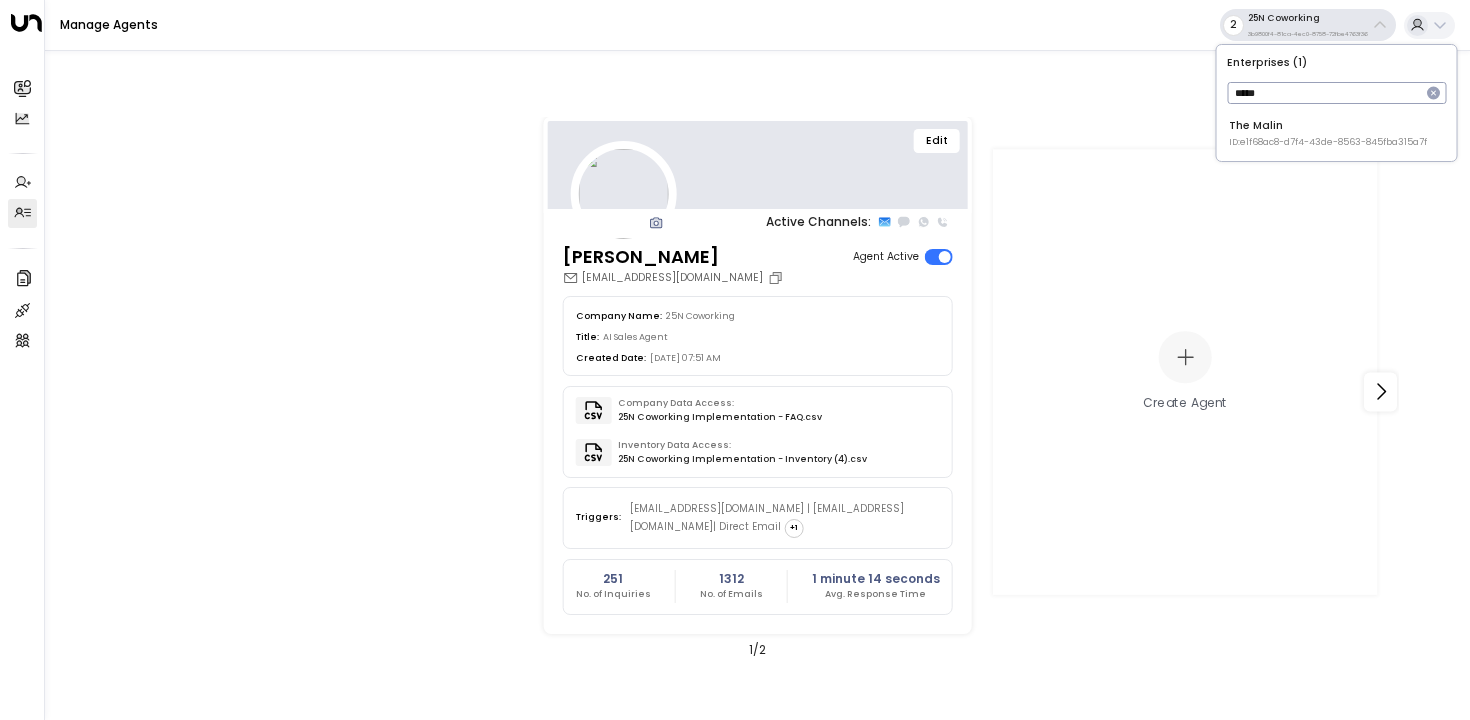type on "*****" 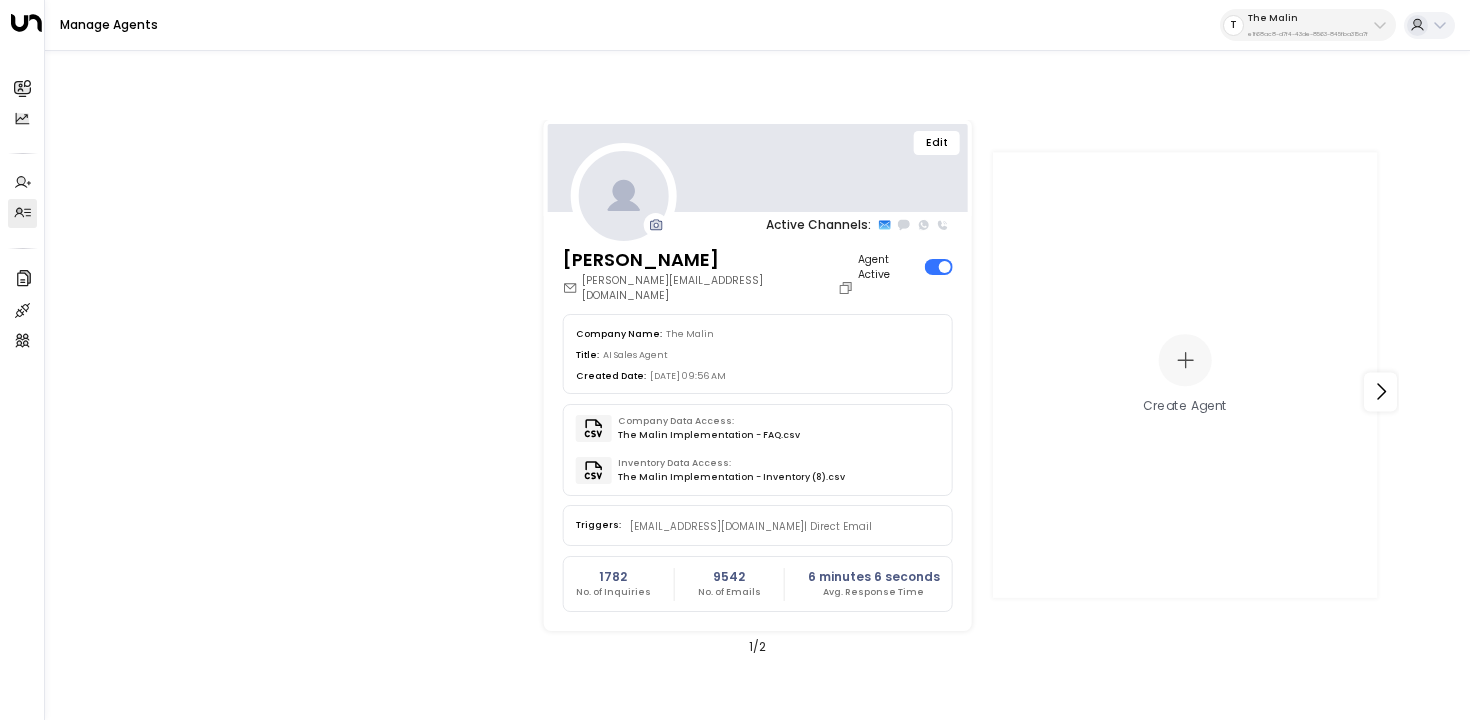 click on "Edit" at bounding box center [937, 143] 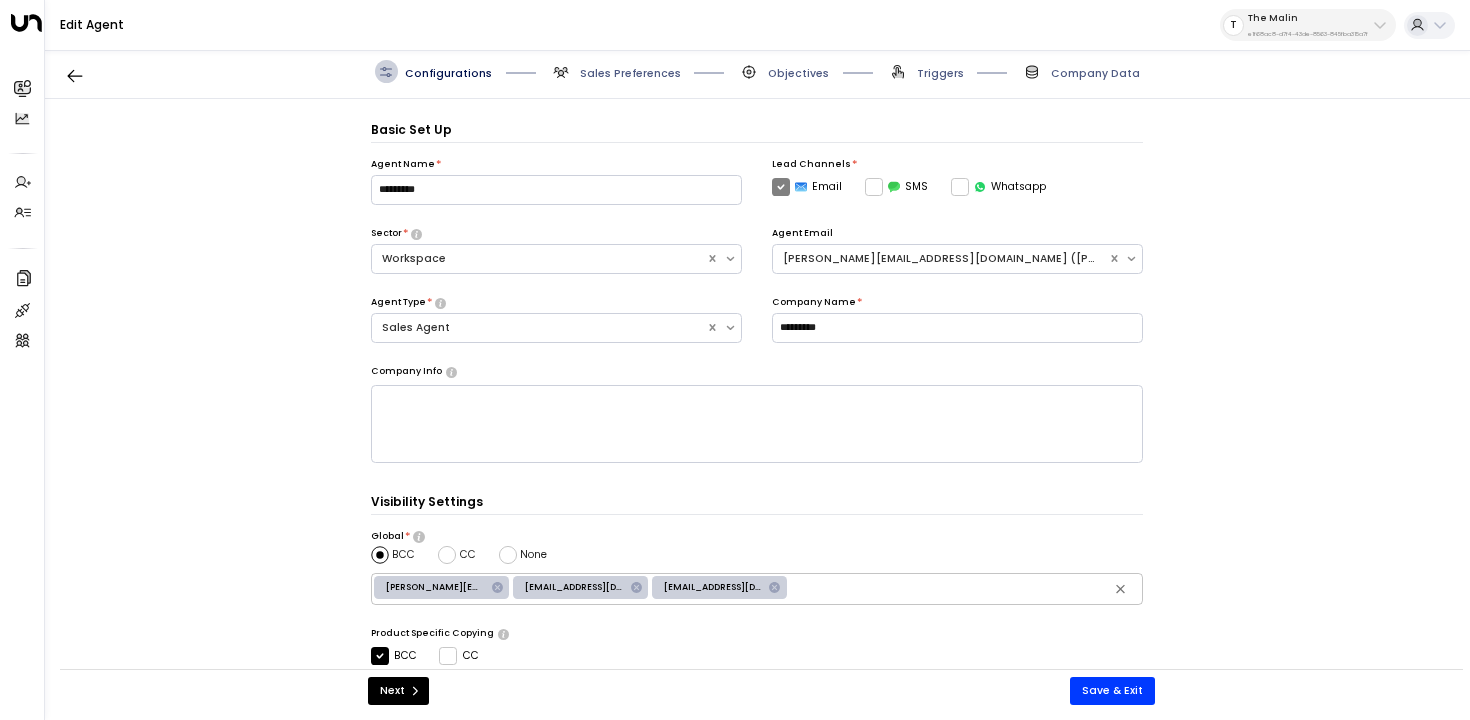 scroll, scrollTop: 22, scrollLeft: 0, axis: vertical 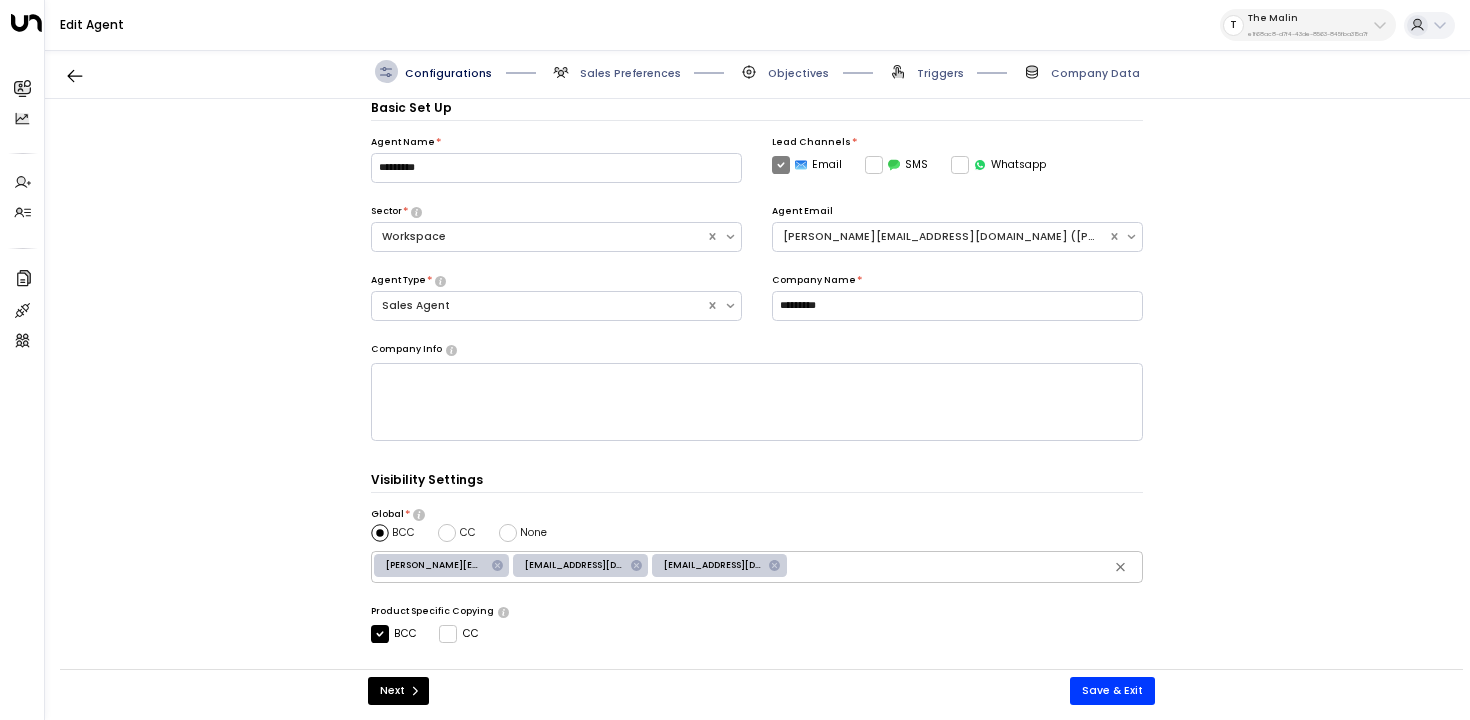 click on "Sales Preferences" at bounding box center (630, 73) 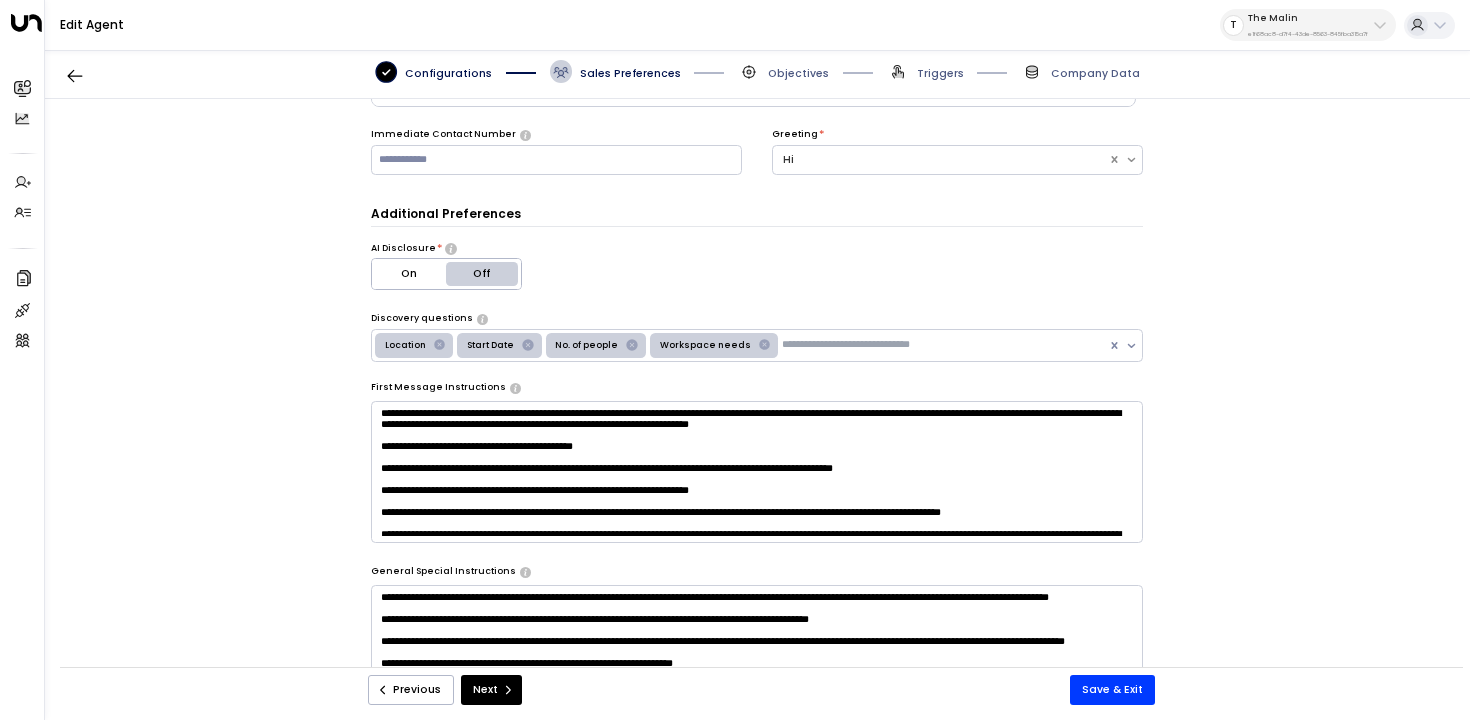 scroll, scrollTop: 210, scrollLeft: 0, axis: vertical 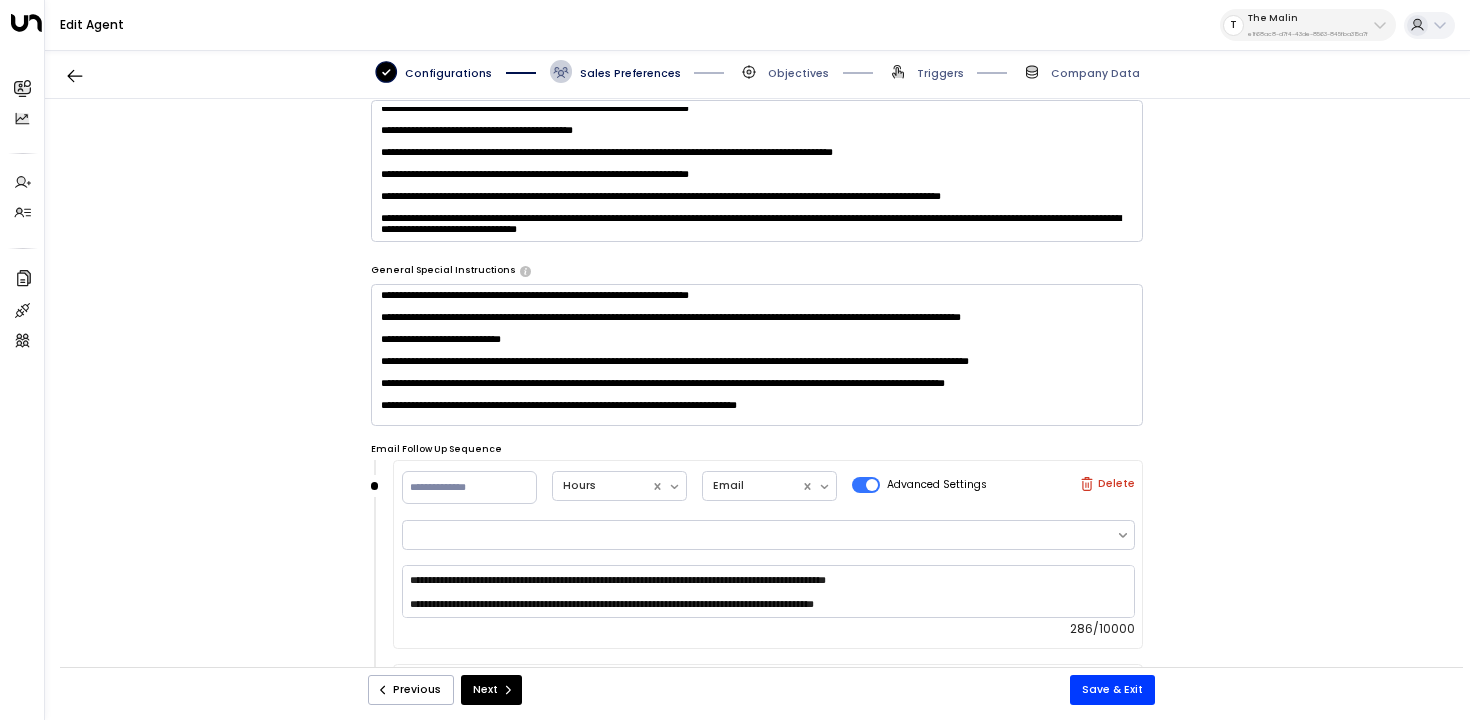 click at bounding box center (757, 355) 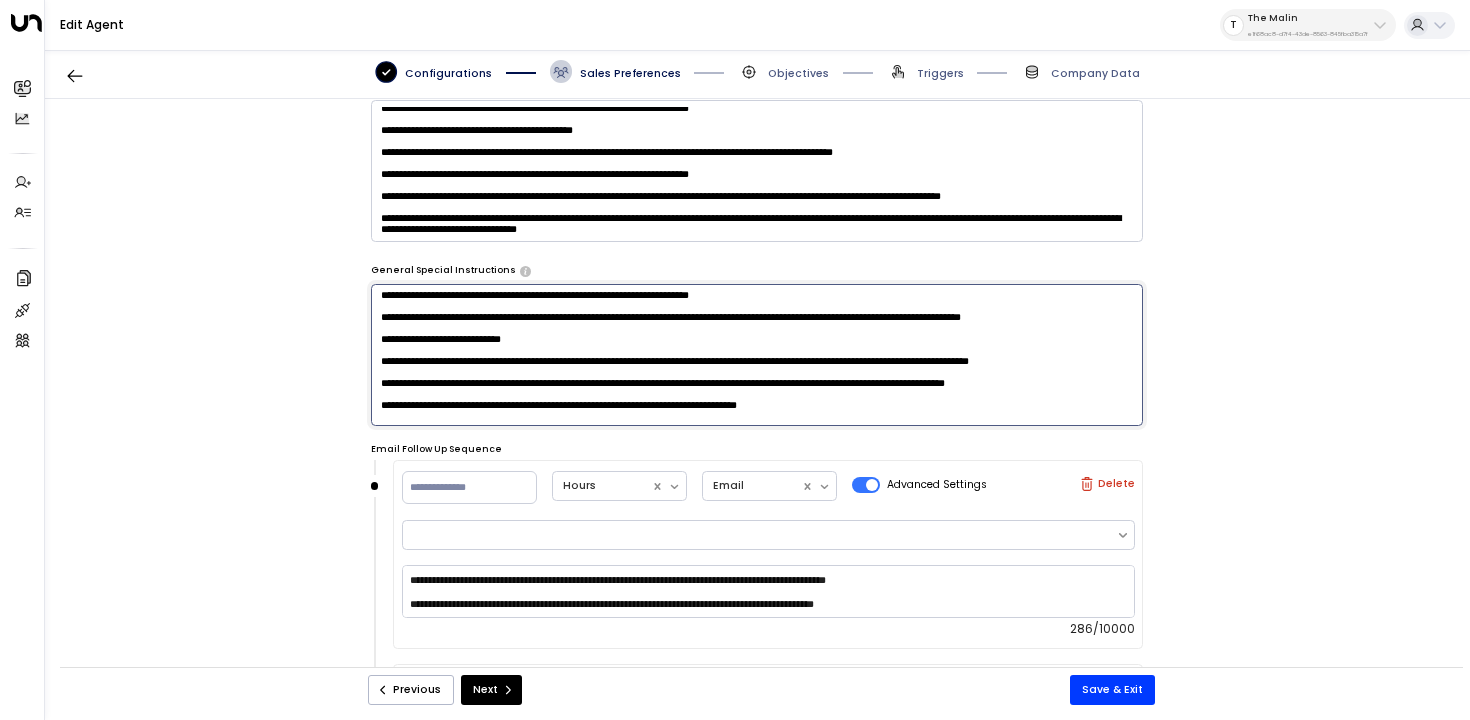 click at bounding box center [757, 355] 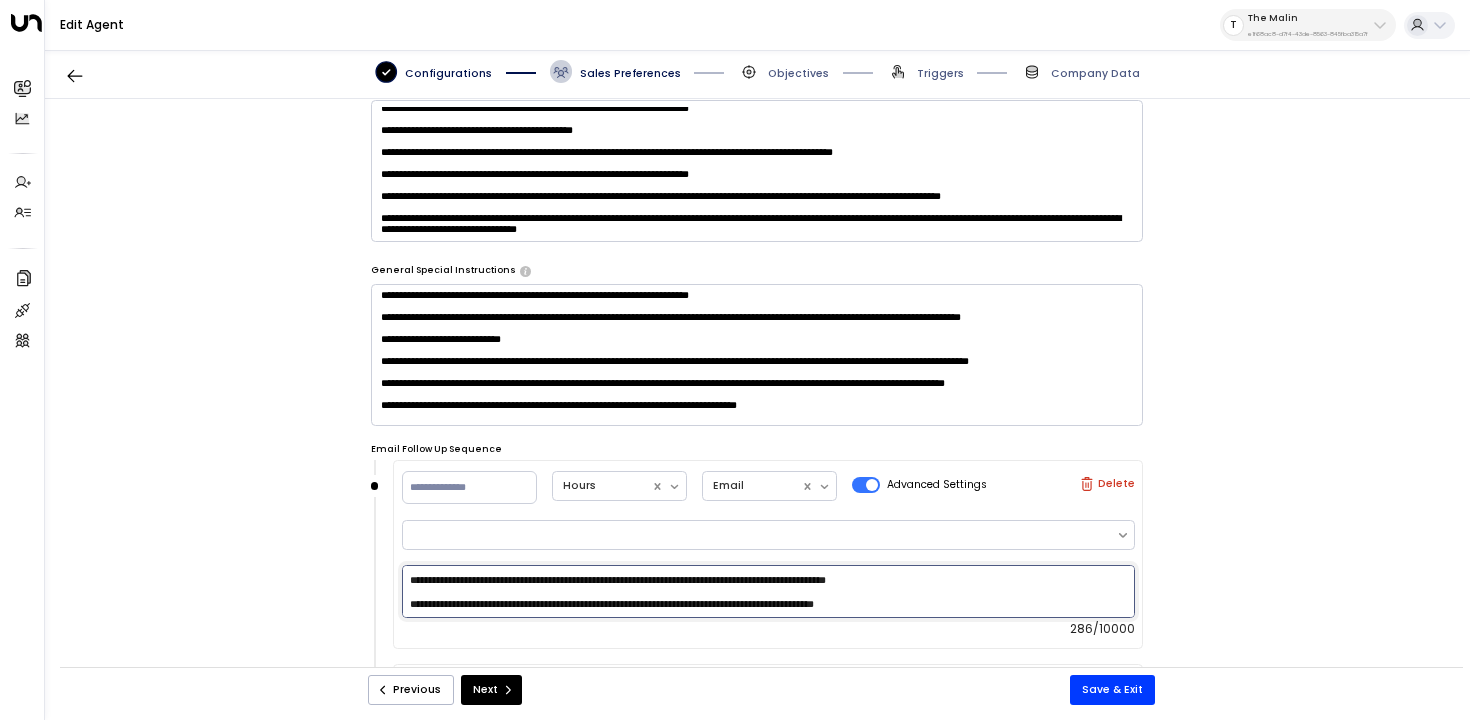 click on "**********" at bounding box center (768, 591) 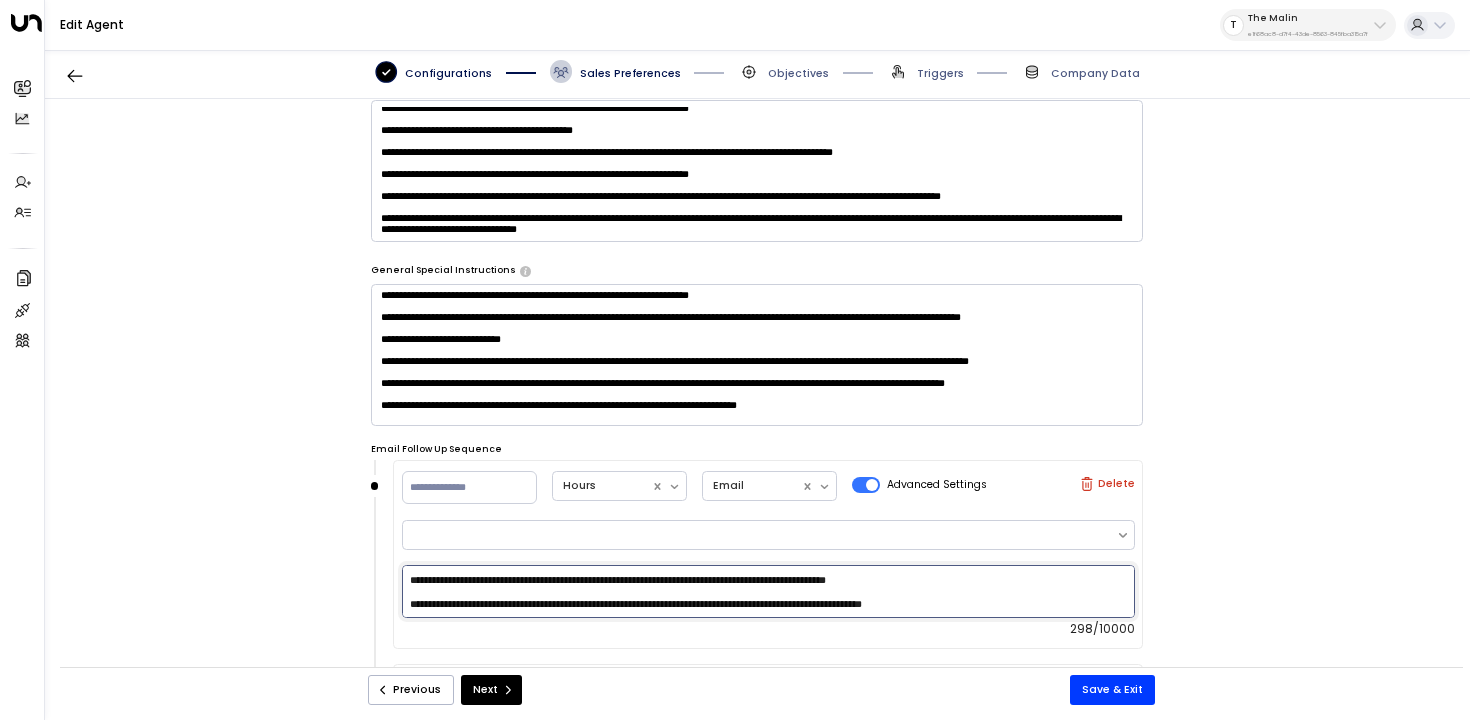 scroll, scrollTop: 24, scrollLeft: 0, axis: vertical 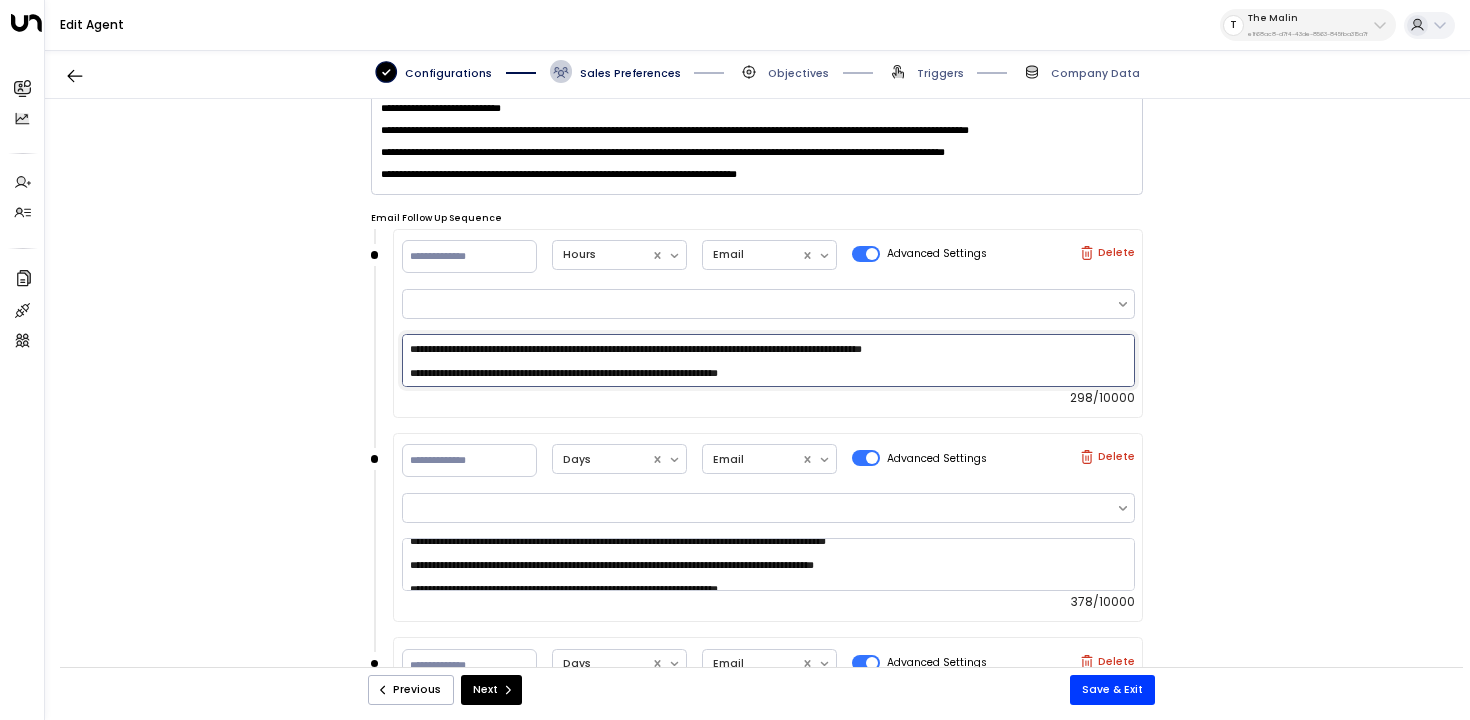 type on "**********" 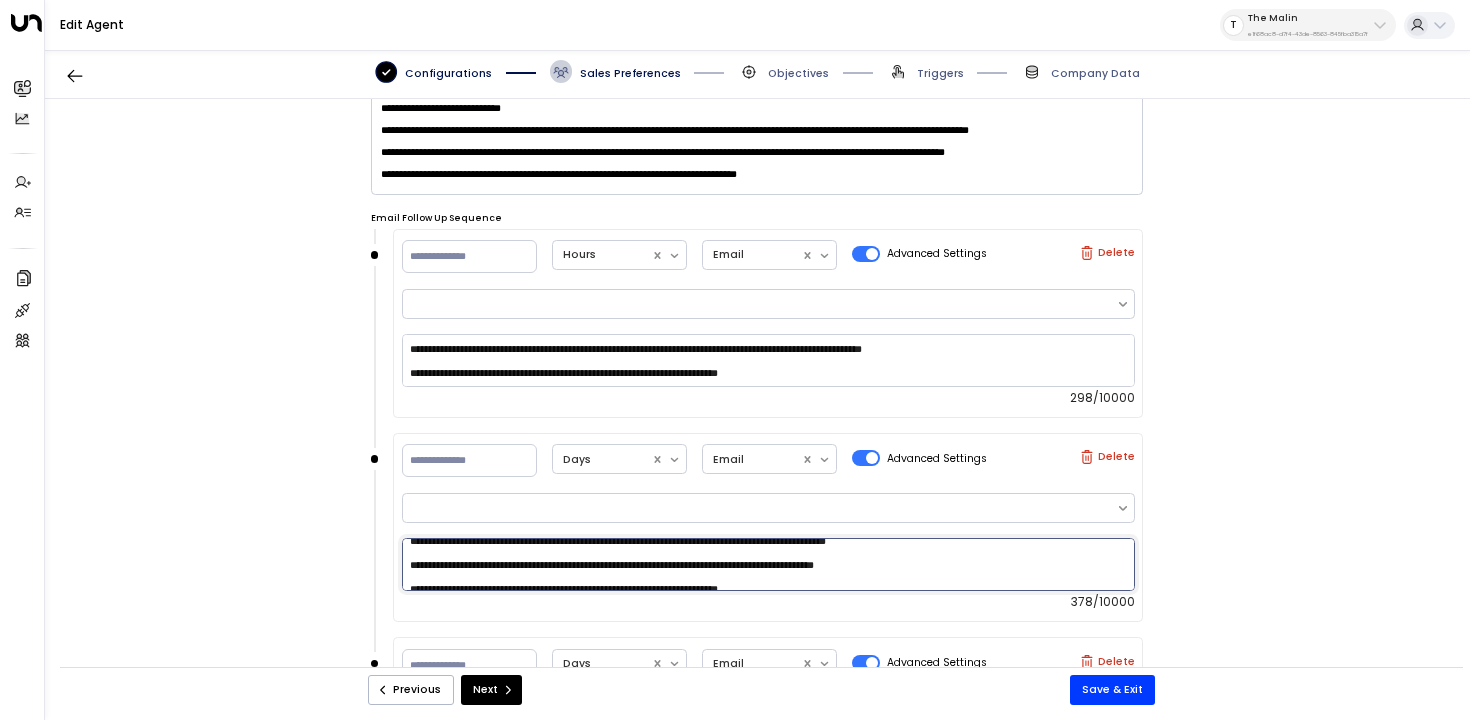 click on "**********" at bounding box center (768, 564) 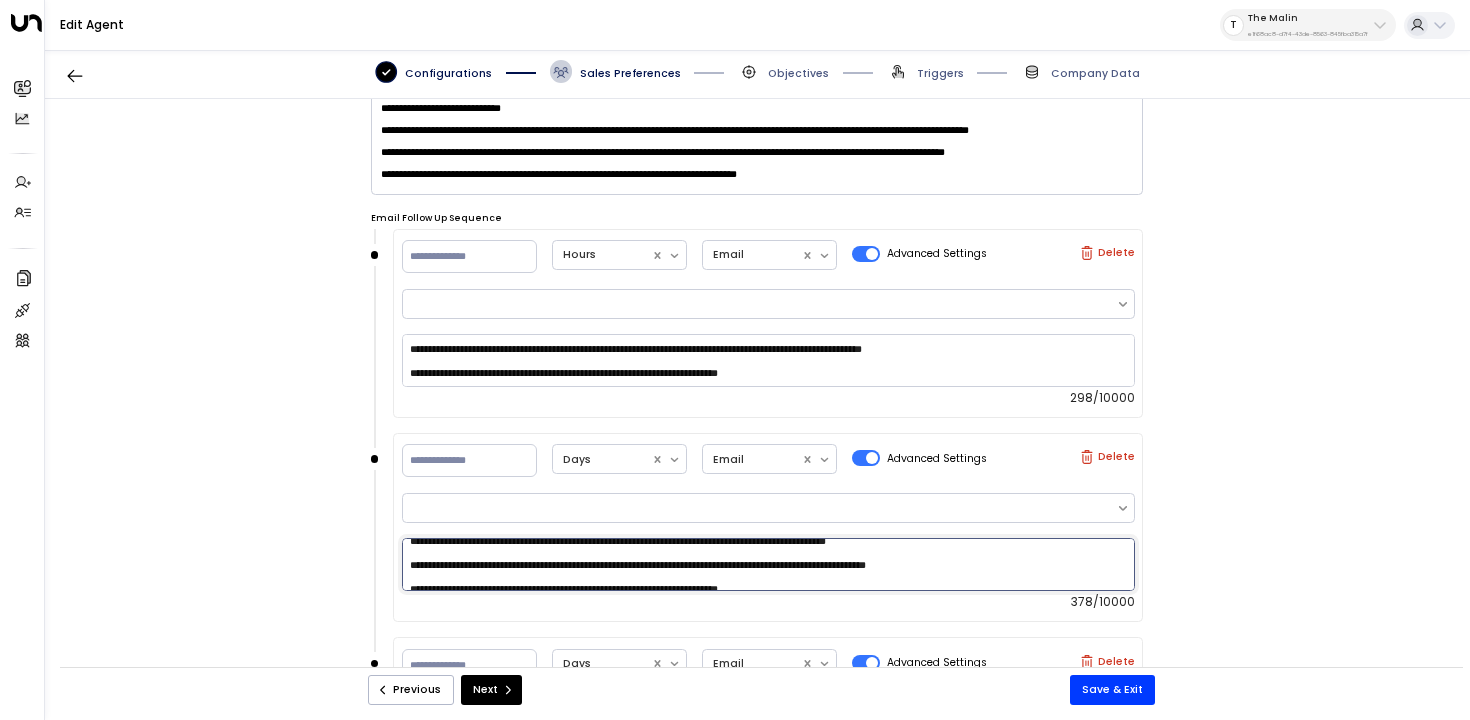scroll, scrollTop: 48, scrollLeft: 0, axis: vertical 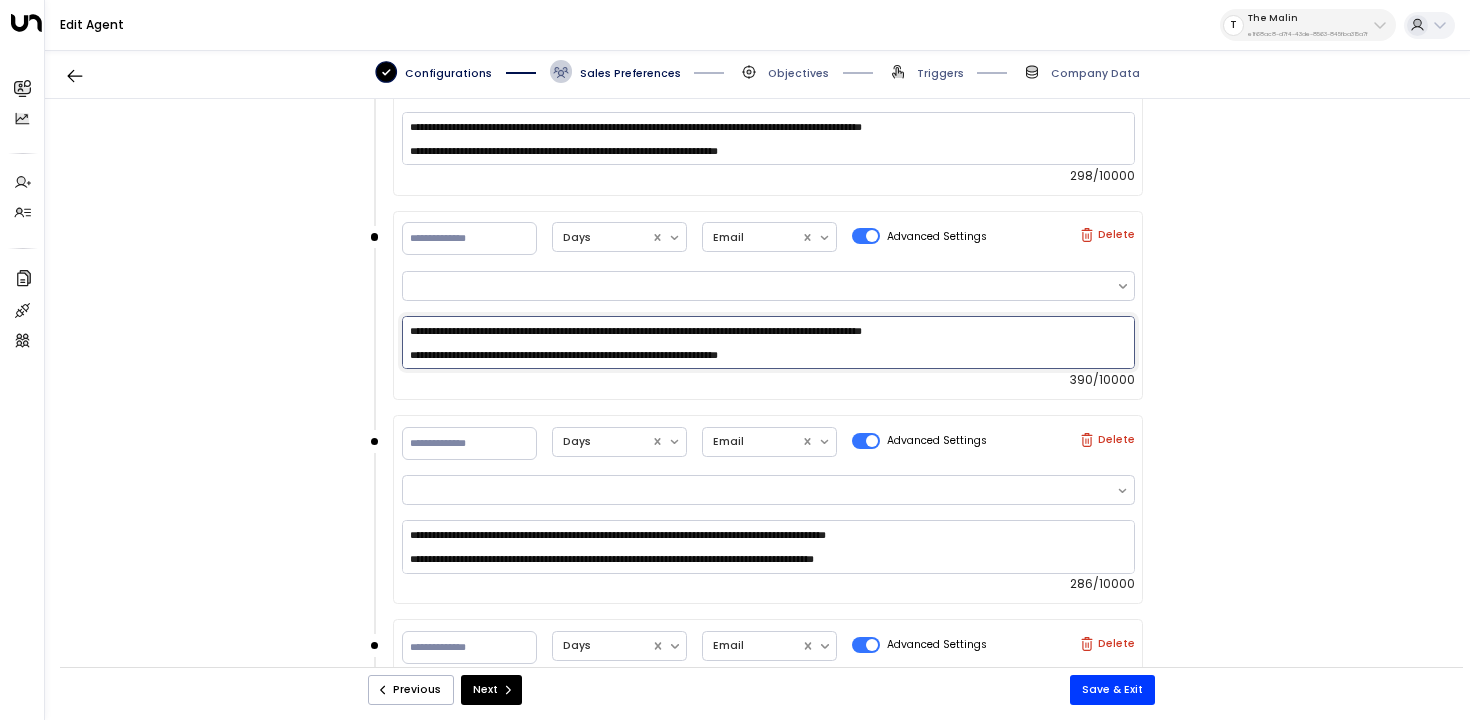 type on "**********" 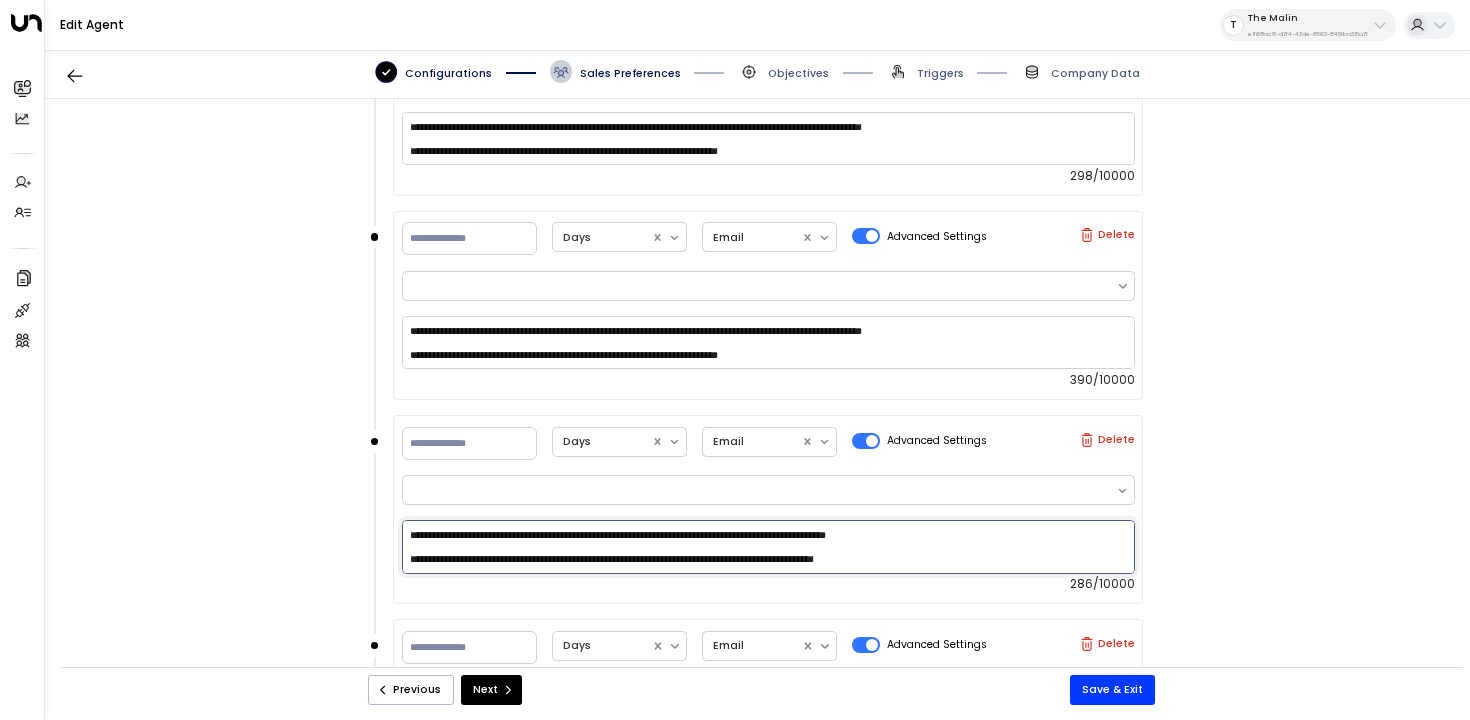 click on "**********" at bounding box center [768, 546] 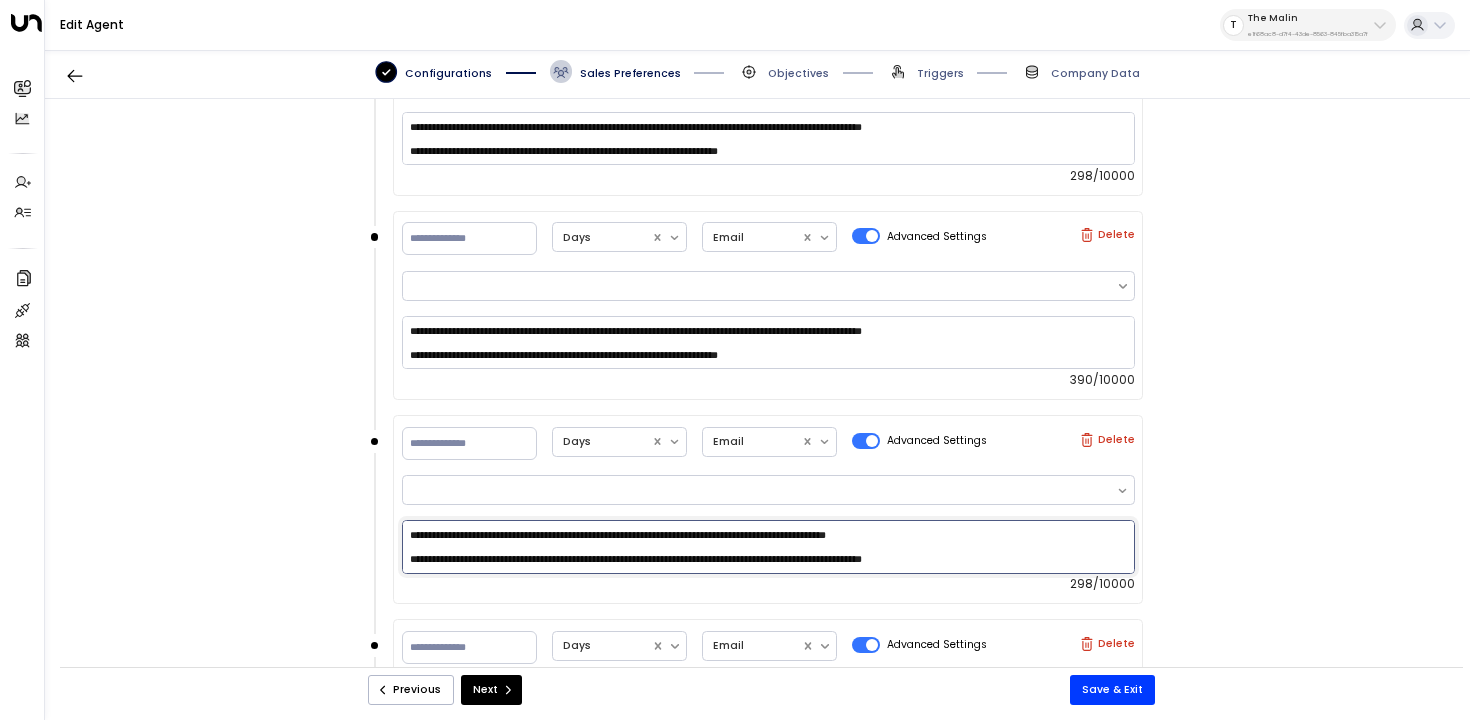 scroll, scrollTop: 24, scrollLeft: 0, axis: vertical 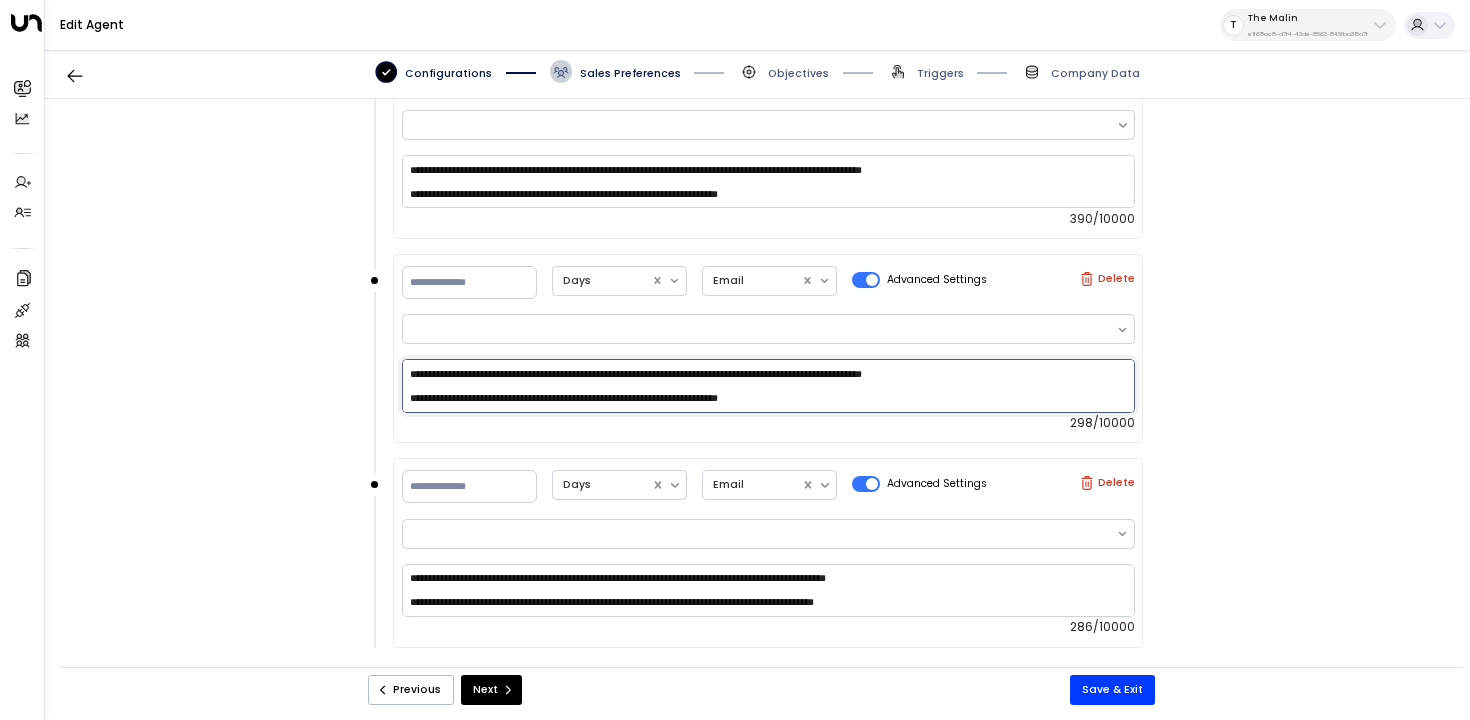type on "**********" 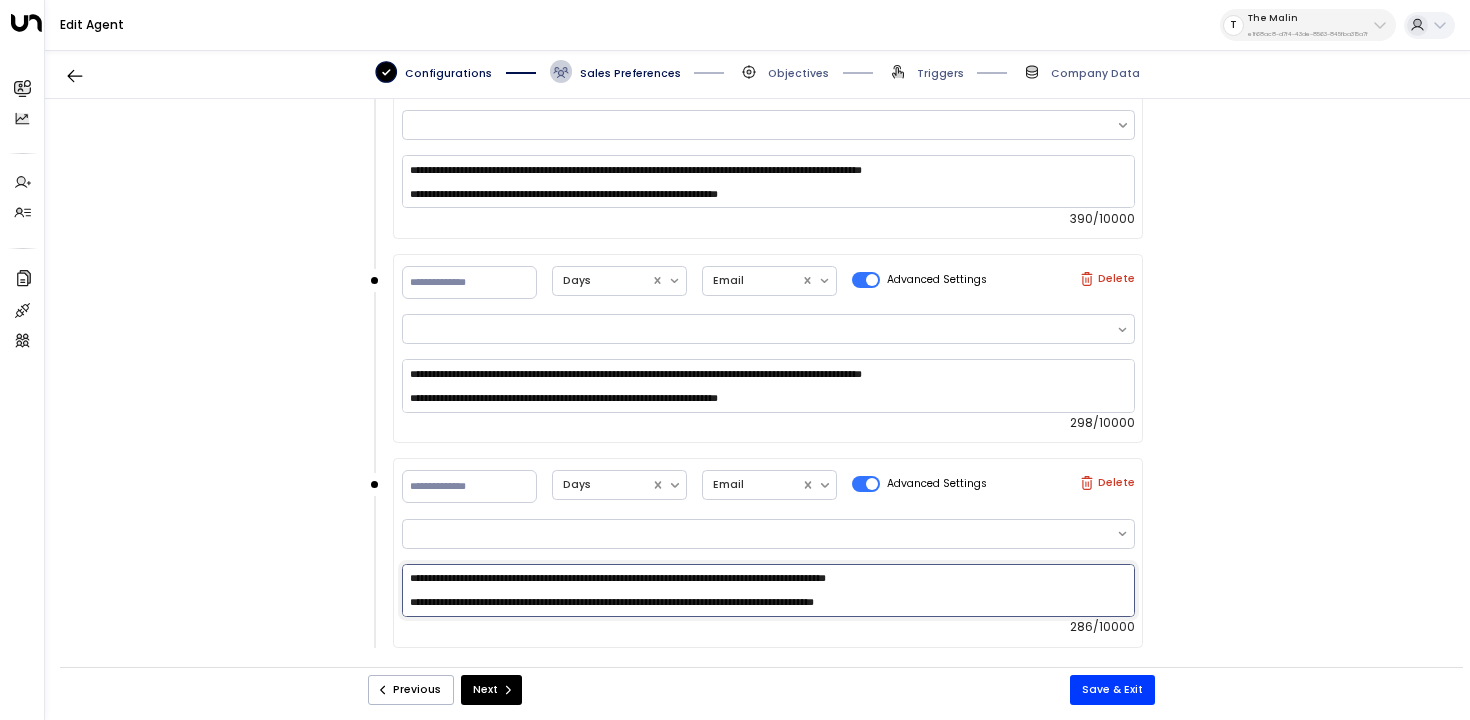 click on "**********" at bounding box center [768, 590] 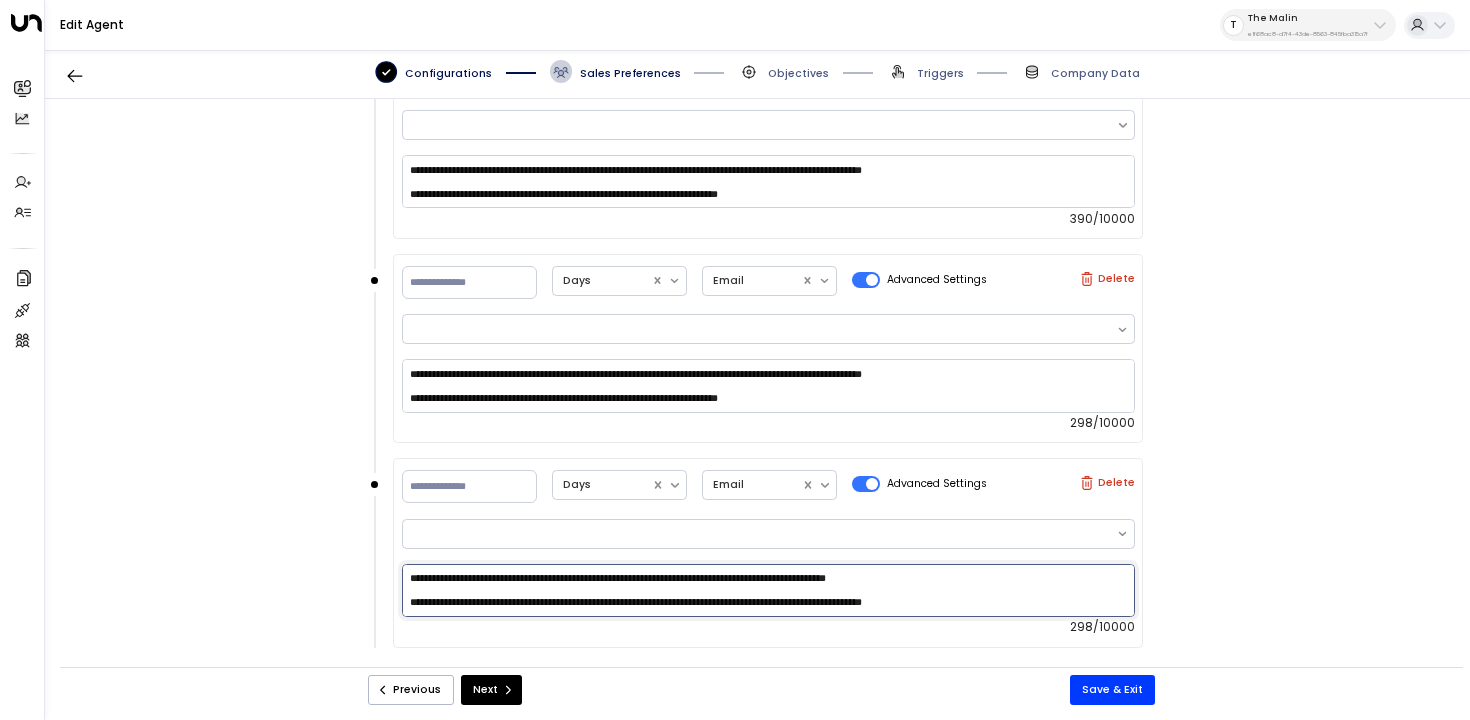 scroll, scrollTop: 24, scrollLeft: 0, axis: vertical 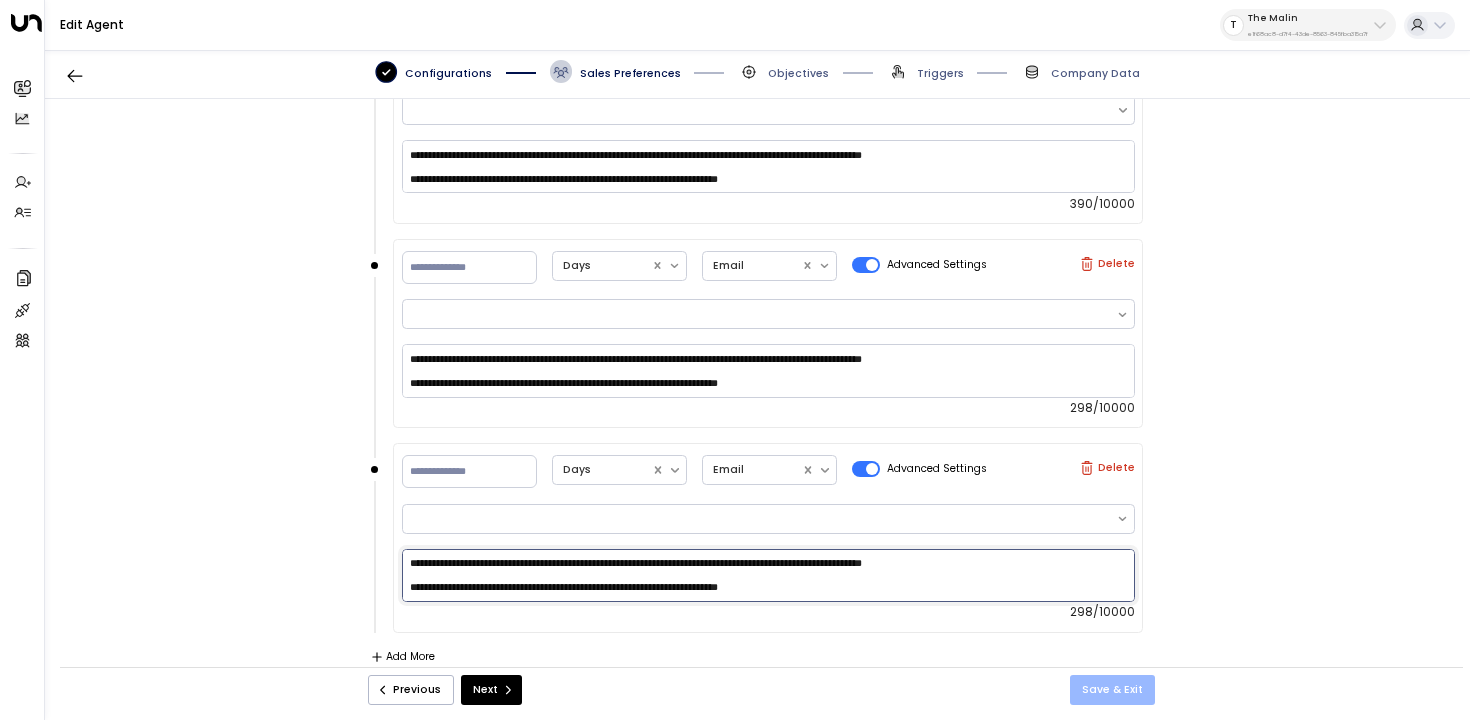 type on "**********" 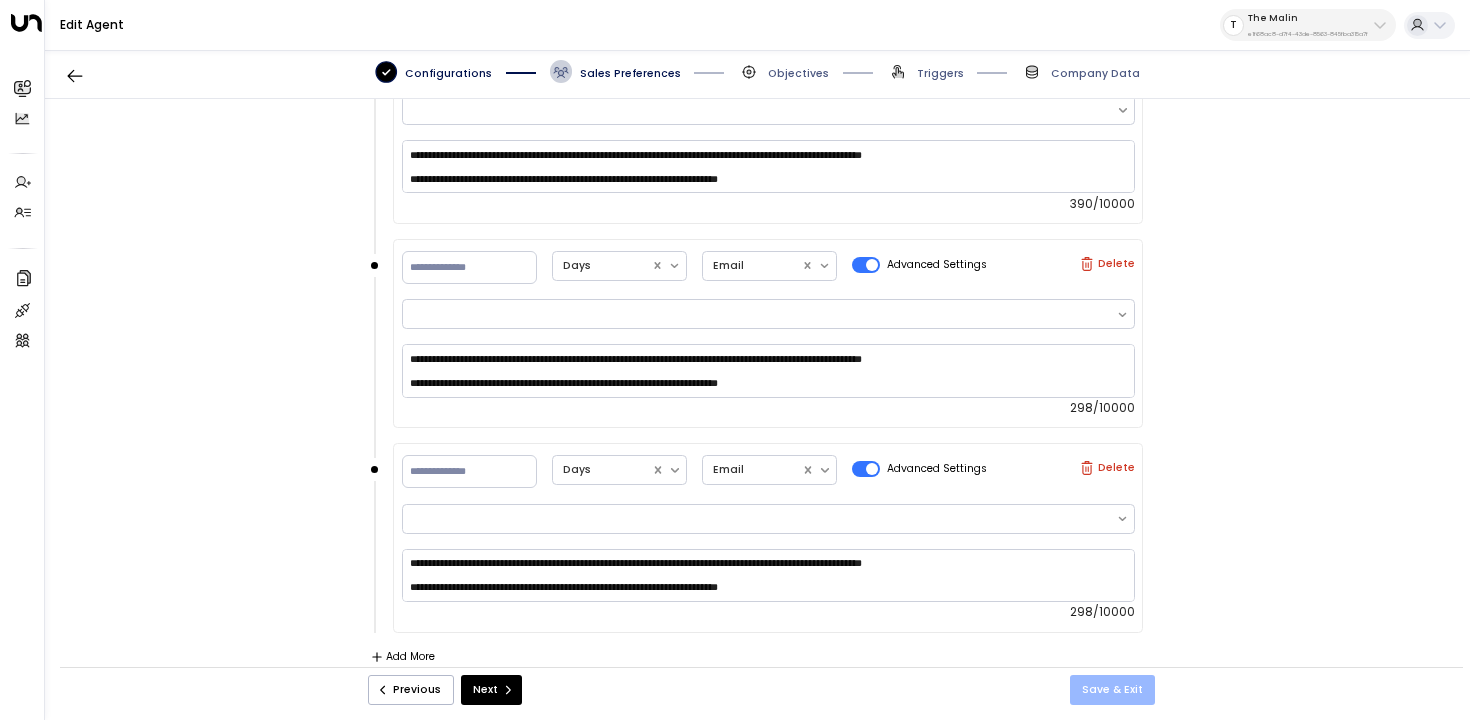 click on "Save & Exit" at bounding box center (1112, 690) 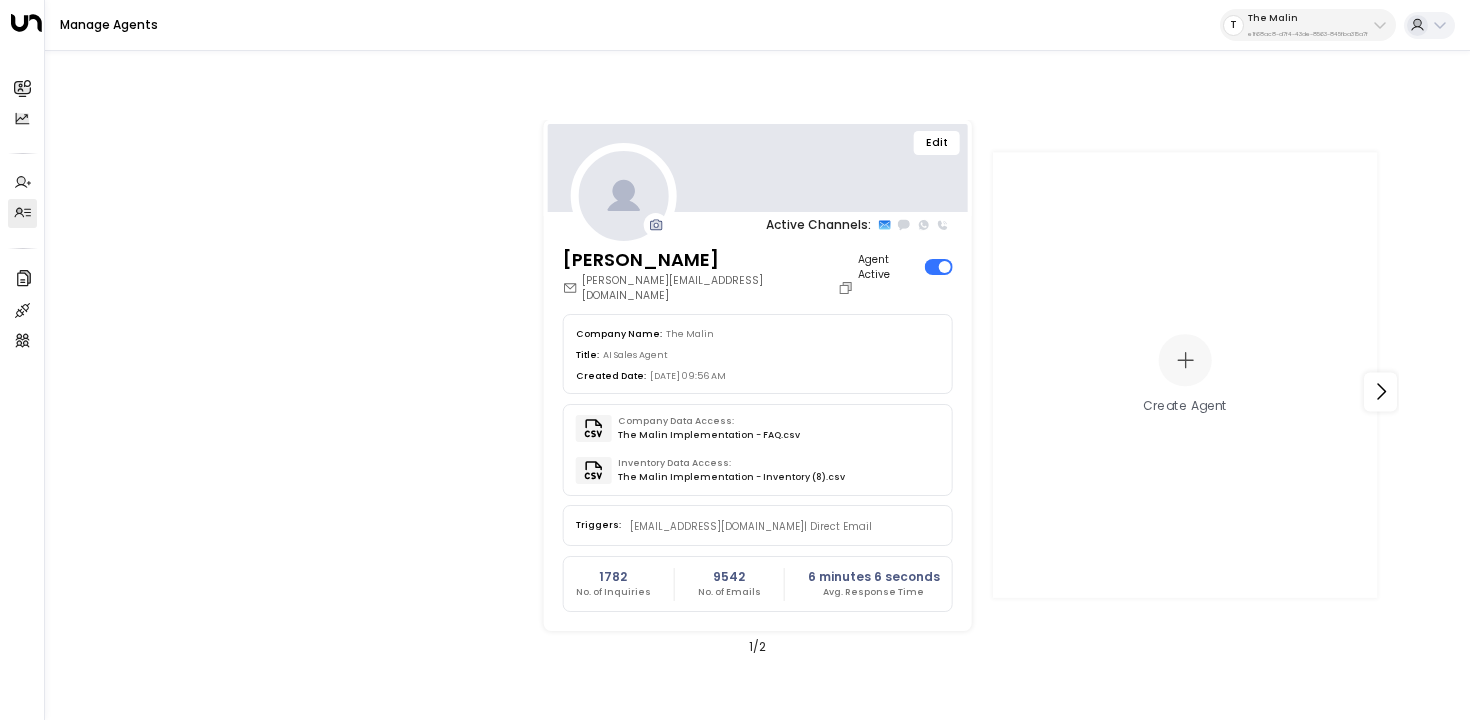 click on "The Malin e1f68ac8-d7f4-43de-8563-845fba315a7f" at bounding box center (1308, 25) 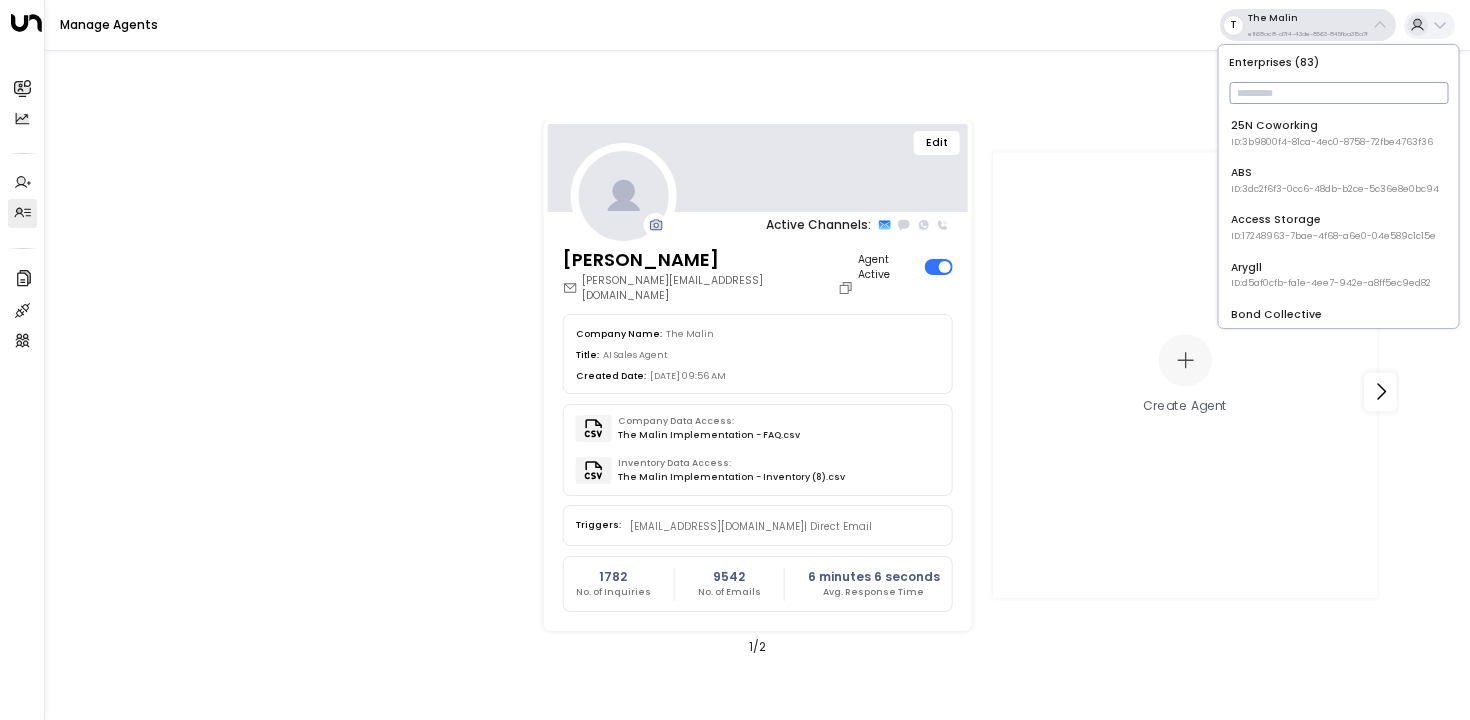 click at bounding box center [1338, 93] 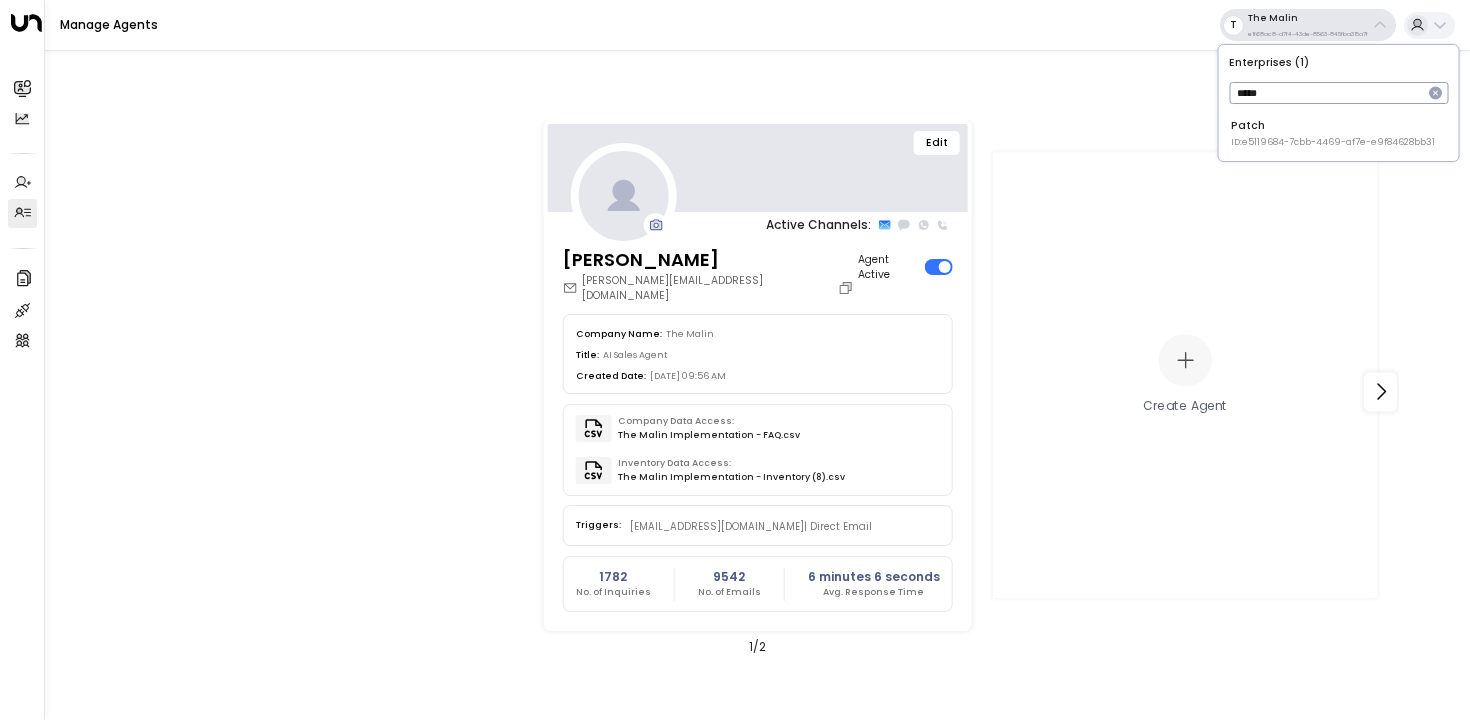 type on "*****" 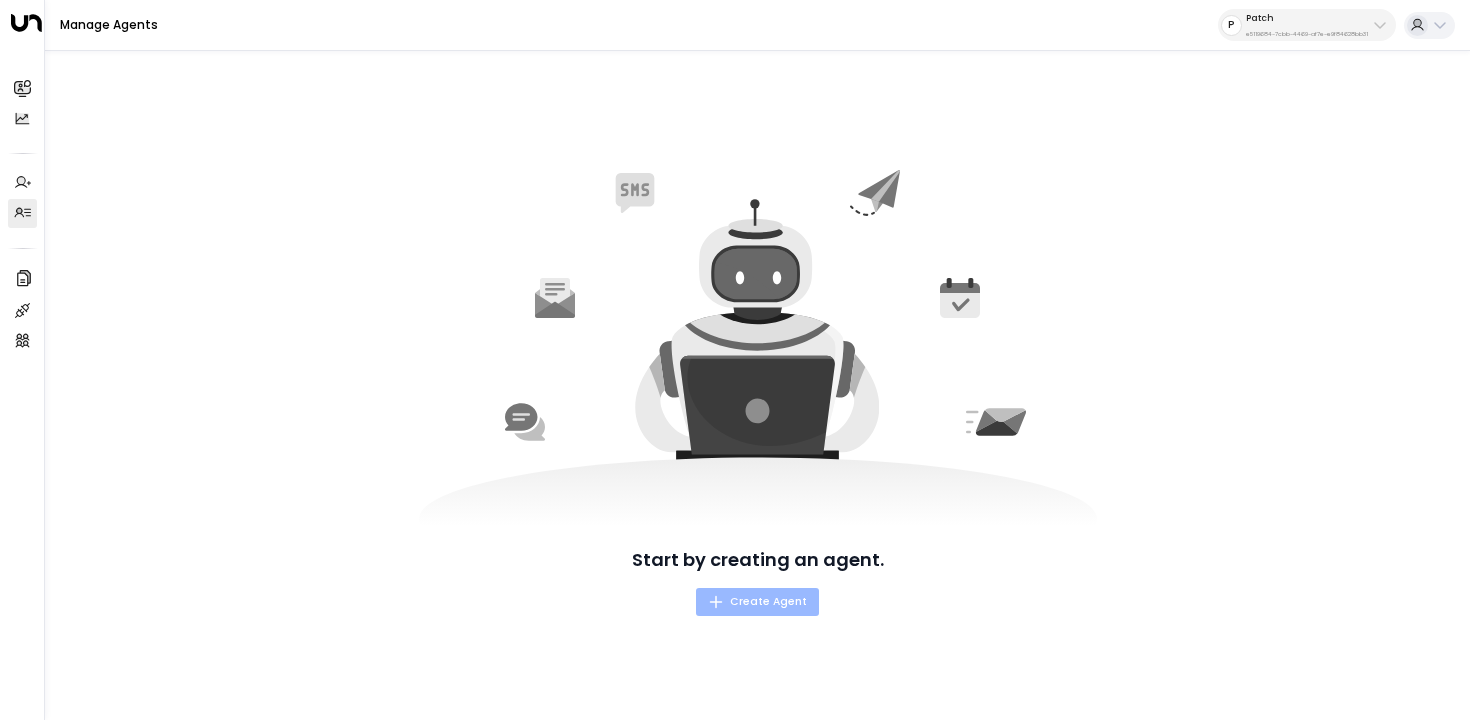 click on "Create Agent" at bounding box center (757, 602) 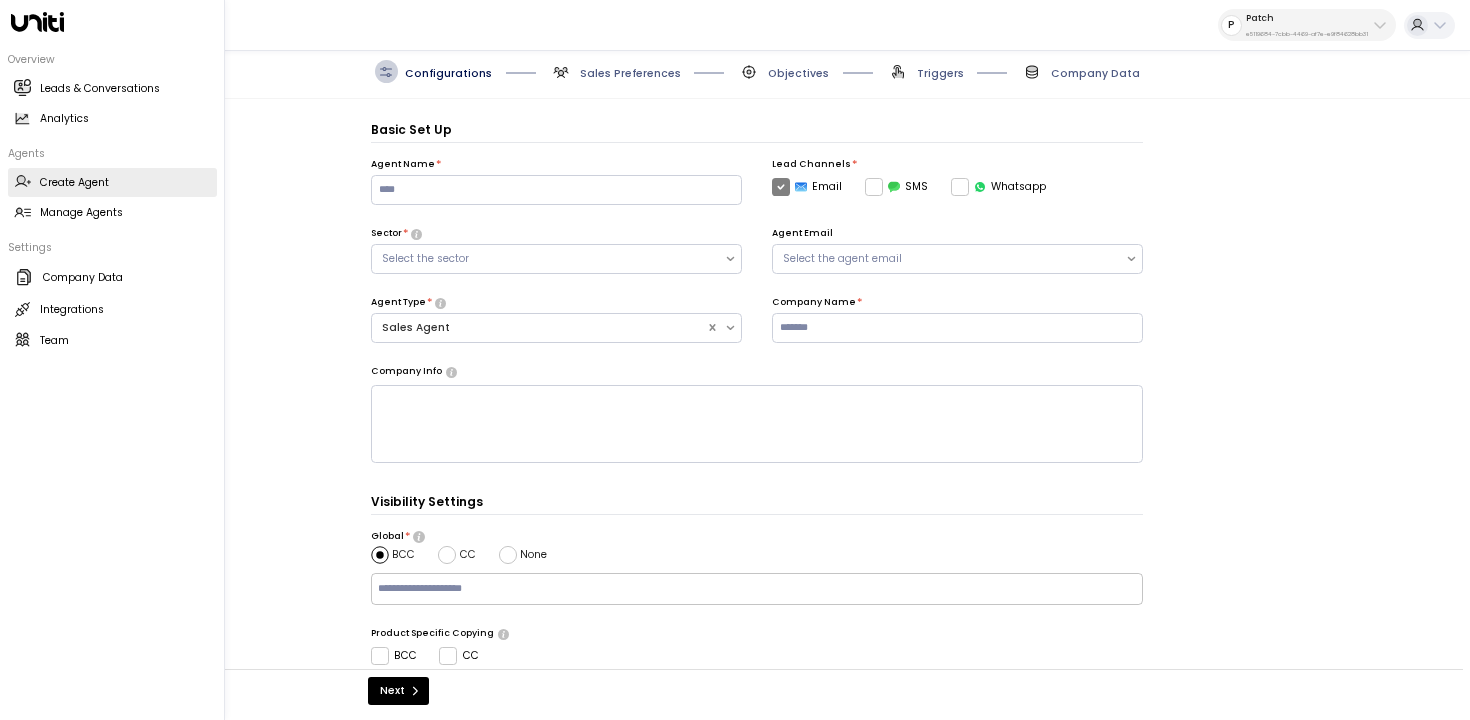scroll, scrollTop: 22, scrollLeft: 0, axis: vertical 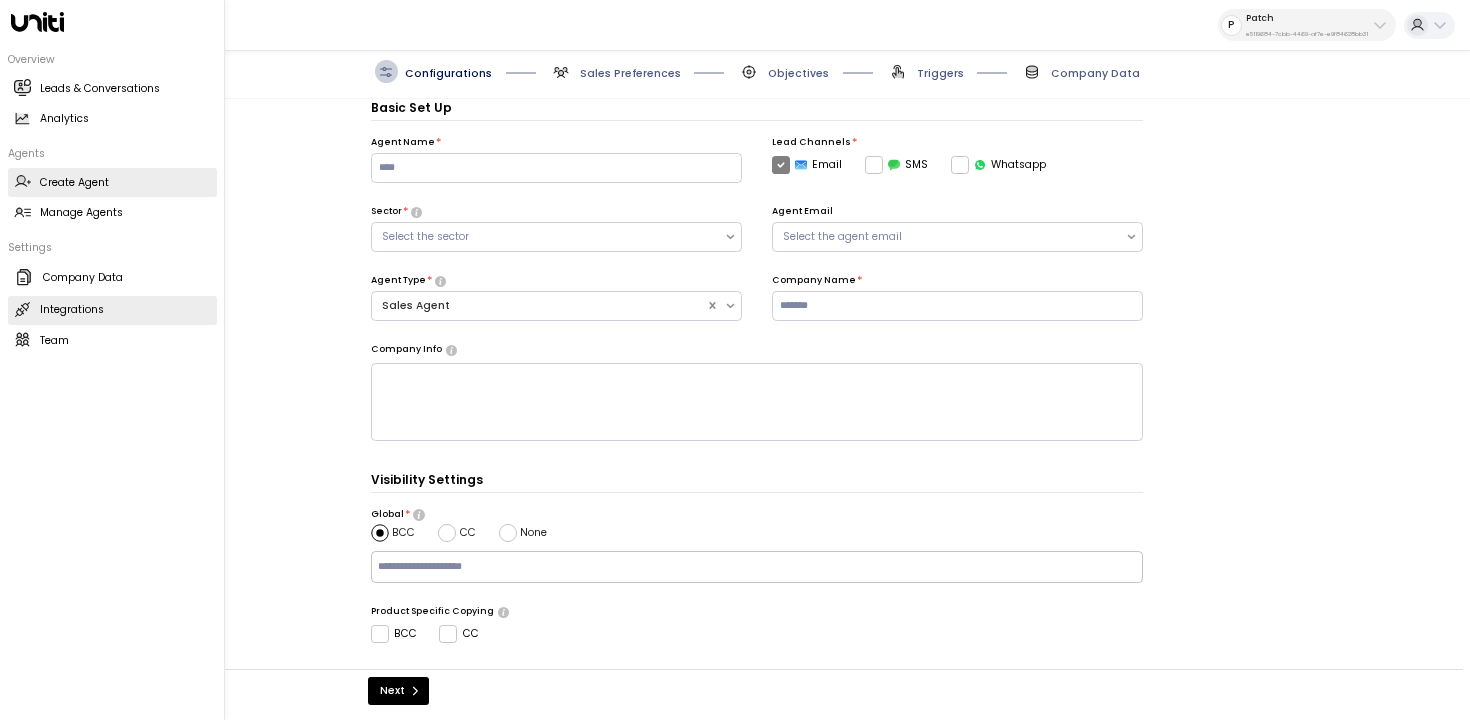 click on "Integrations" at bounding box center (72, 310) 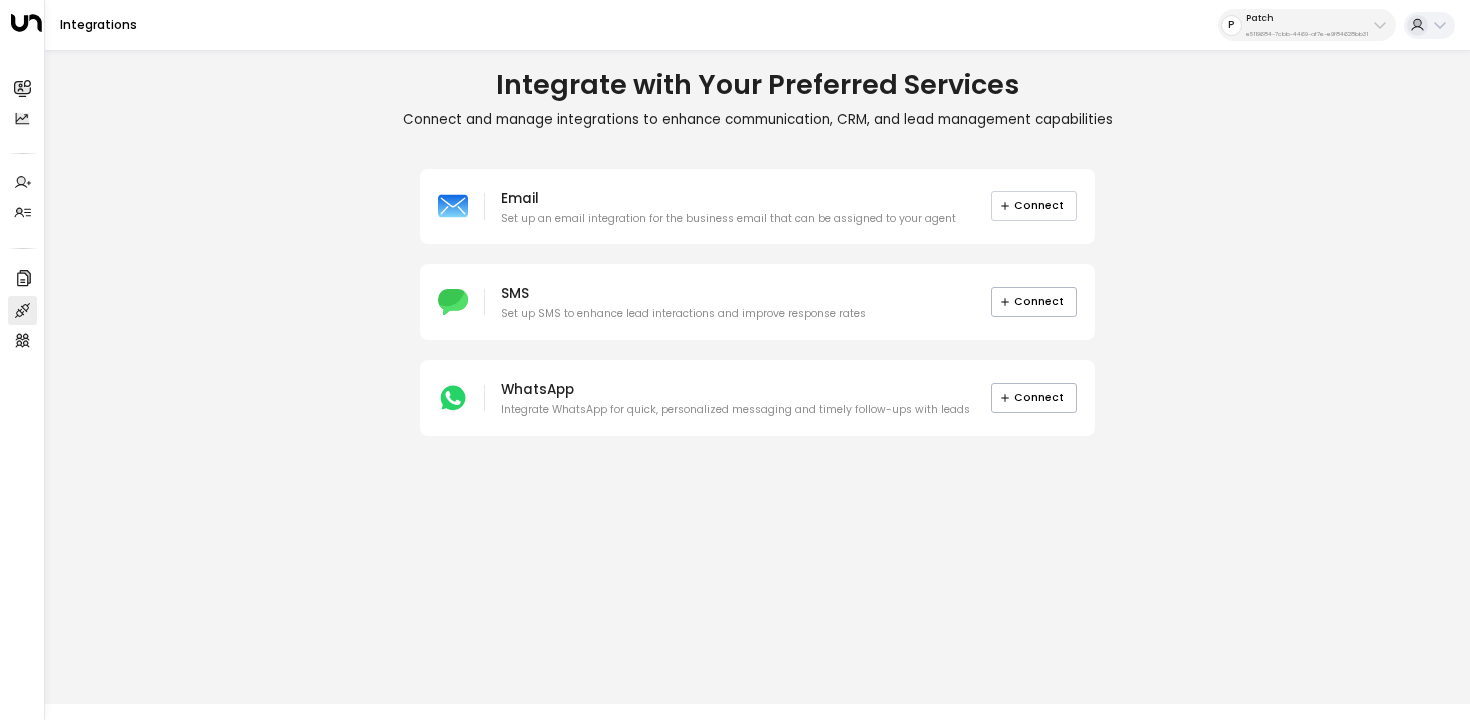 click on "Connect" at bounding box center [1034, 206] 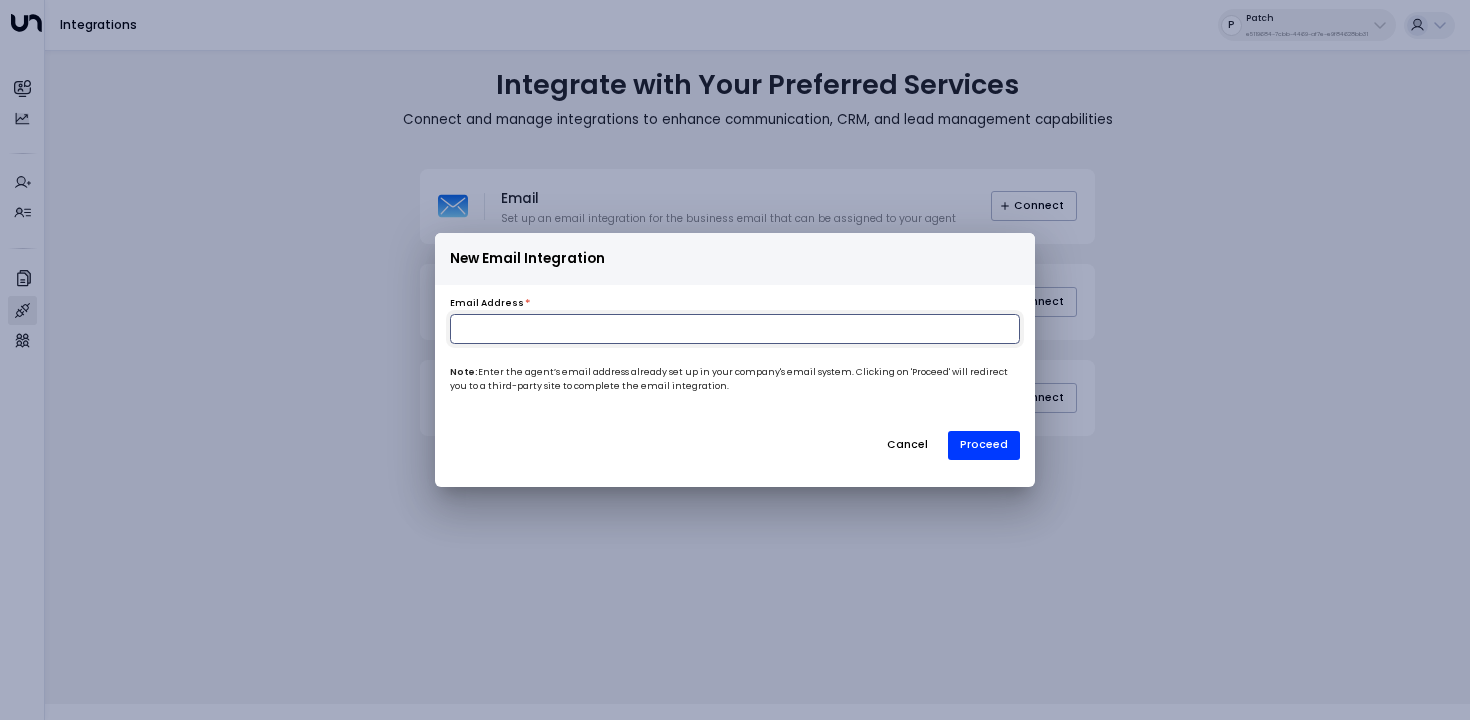 click at bounding box center [735, 329] 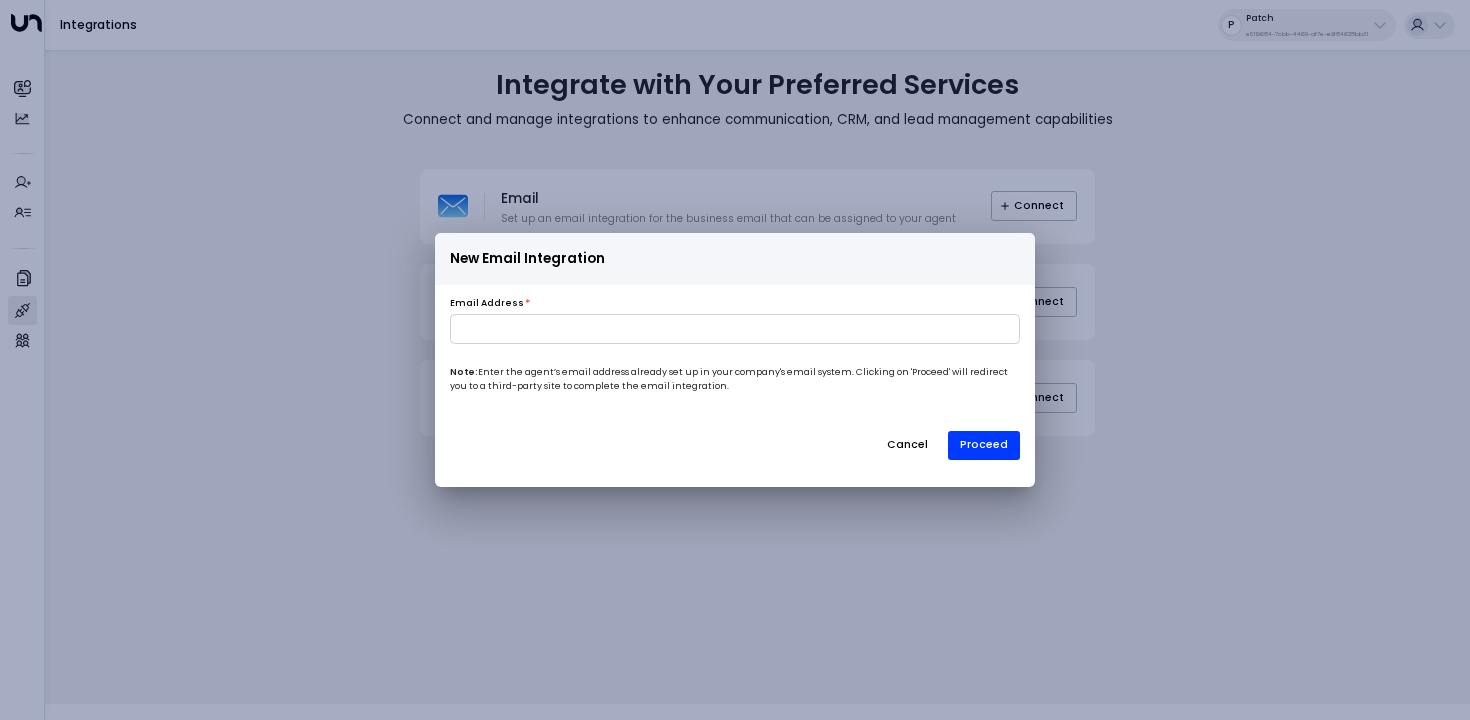 click on "New Email Integration Email Address * Note:  Enter the agent’s email address already set up in your company's email system. Clicking on 'Proceed' will redirect you to a third-party site to complete the email integration. Cancel Proceed" at bounding box center [735, 360] 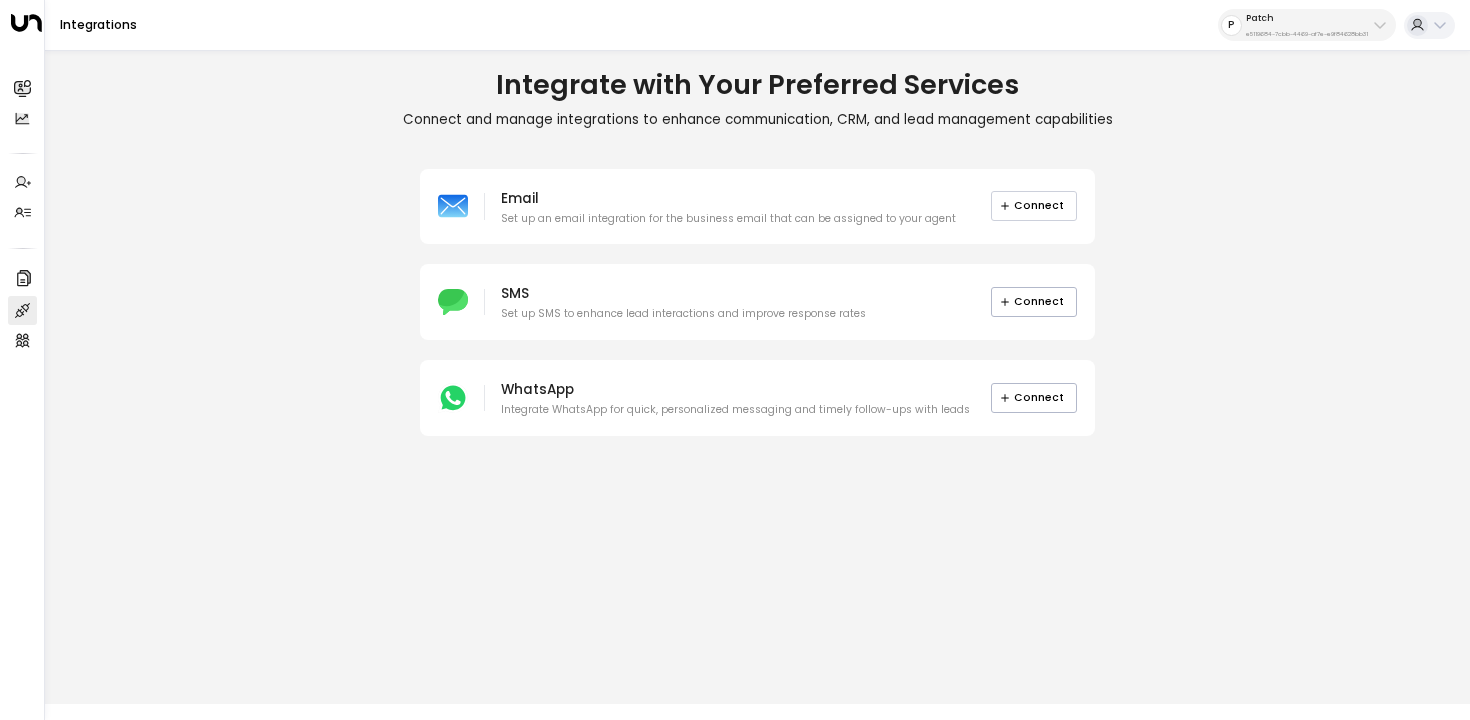 click on "Connect" at bounding box center (1034, 206) 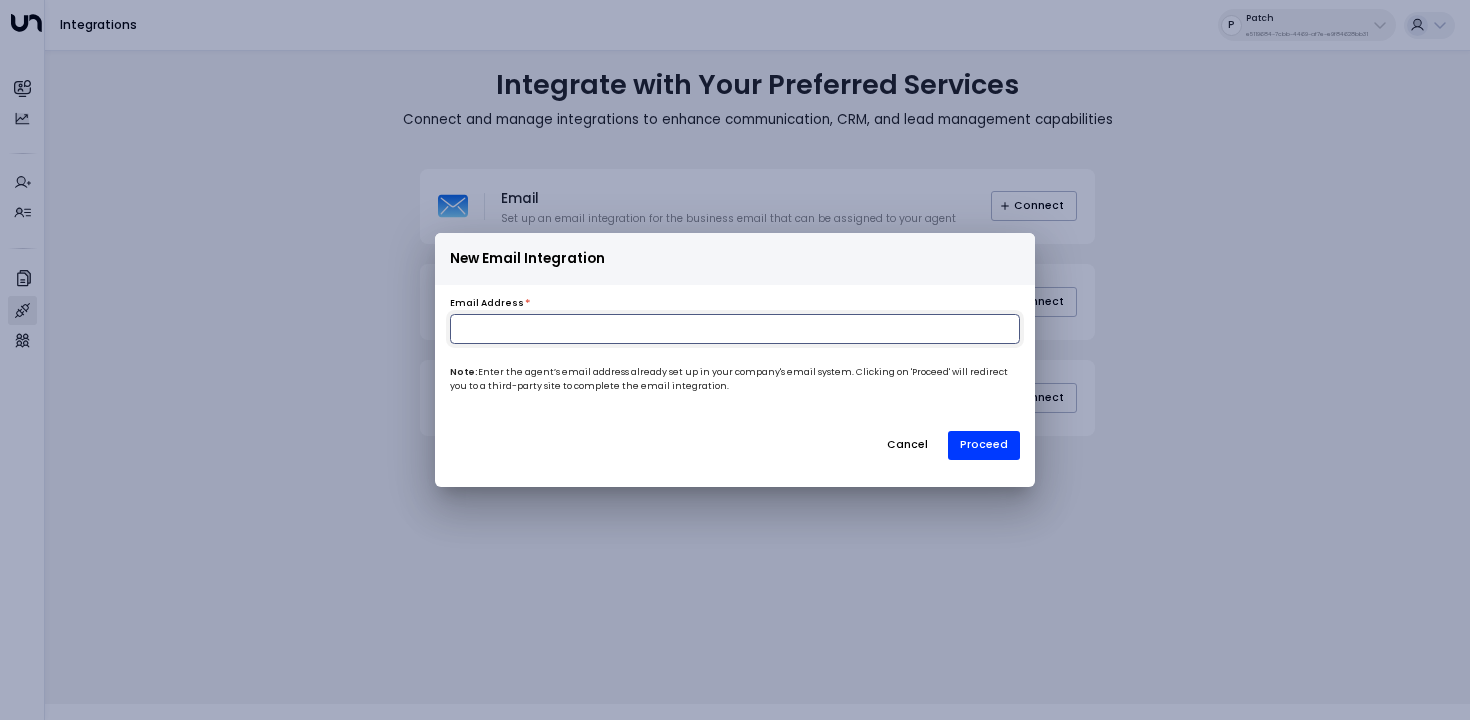 click at bounding box center (735, 329) 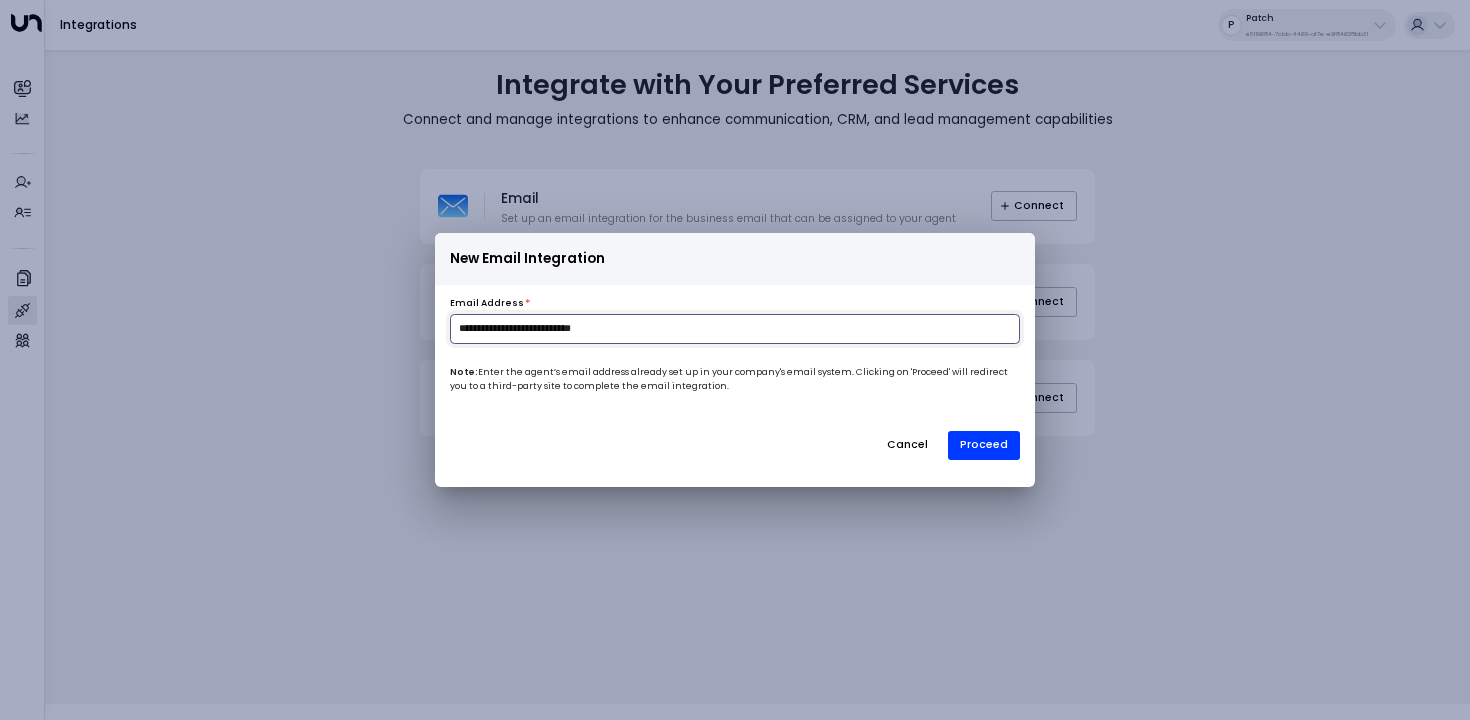 type on "**********" 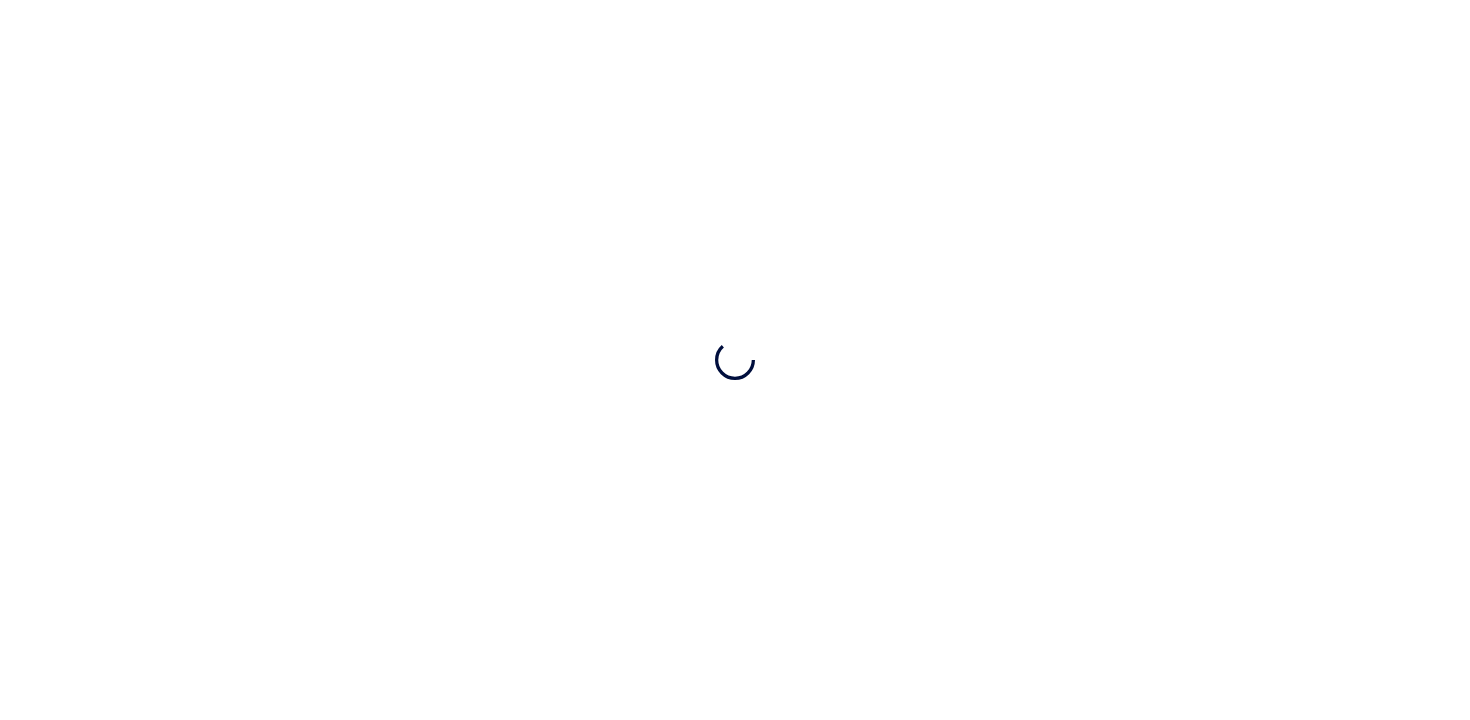 scroll, scrollTop: 0, scrollLeft: 0, axis: both 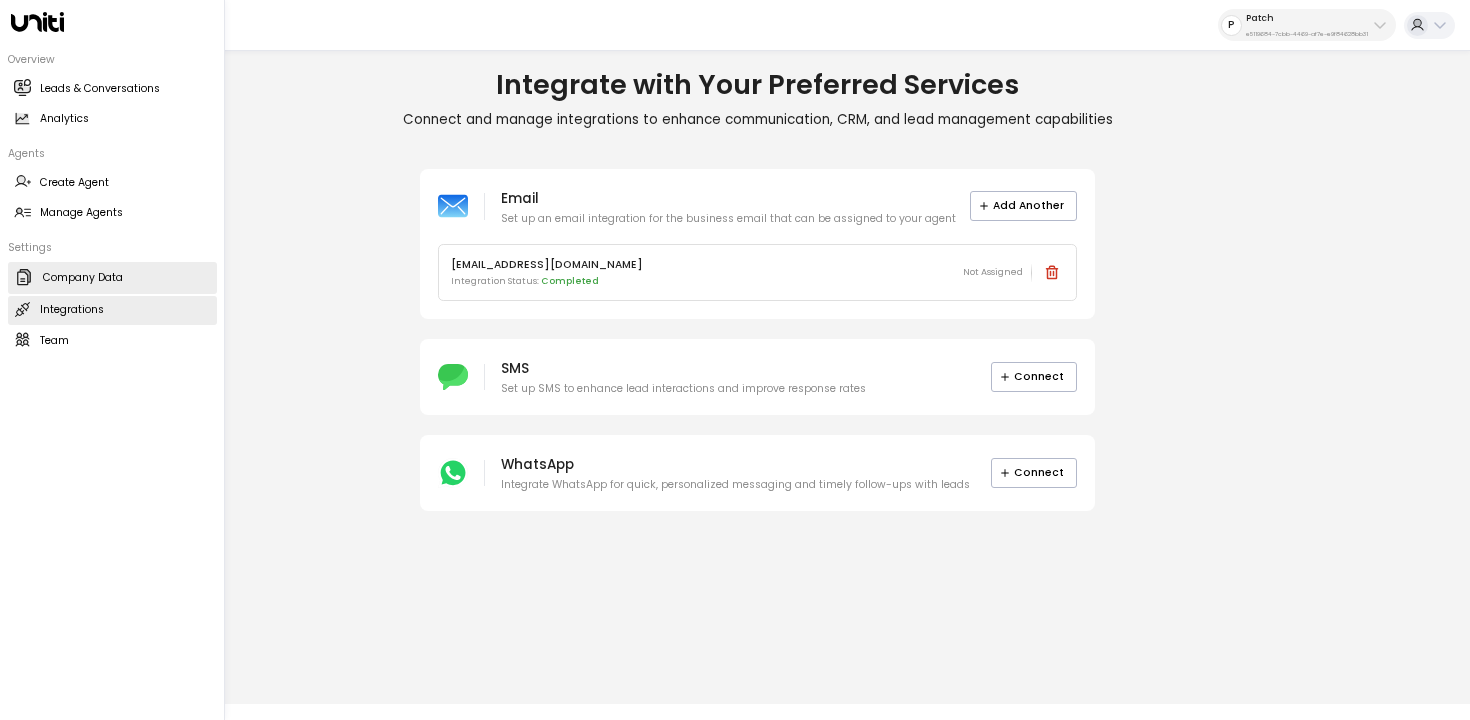 click 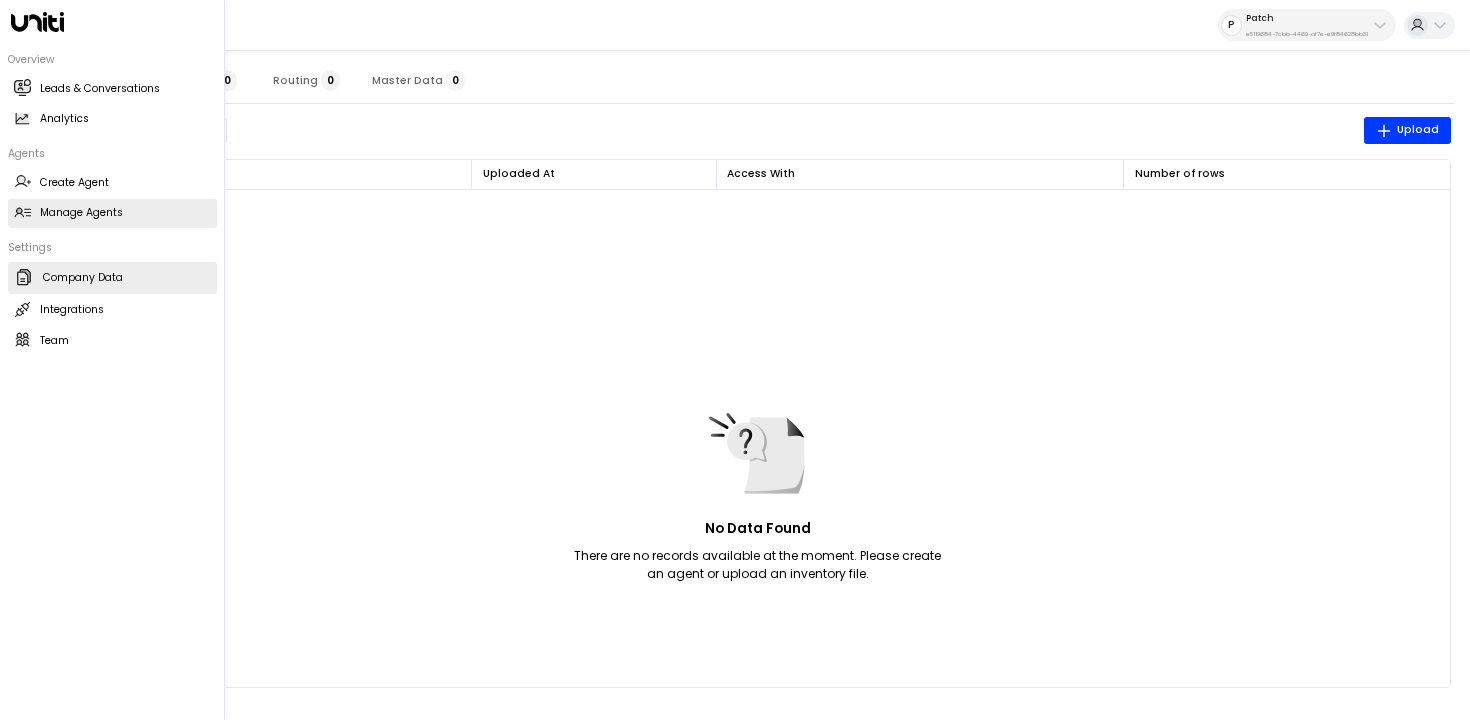 click 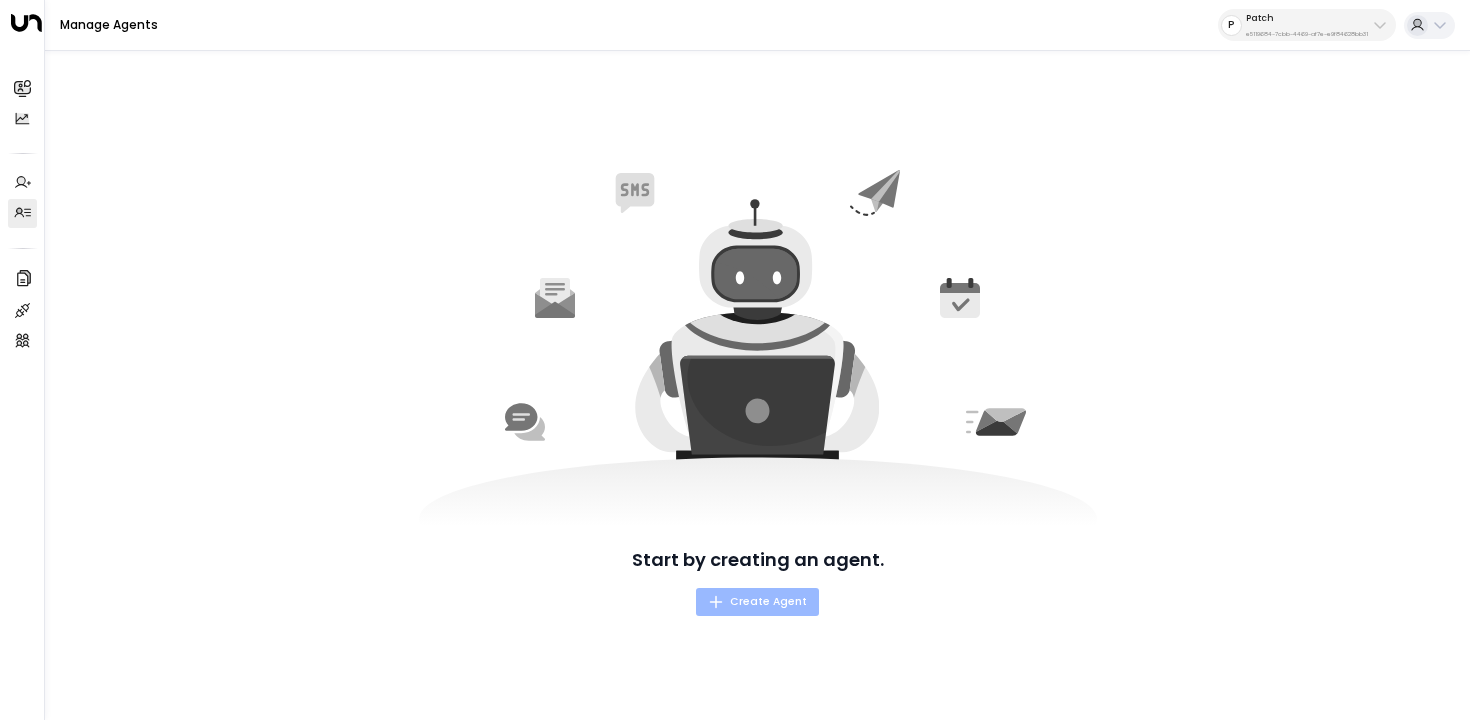 click on "Create Agent" at bounding box center [757, 602] 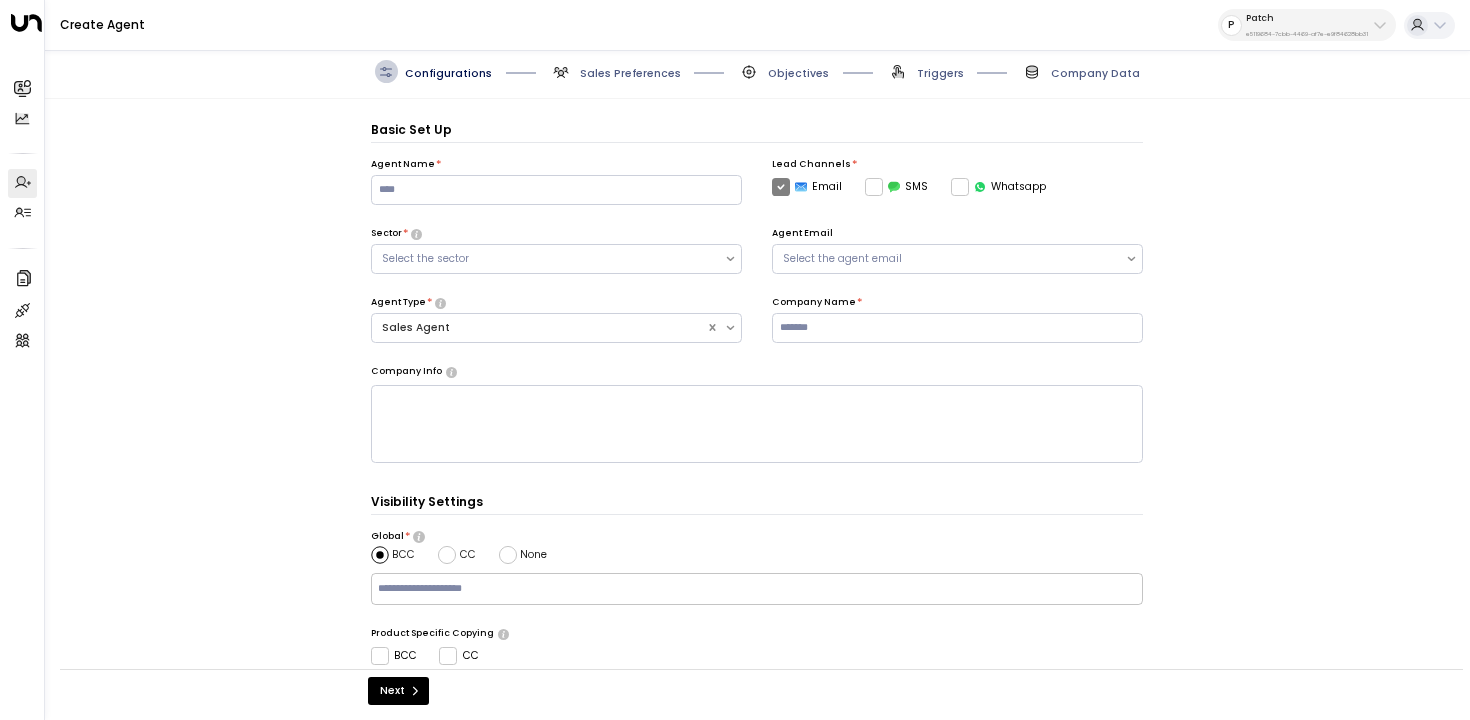 scroll, scrollTop: 22, scrollLeft: 0, axis: vertical 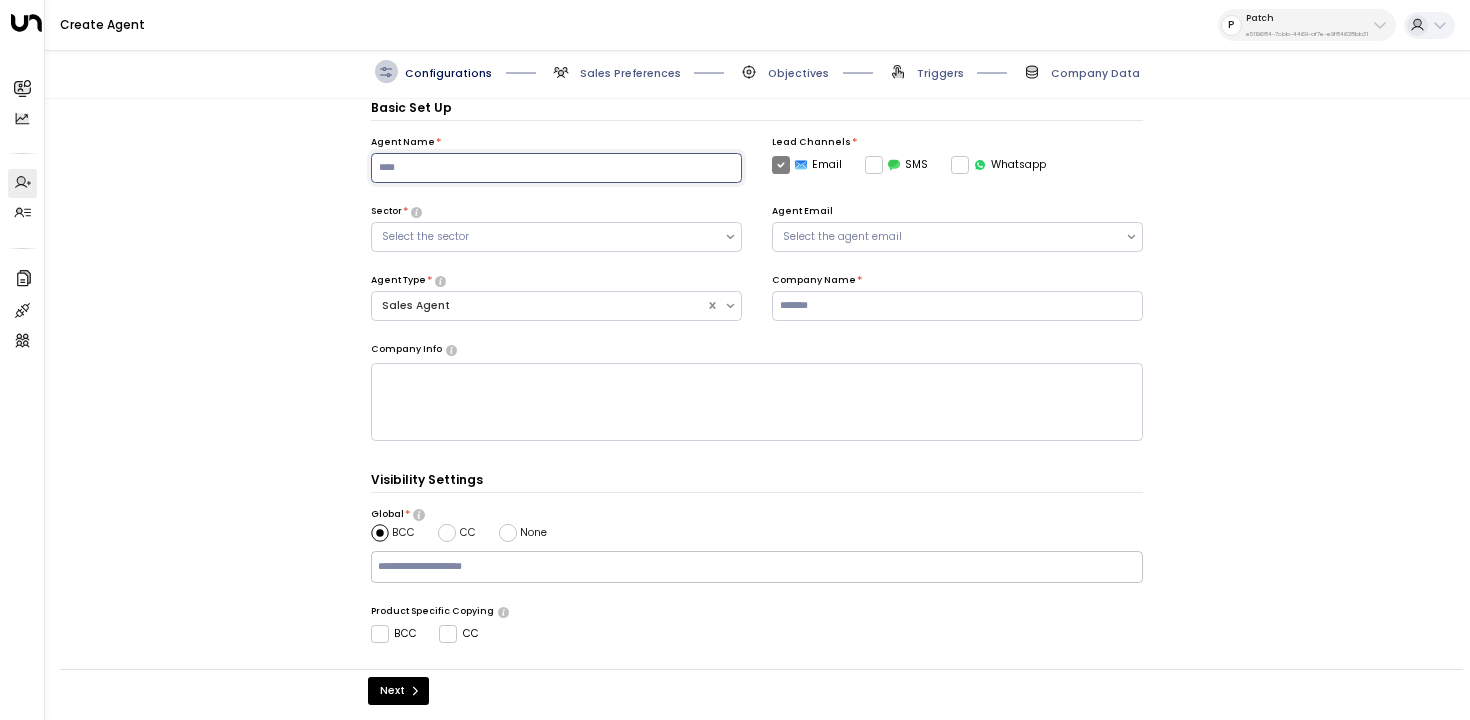 click at bounding box center (556, 168) 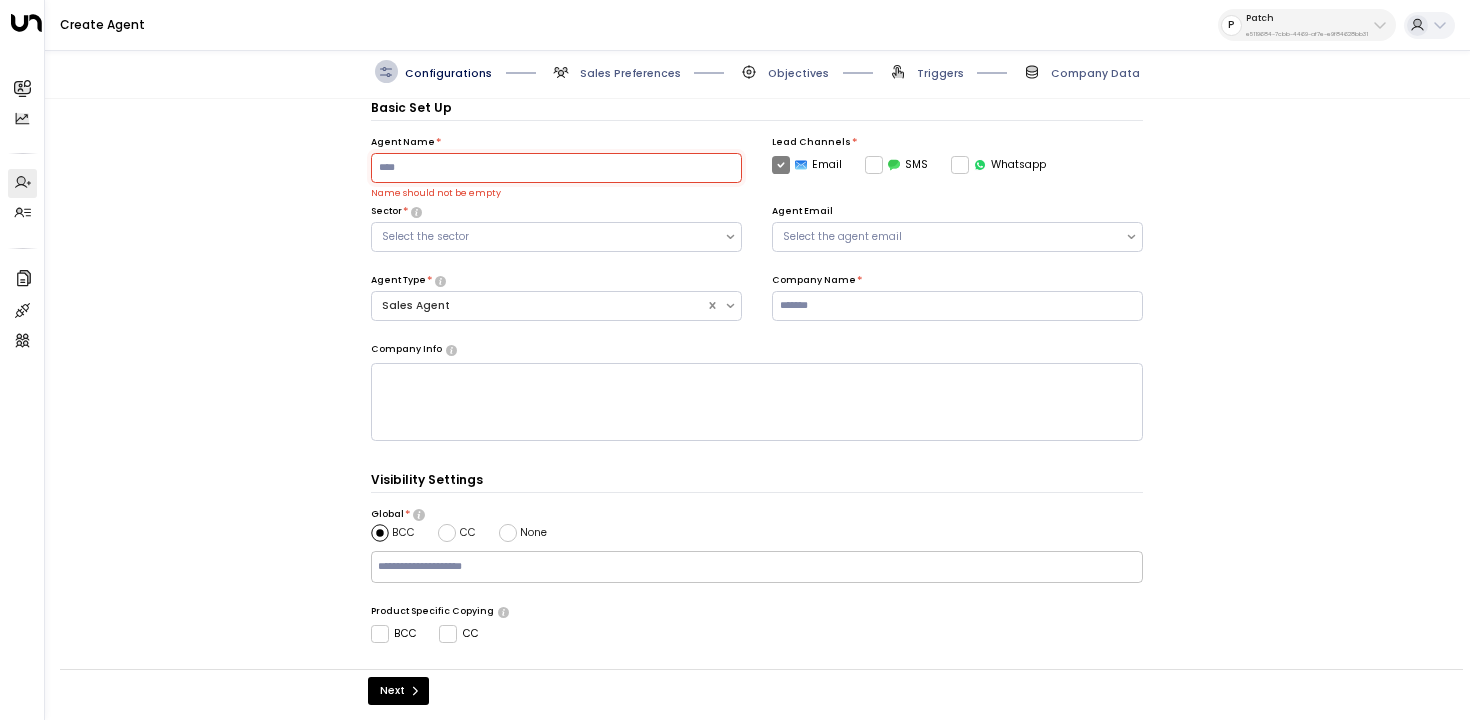 click at bounding box center (556, 168) 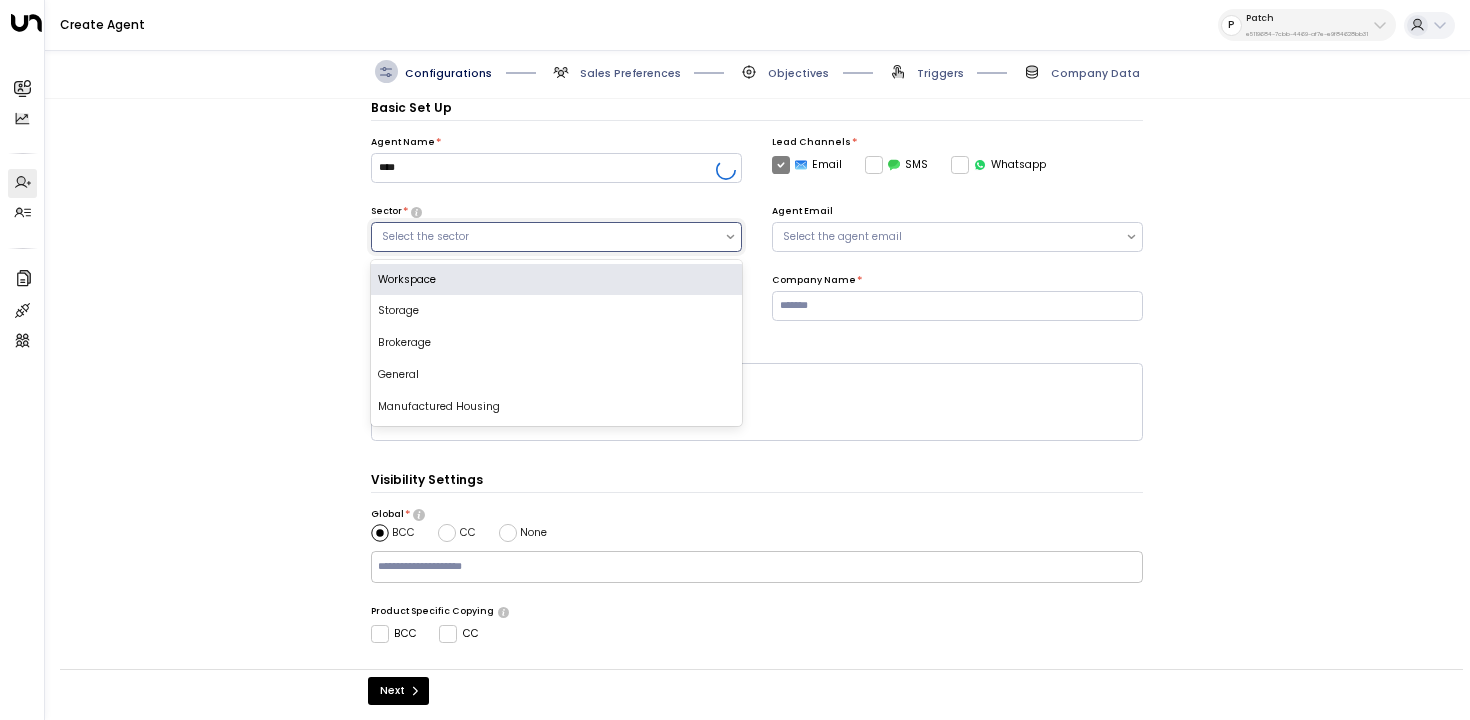 click on "Select the sector" at bounding box center [548, 237] 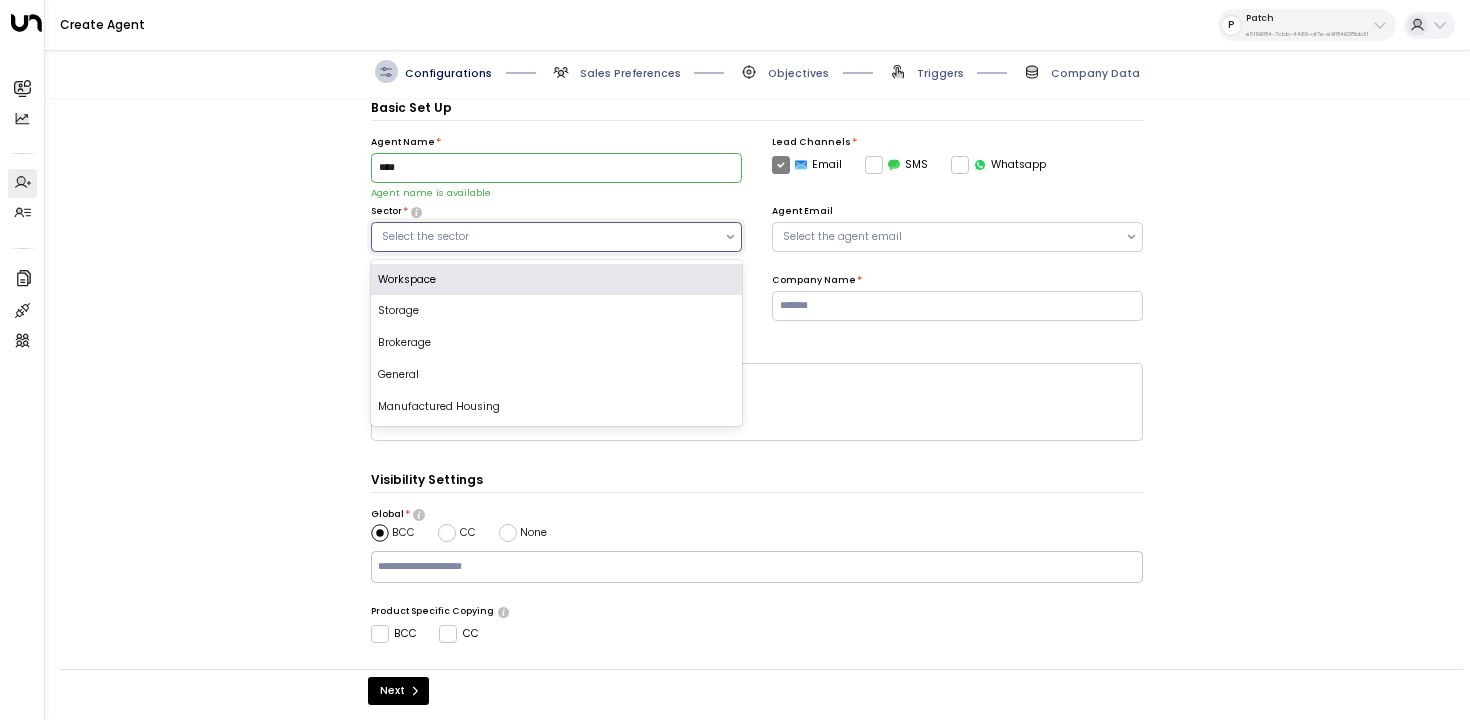 click on "Workspace" at bounding box center (556, 280) 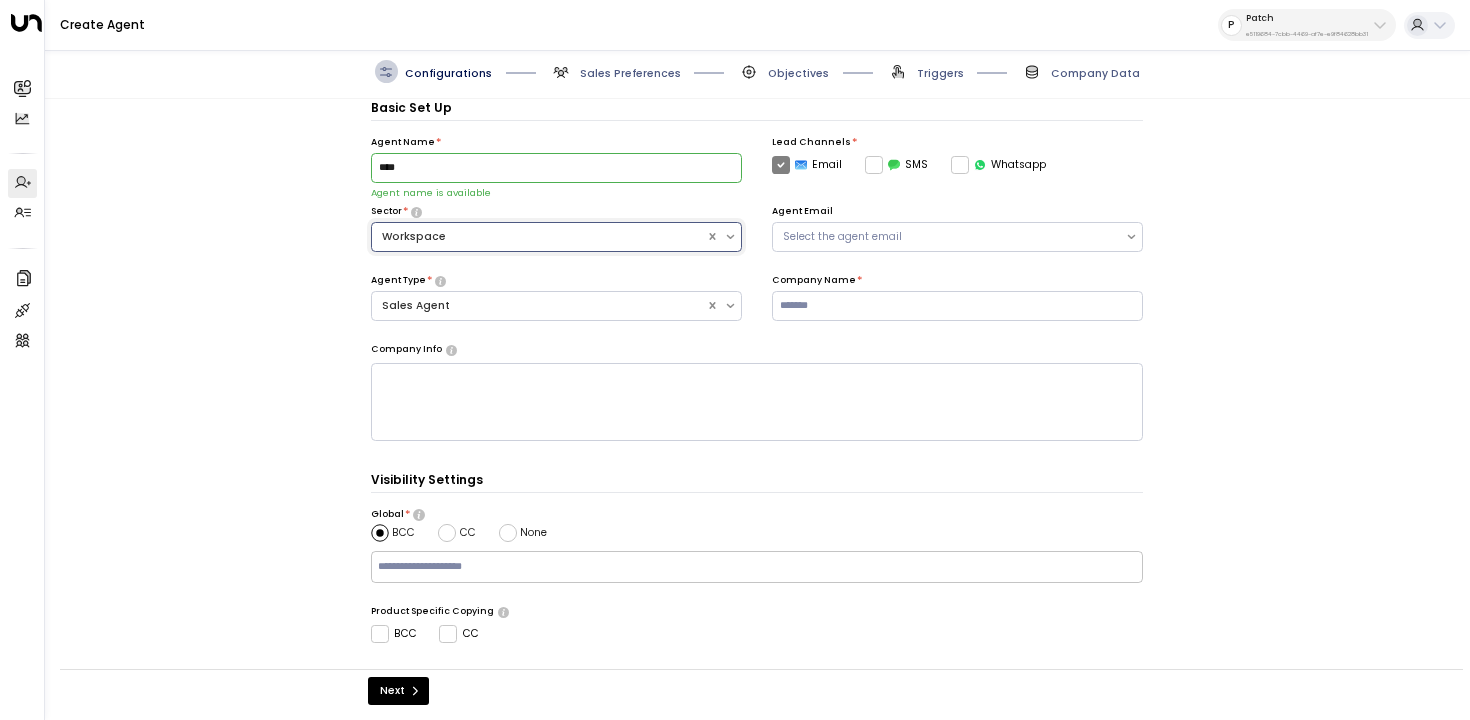 click on "Agent Email" at bounding box center [957, 212] 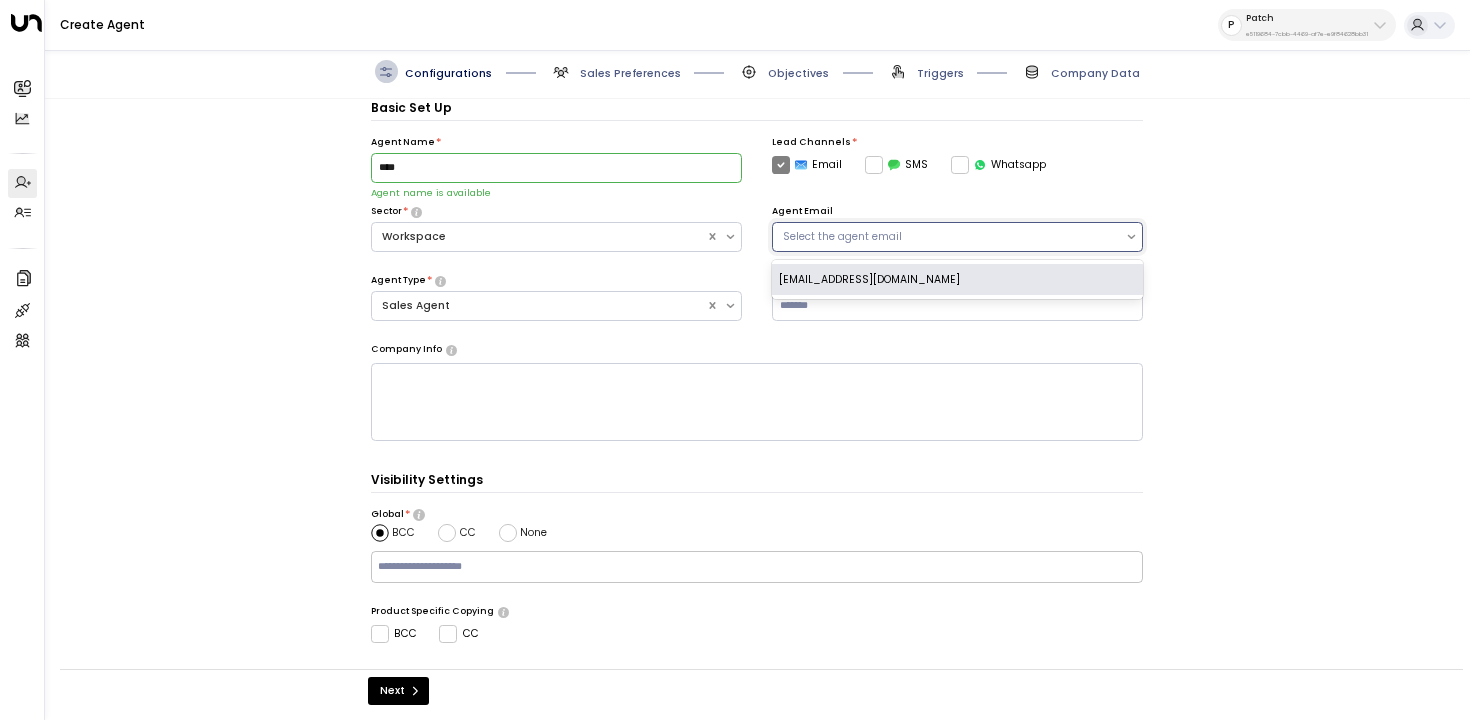 click on "Select the agent email" at bounding box center (957, 237) 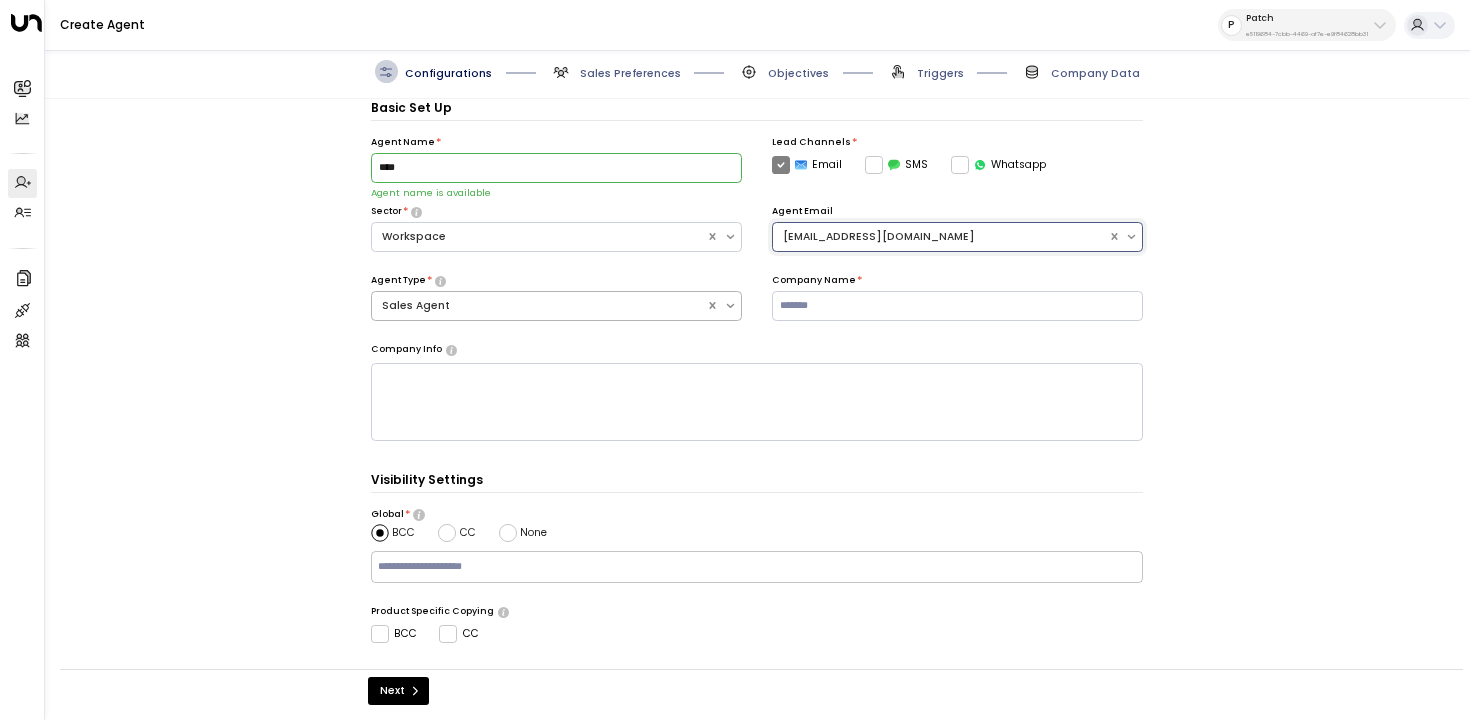 click on "Sales Agent" at bounding box center [539, 306] 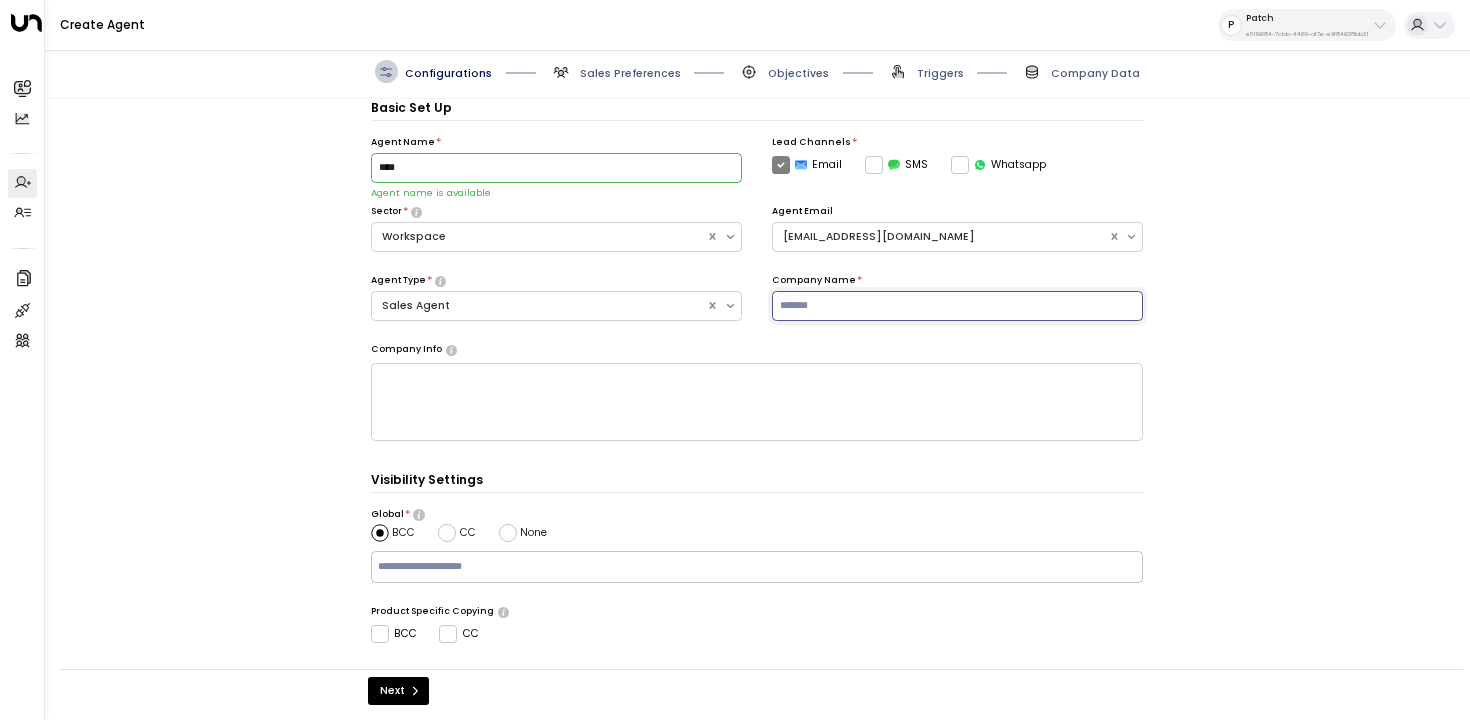 click at bounding box center (957, 306) 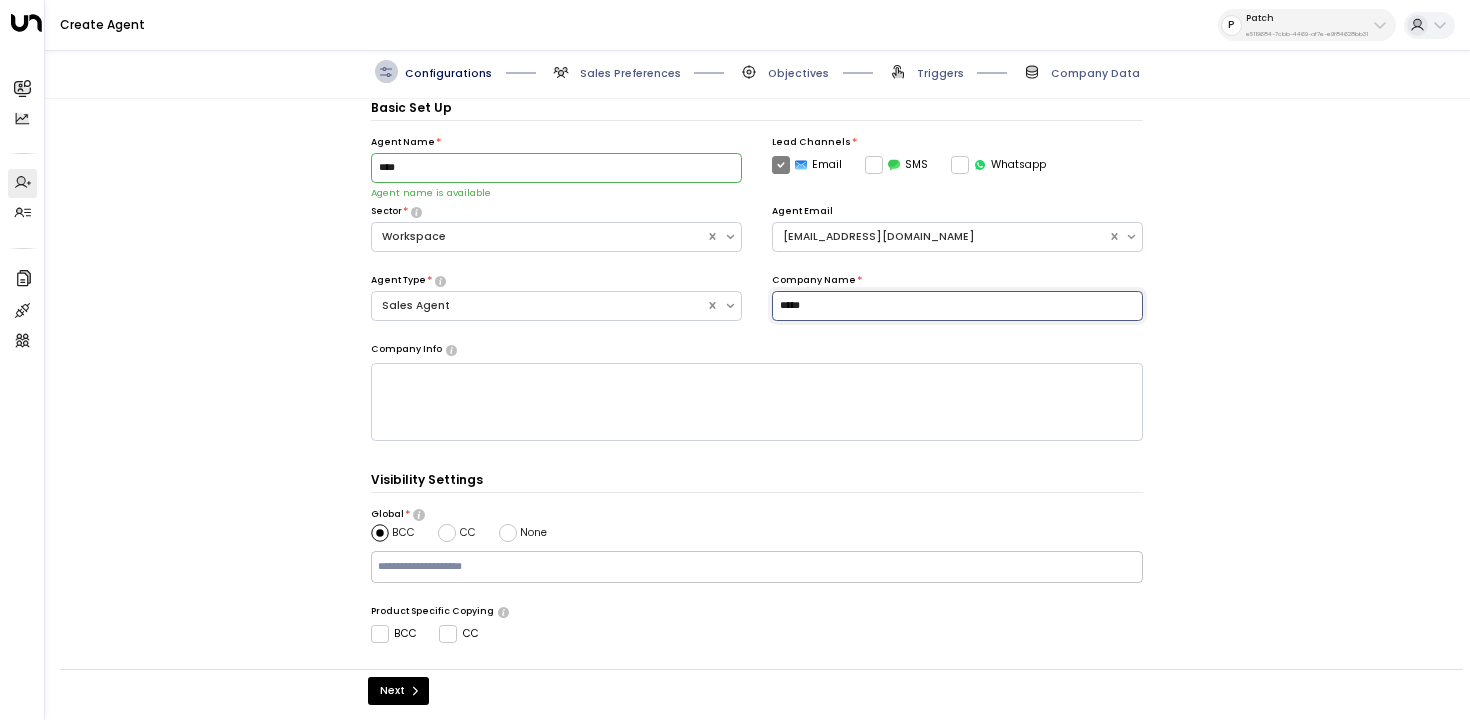 type on "*****" 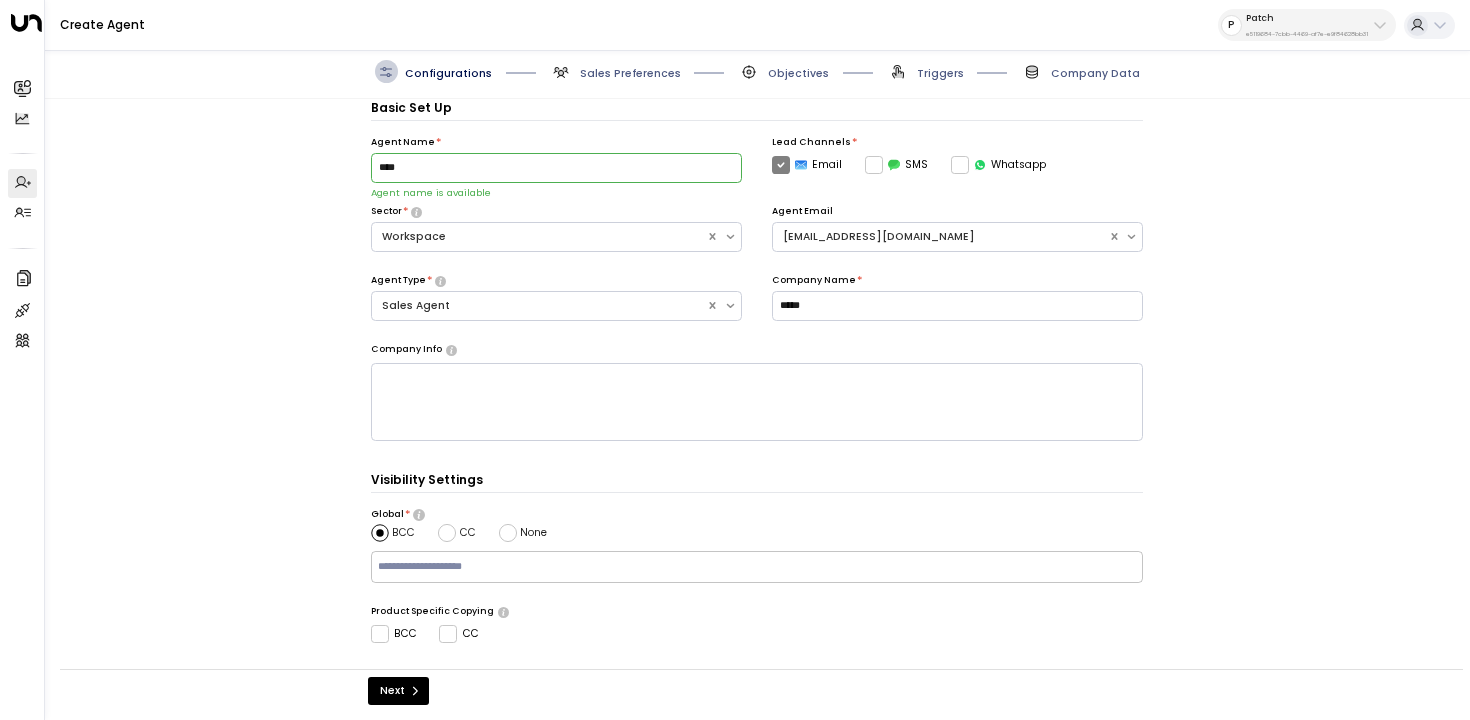 click on "Basic Set Up Agent Name * **** Agent name is available Lead Channels *       Email       SMS       Whatsapp Sector   * Workspace Agent Email   uniti.test.agent.2@gmail.com  Agent Type   * Sales Agent Company Name * ***** Company Info * ​ Visibility Settings Global *   BCC   CC   None ​ Product Specific Copying       BCC       CC Time Settings Time Zone   * US/Eastern Response Delay * Super Fast   (1 - 2 mins) Fast   (Around 5 mins) Medium   (Around 10 mins) Slow   (Around 15 mins) Next" at bounding box center [757, 454] 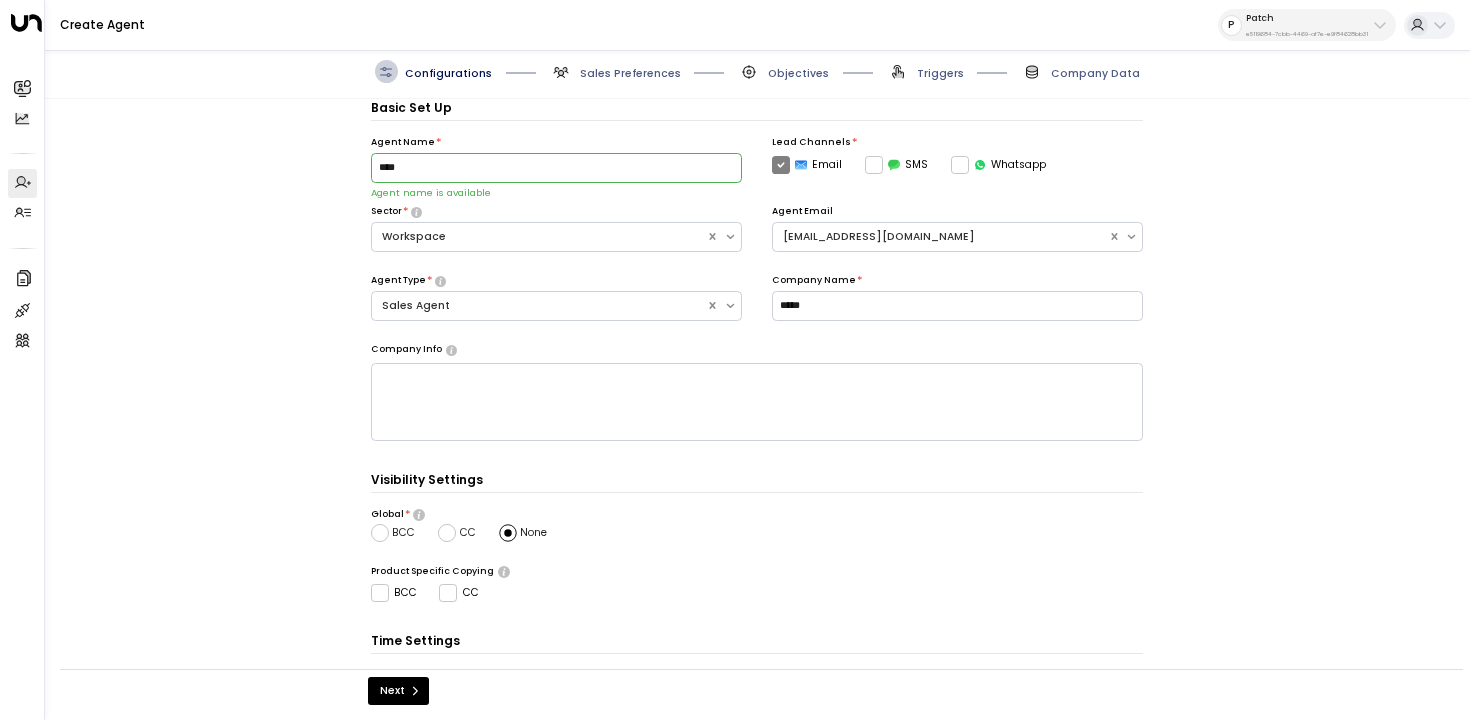 scroll, scrollTop: 128, scrollLeft: 0, axis: vertical 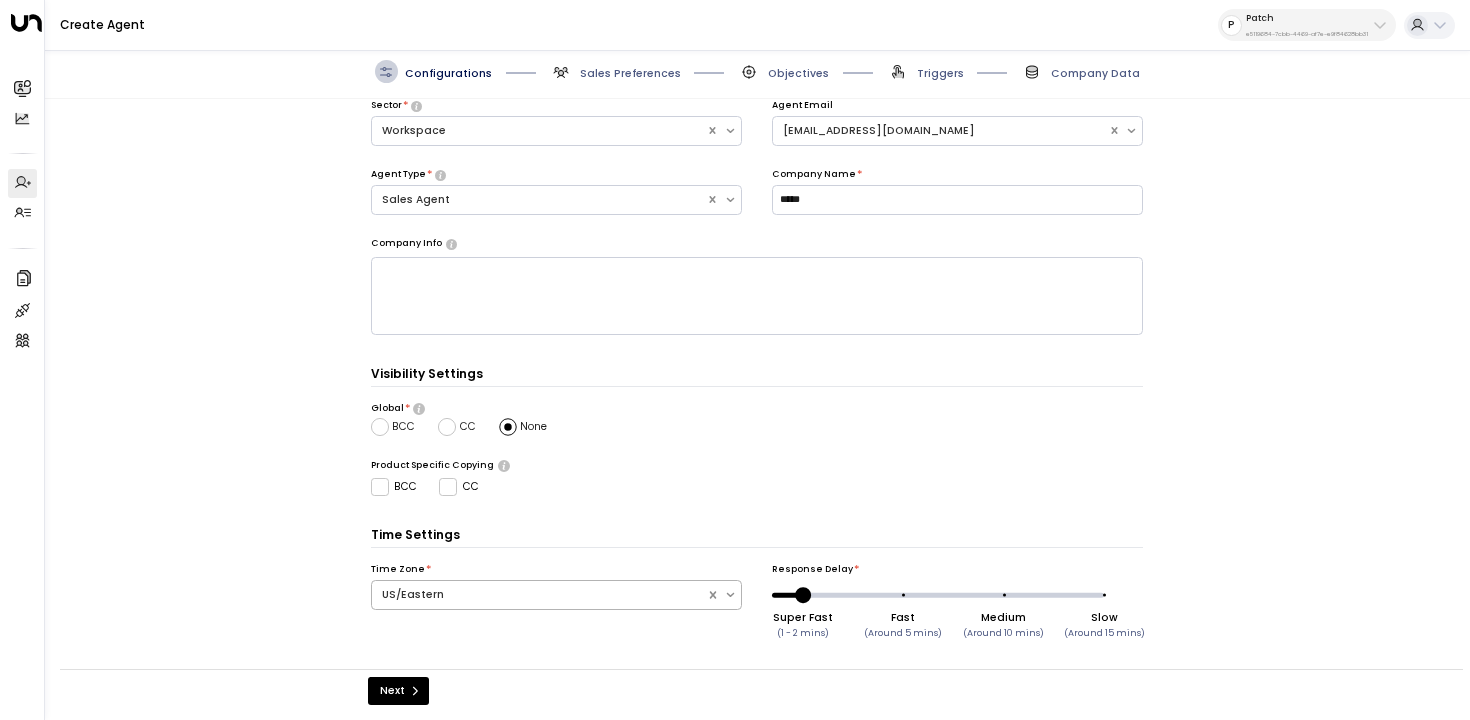 click at bounding box center (539, 595) 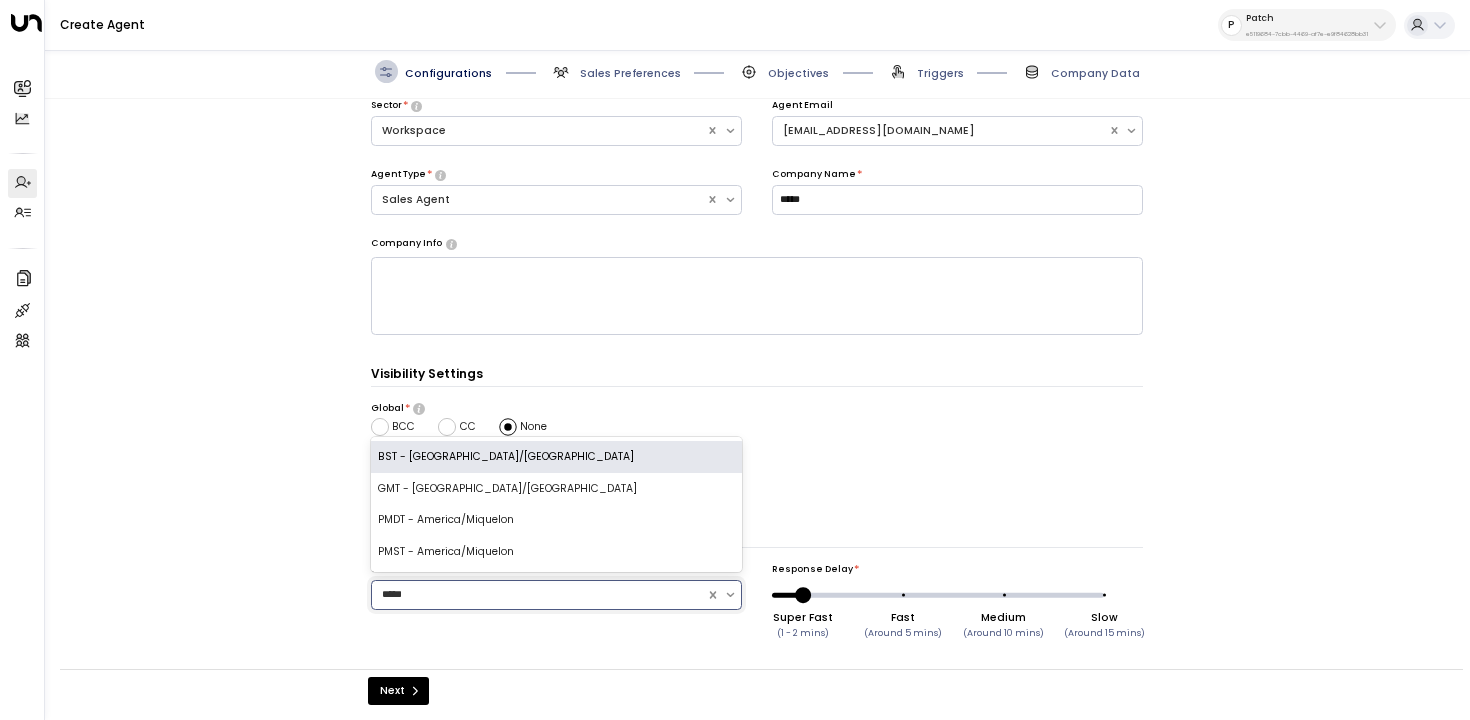type on "******" 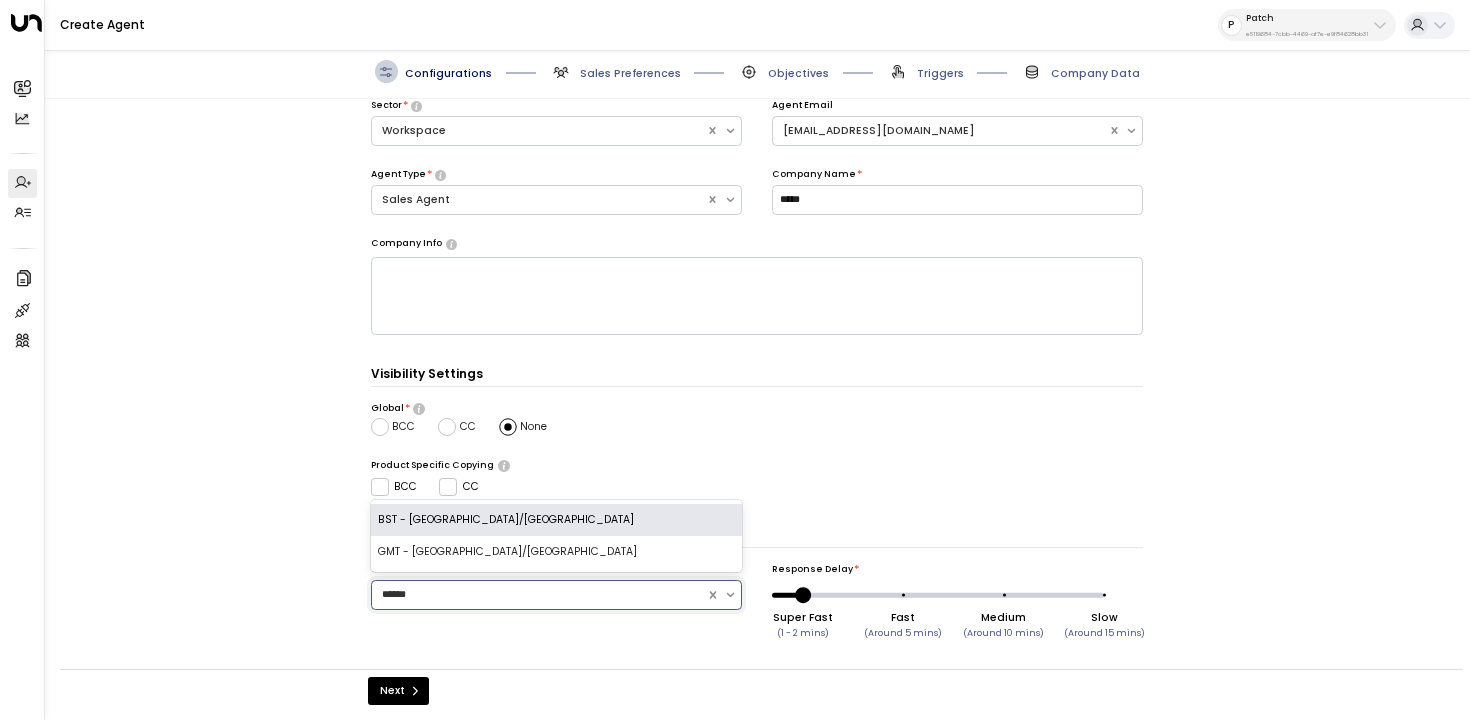 type 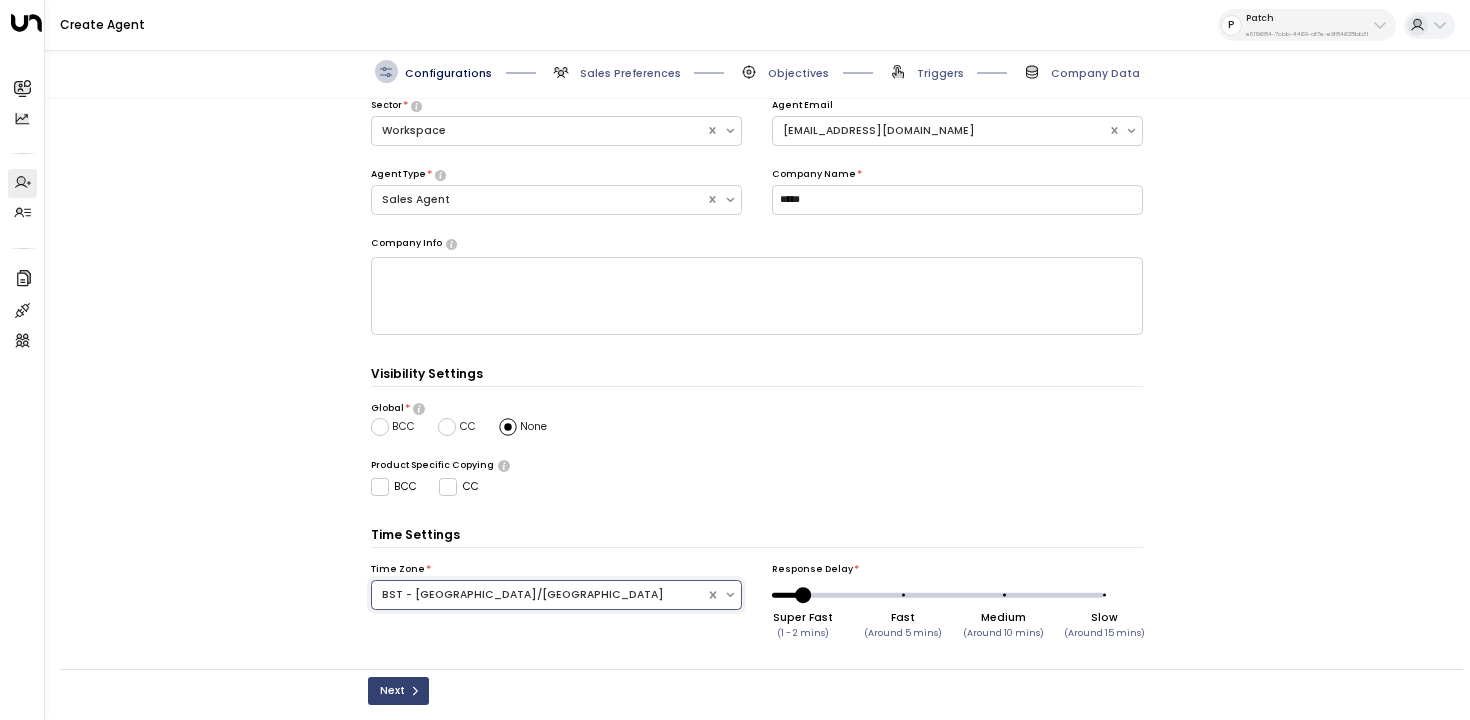 click on "Next" at bounding box center [398, 691] 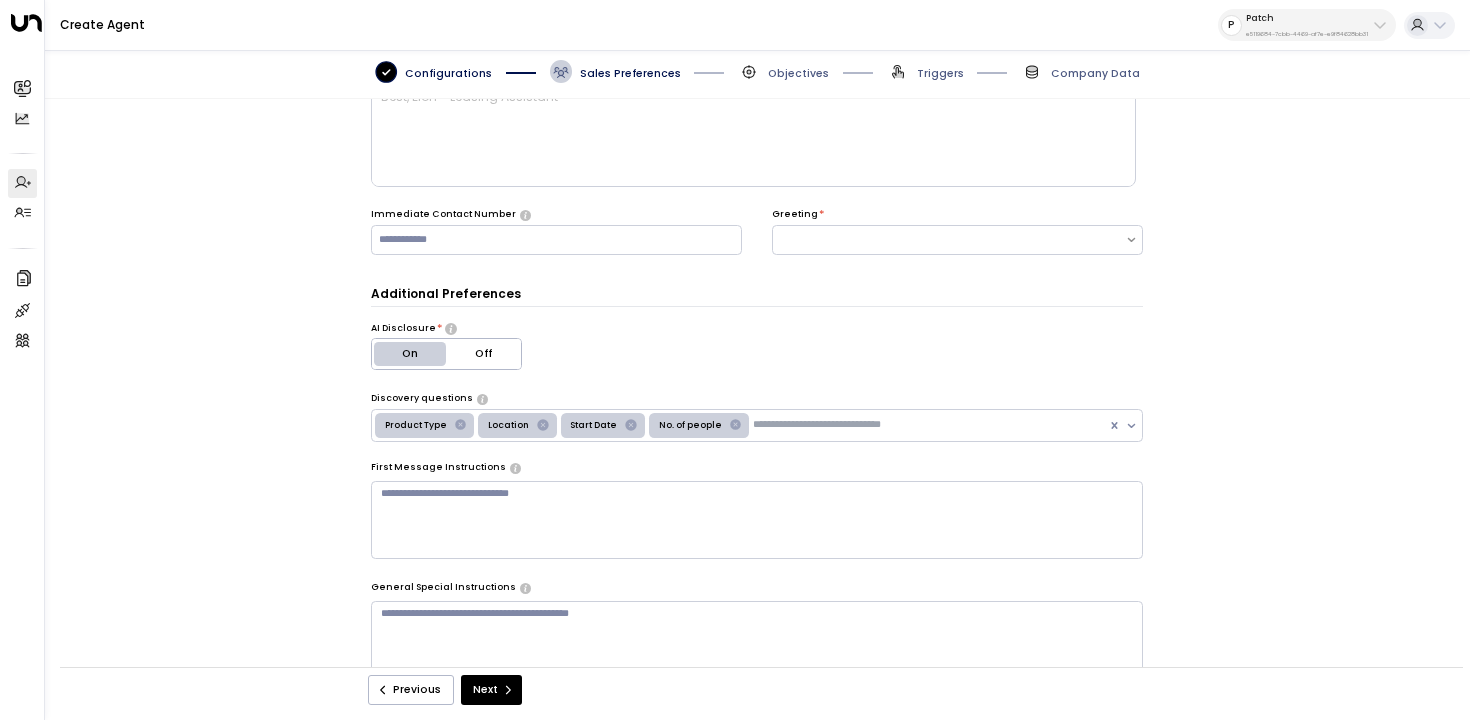 scroll, scrollTop: 22, scrollLeft: 0, axis: vertical 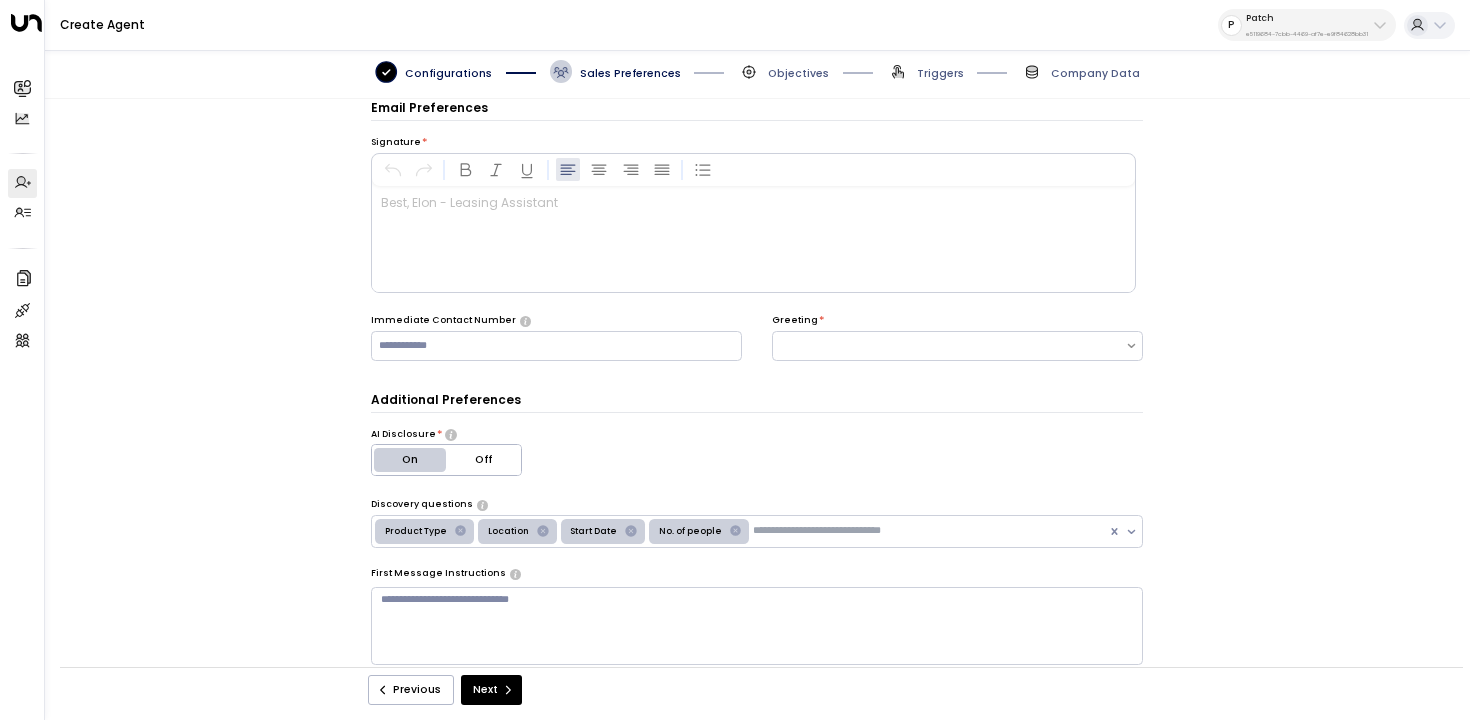 click at bounding box center [753, 239] 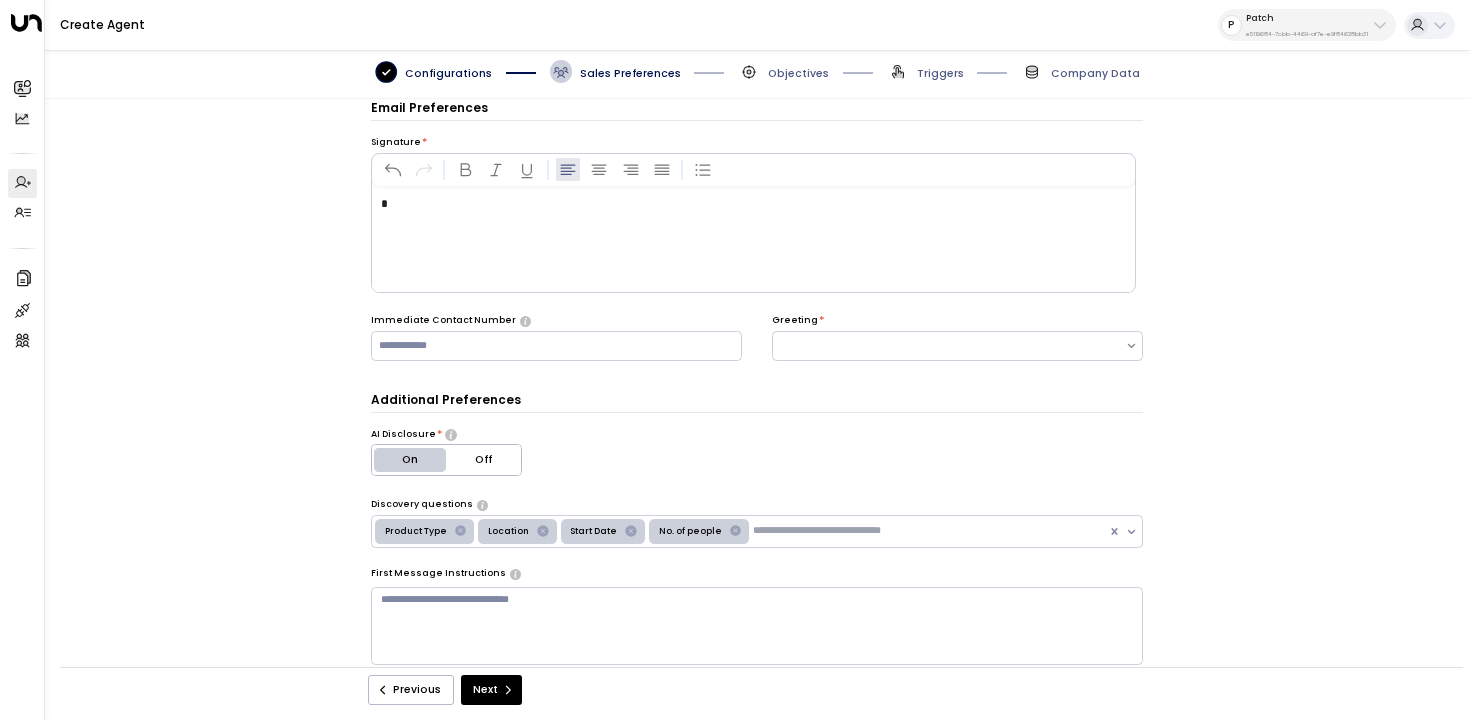 type 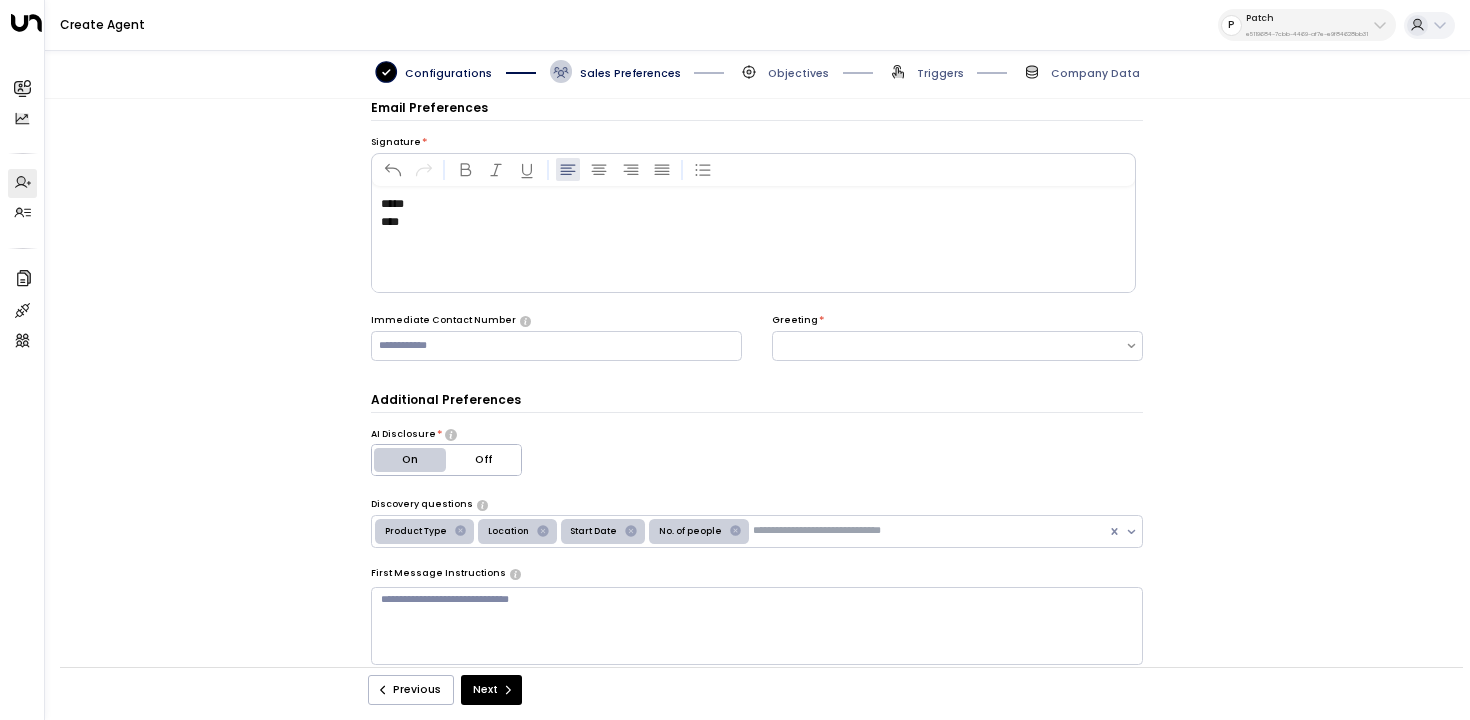 click on "Greeting   *" at bounding box center (957, 348) 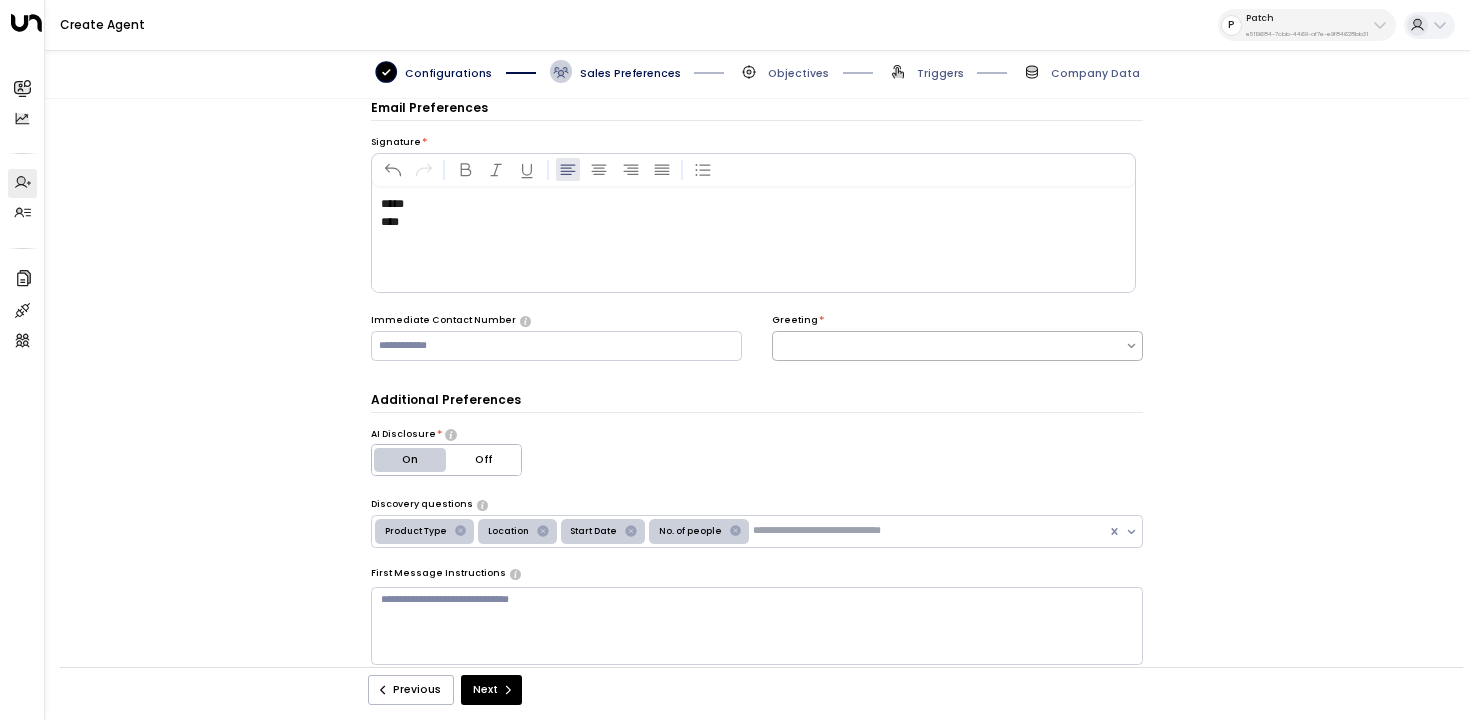 click at bounding box center [949, 346] 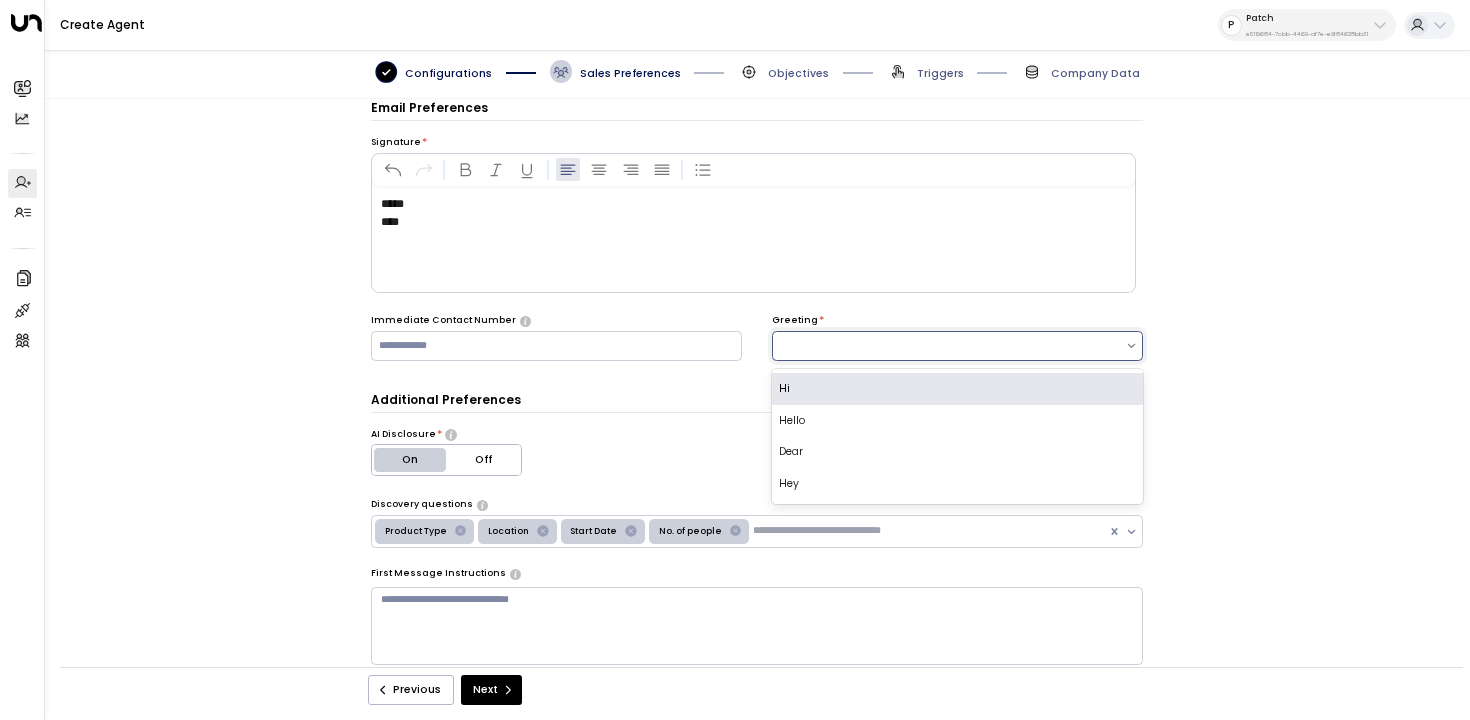 click on "Hi" at bounding box center (957, 389) 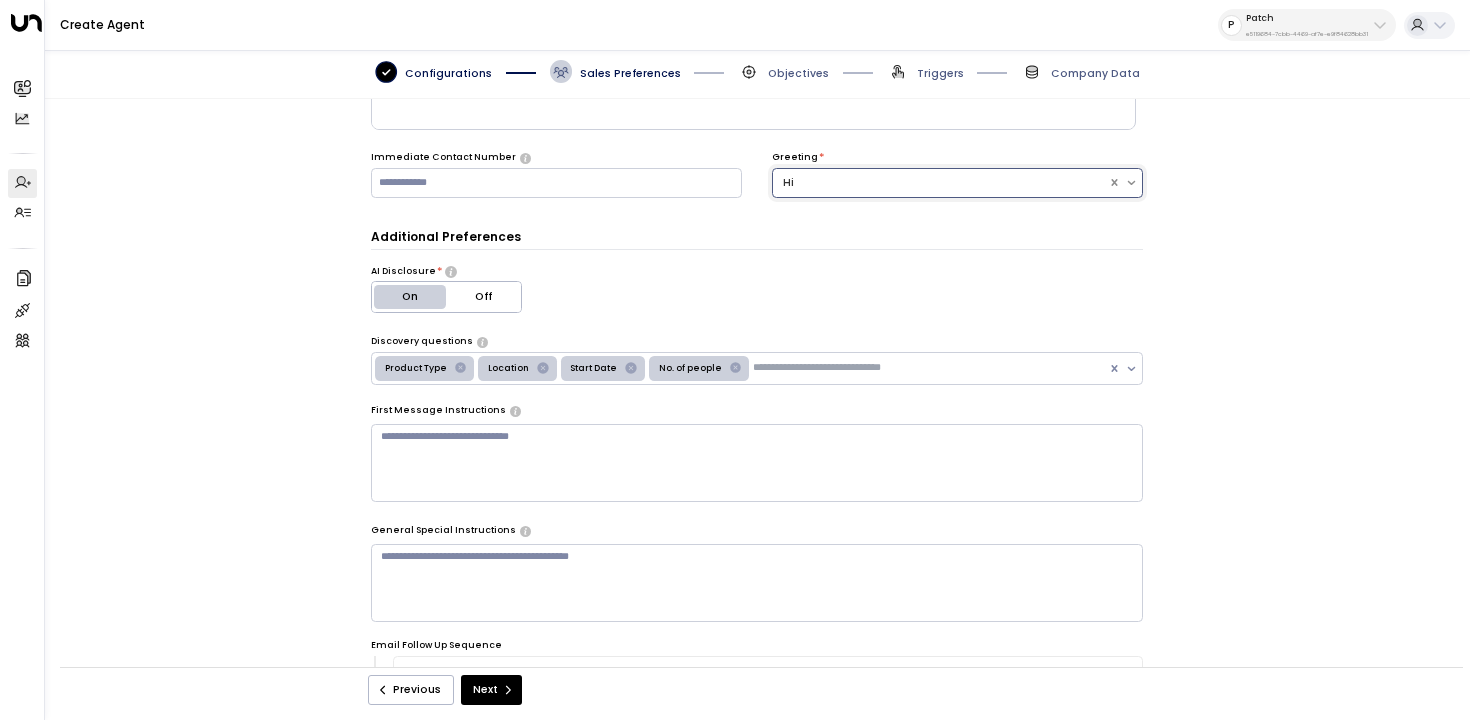 scroll, scrollTop: 201, scrollLeft: 0, axis: vertical 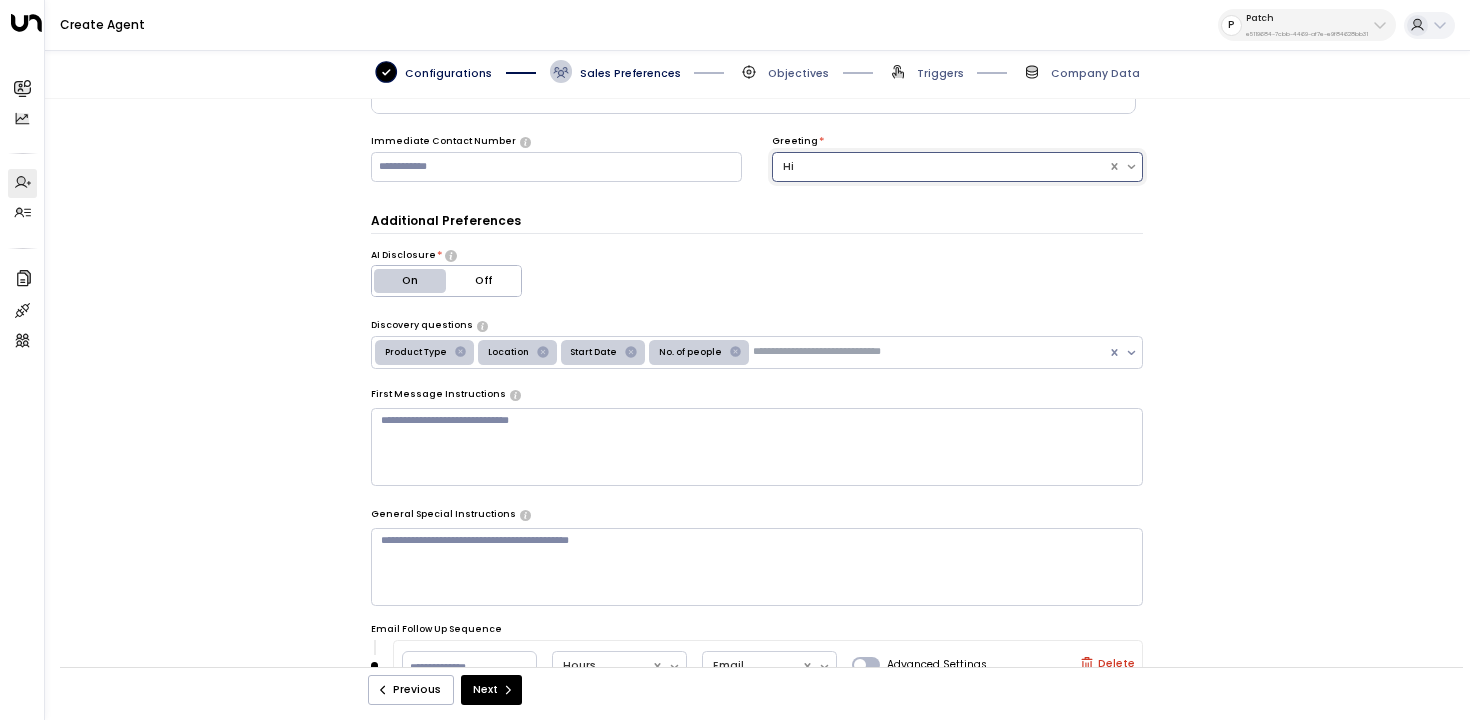 click on "Additional Preferences AI Disclosure * On Off Discovery questions   Product Type Location Start Date No. of people First Message Instructions * ​ General Special Instructions * ​" at bounding box center (757, 409) 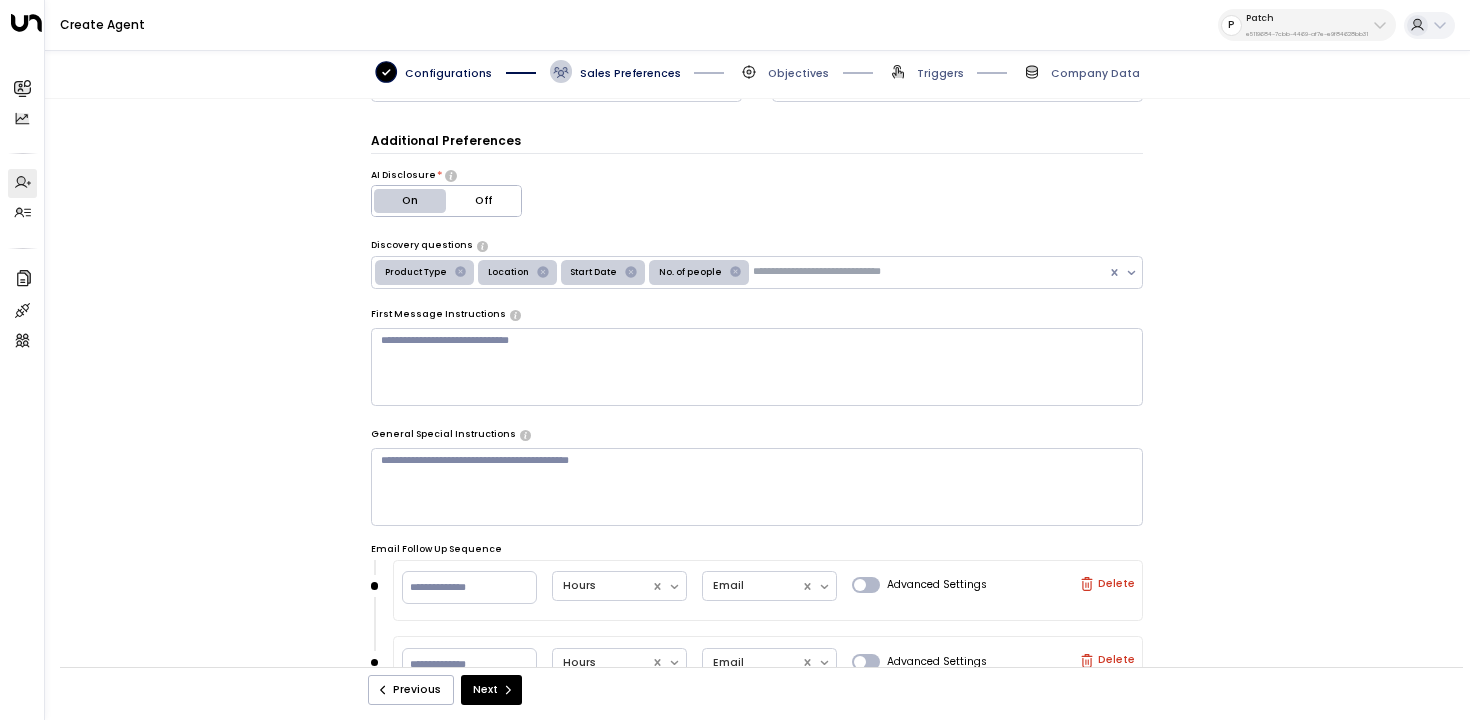 scroll, scrollTop: 281, scrollLeft: 0, axis: vertical 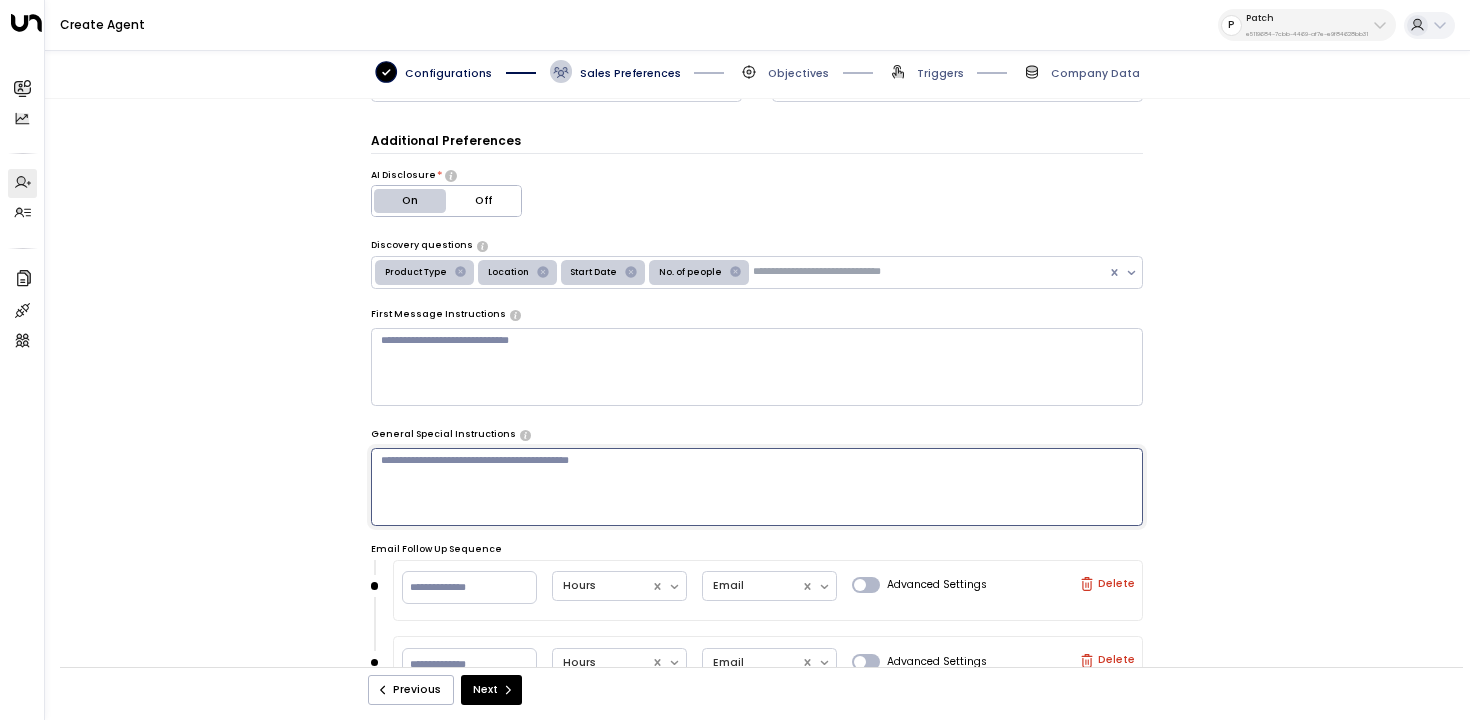 click at bounding box center [757, 487] 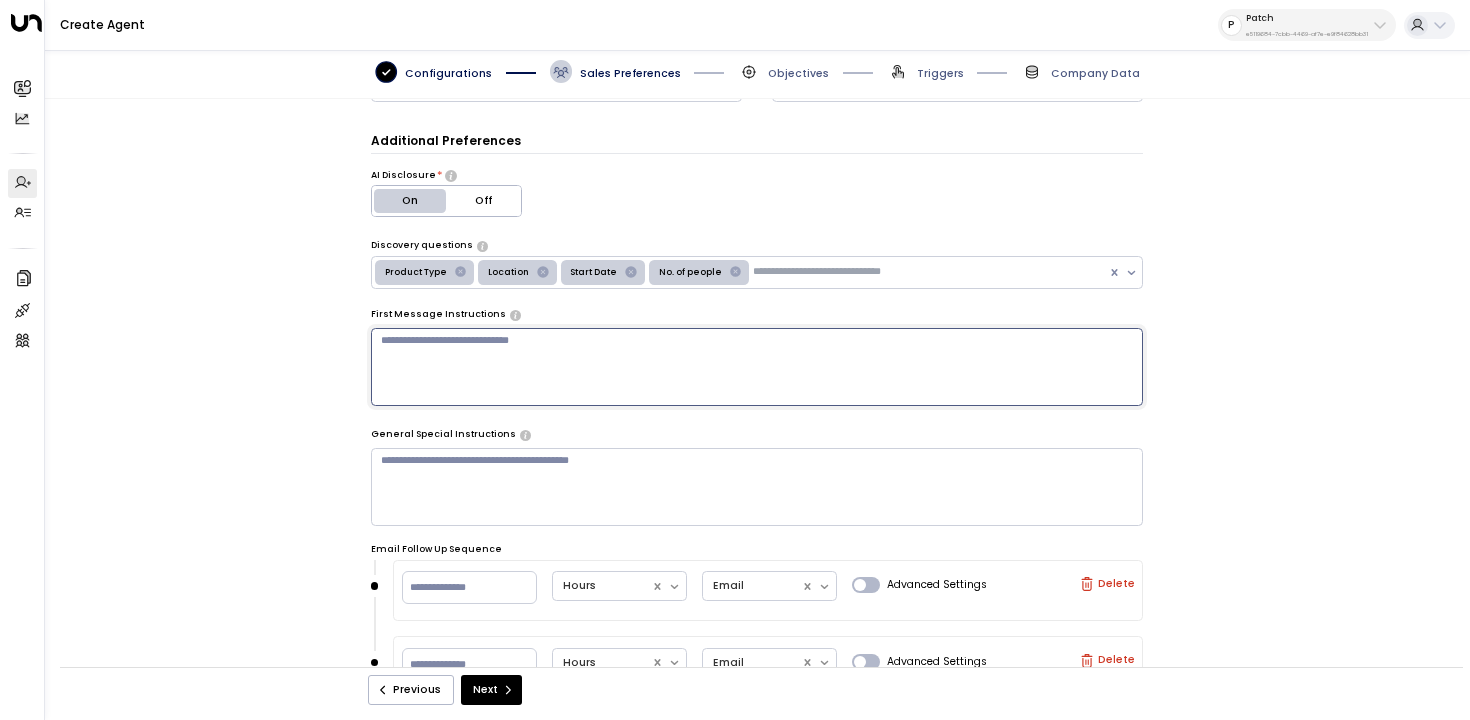 paste on "**********" 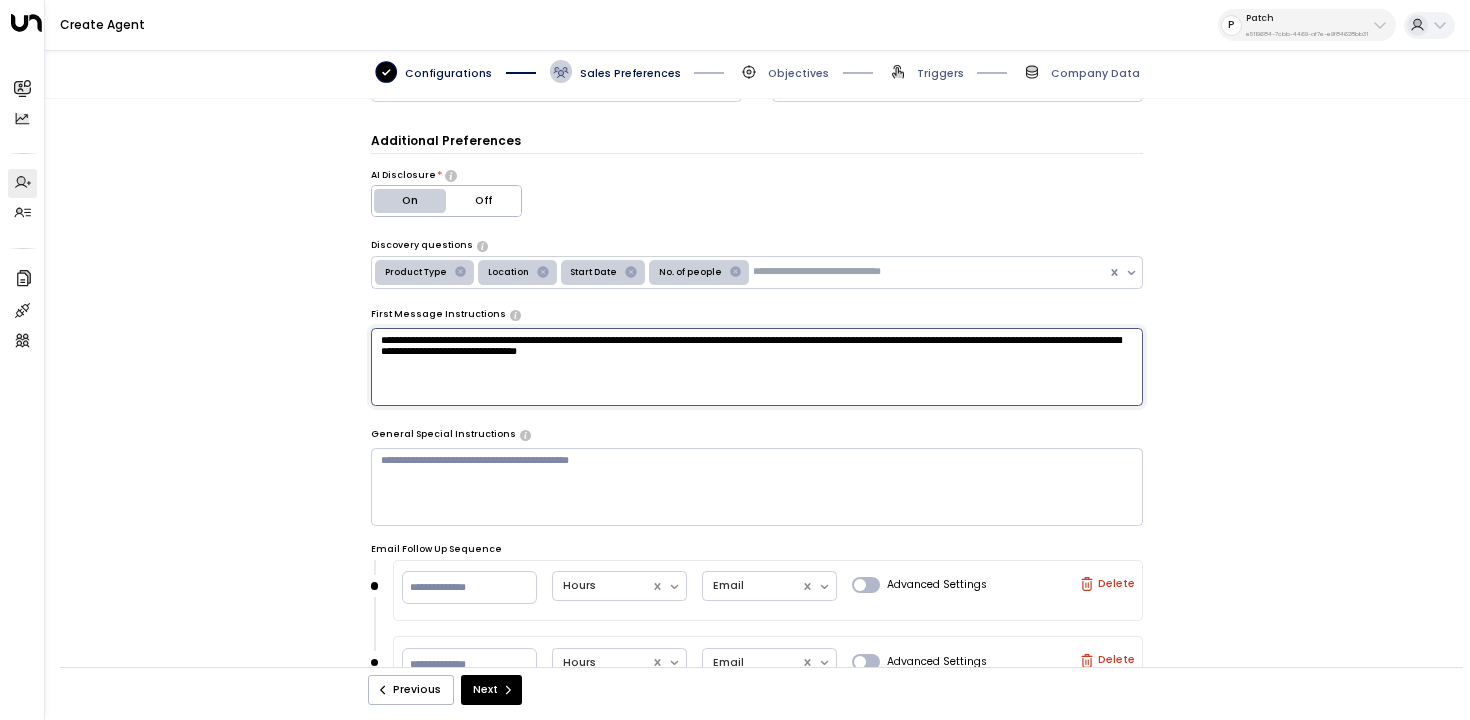click on "**********" at bounding box center (757, 367) 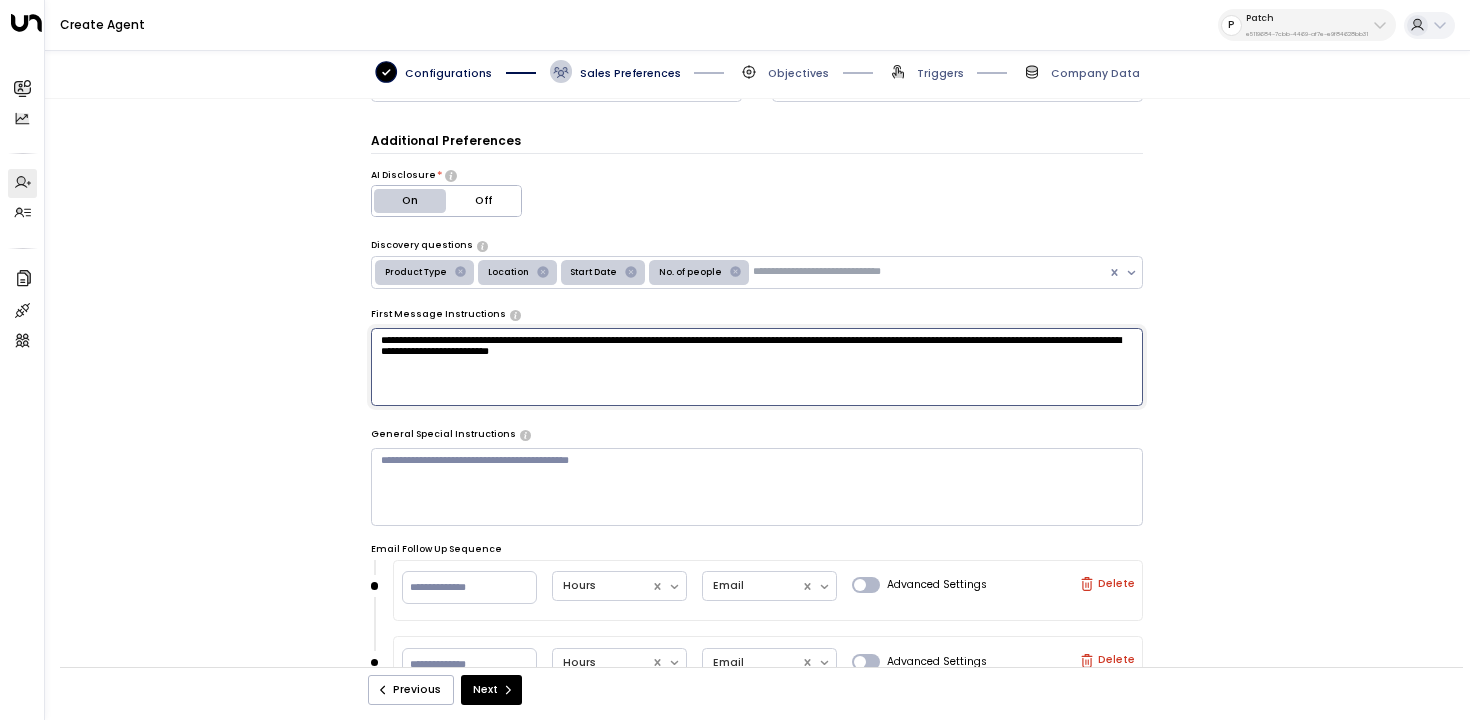 click on "**********" at bounding box center [757, 367] 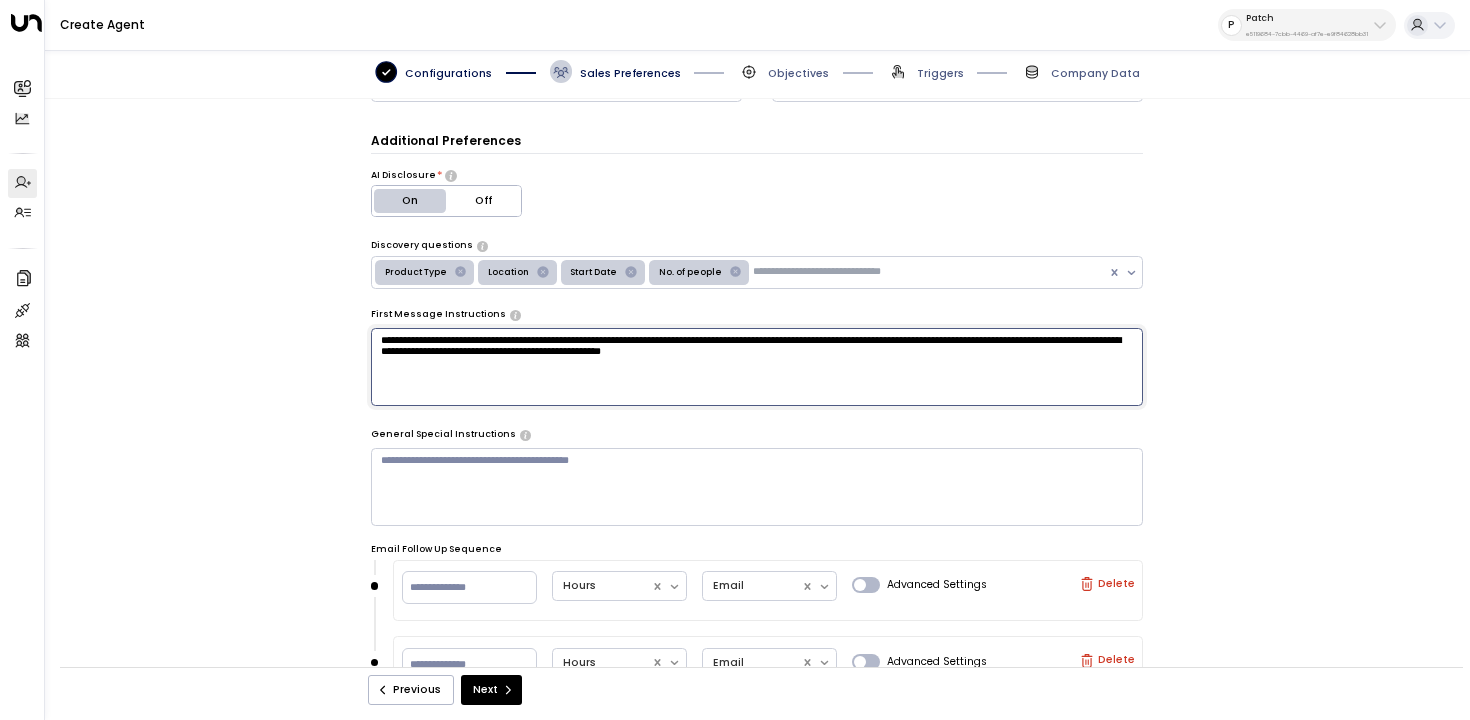 paste on "**********" 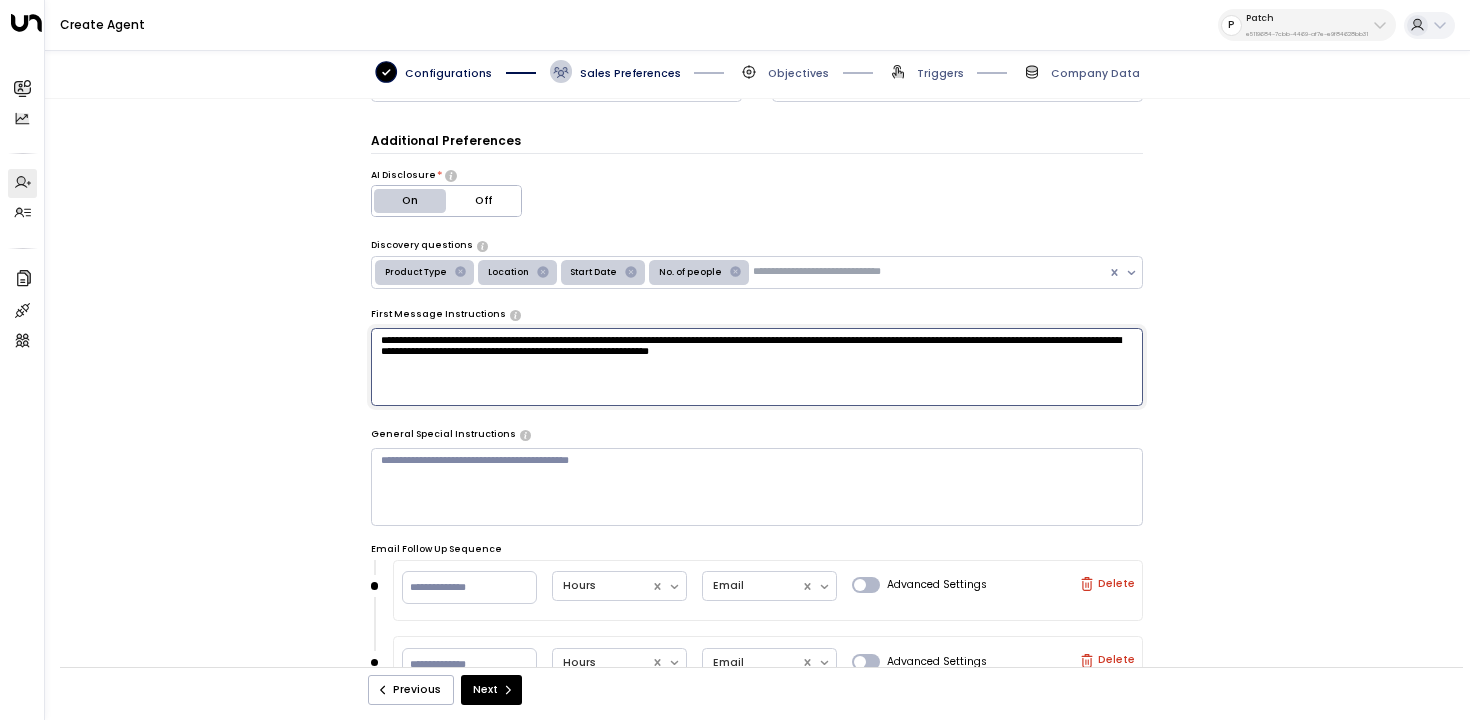 click on "**********" at bounding box center [757, 367] 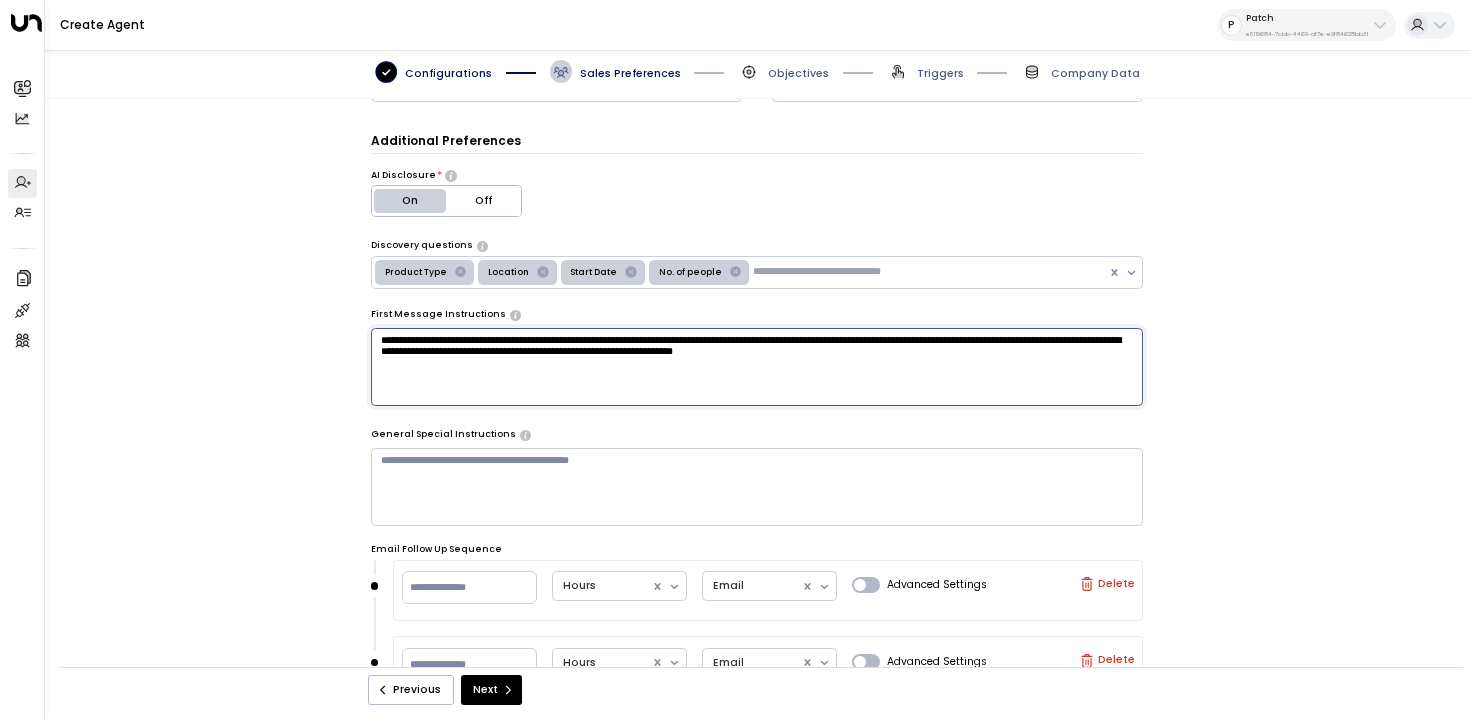 click on "**********" at bounding box center (757, 367) 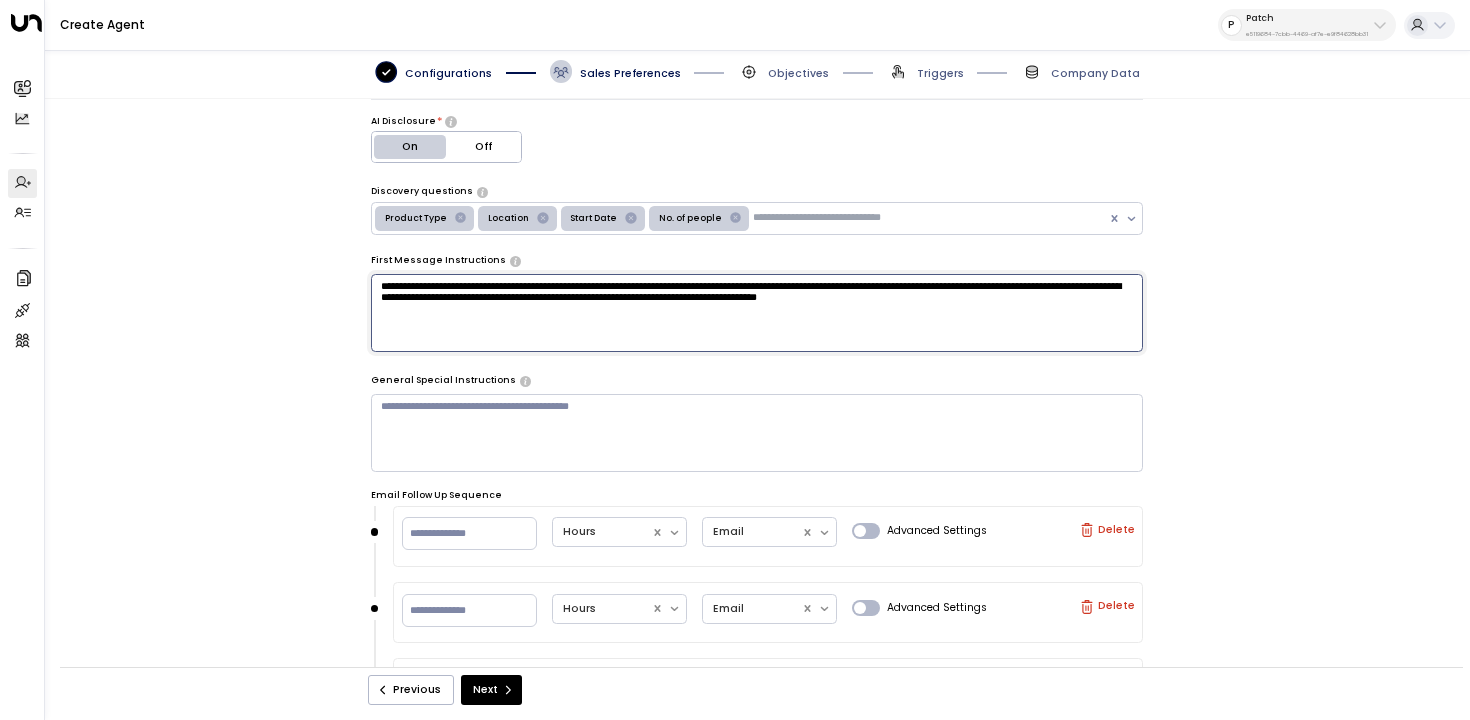 scroll, scrollTop: 575, scrollLeft: 0, axis: vertical 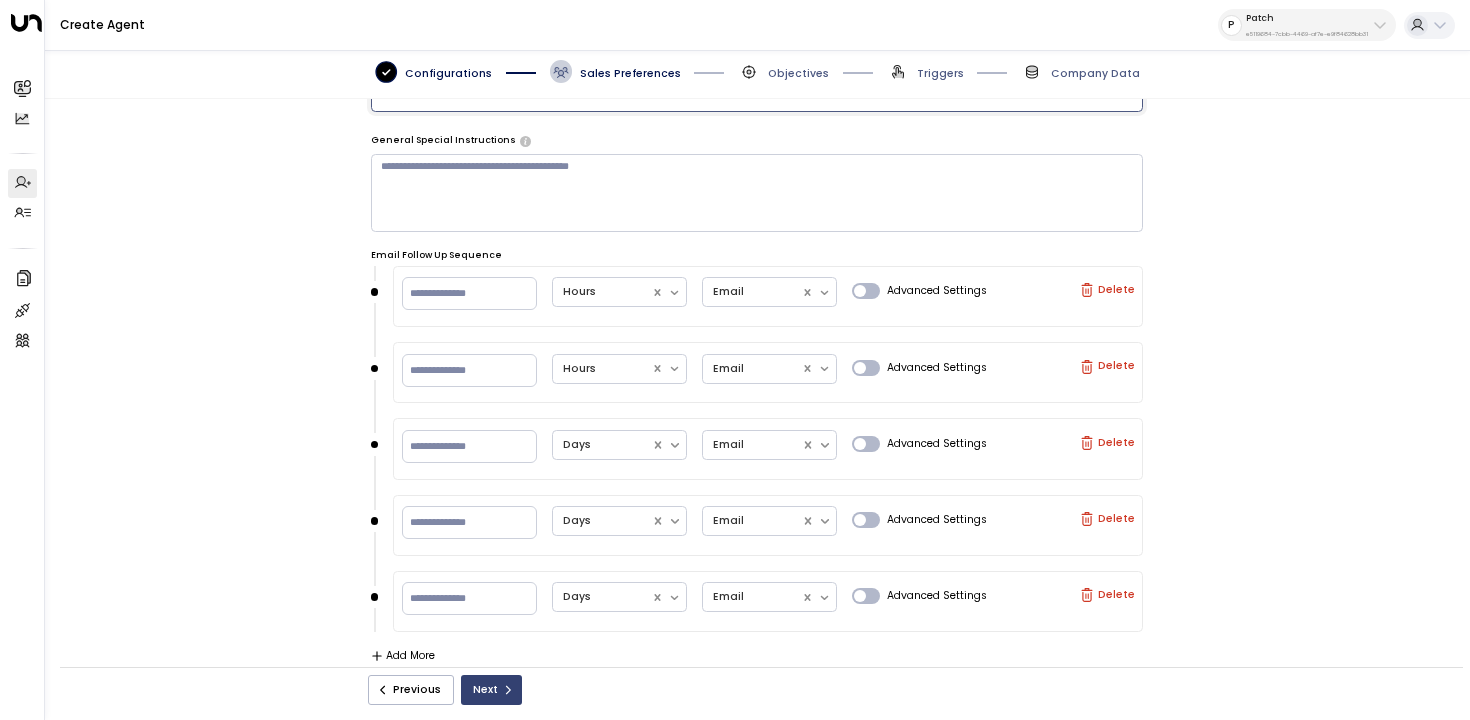 type on "**********" 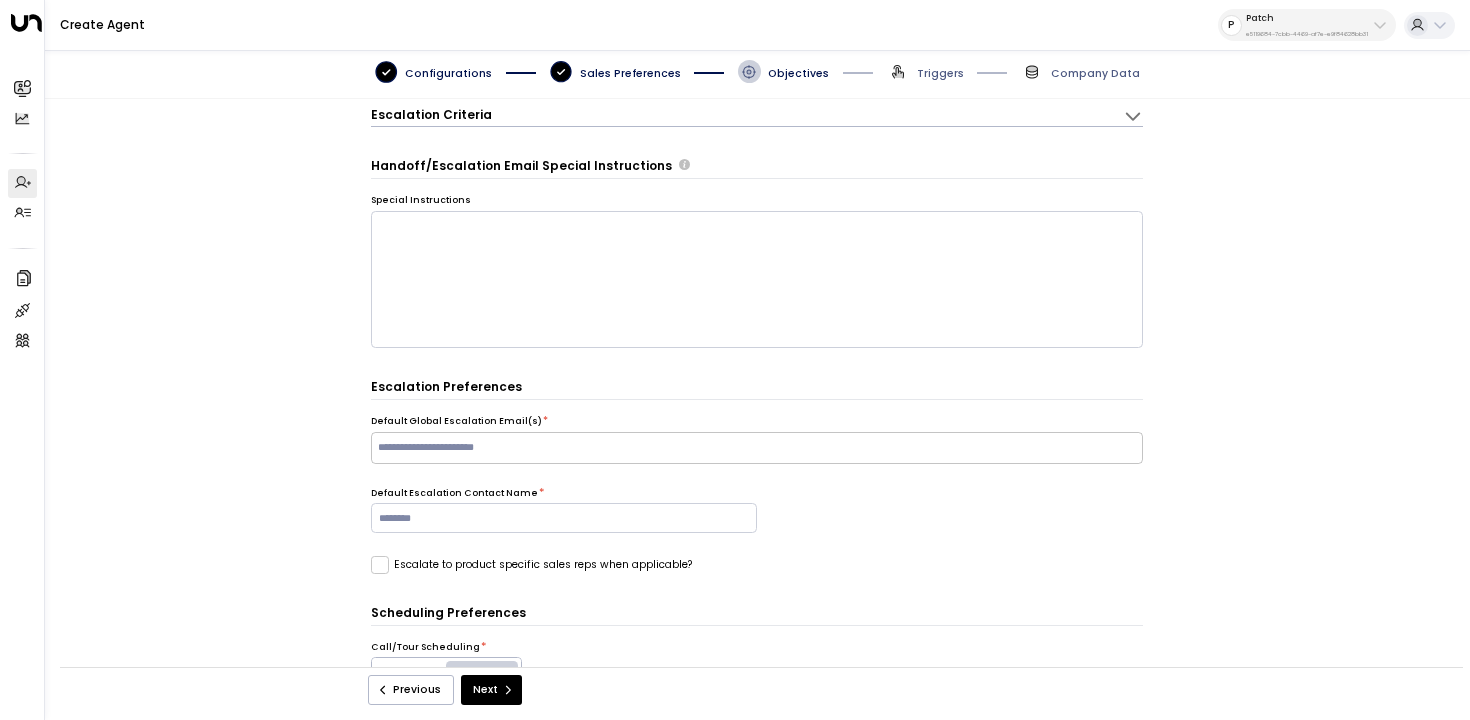 scroll, scrollTop: 412, scrollLeft: 0, axis: vertical 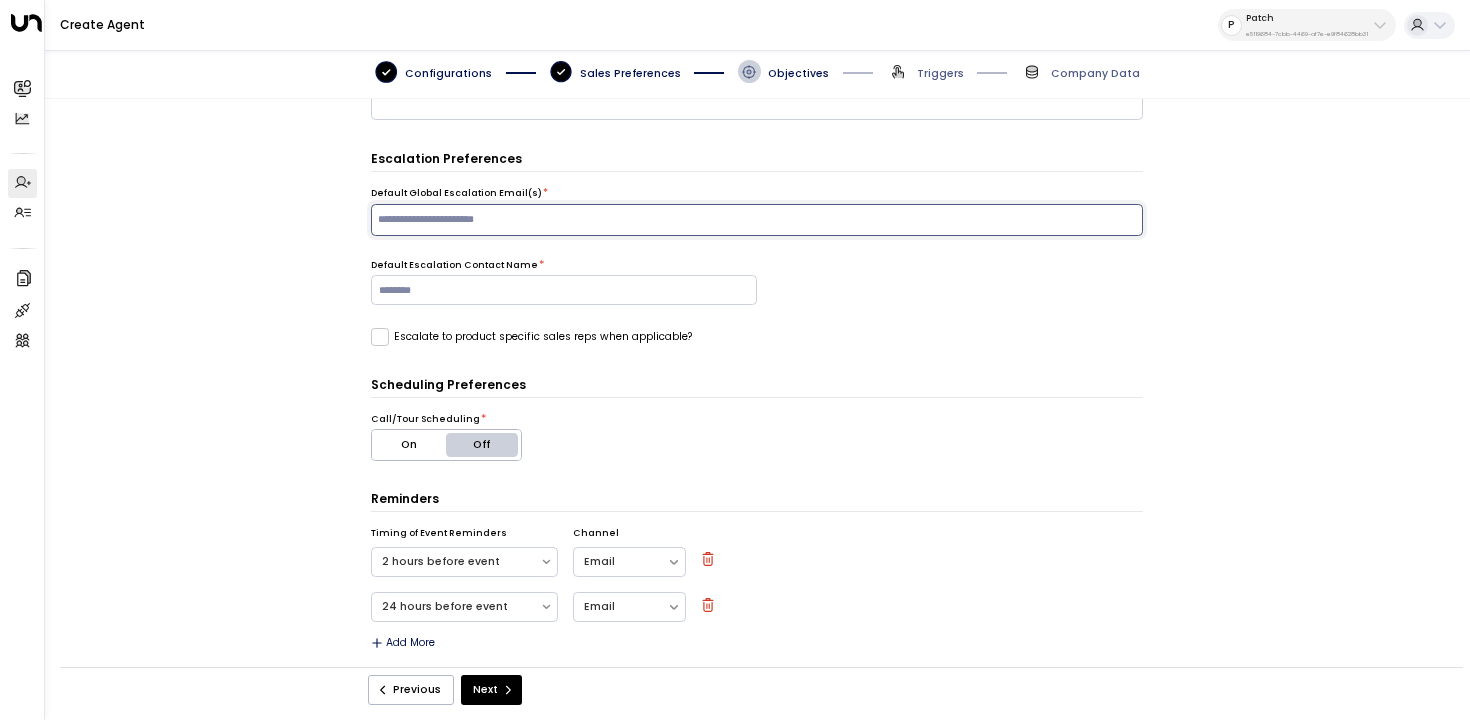 click at bounding box center (756, 219) 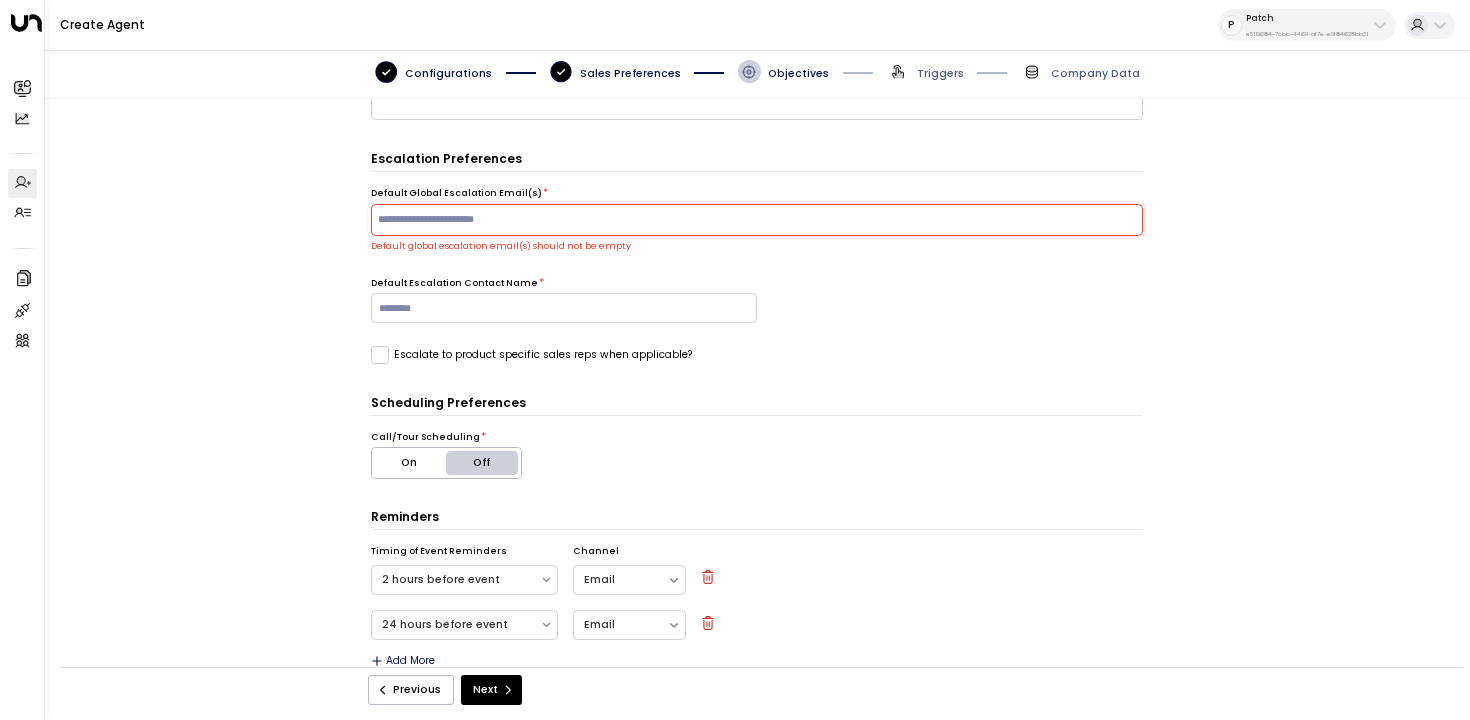 paste on "**********" 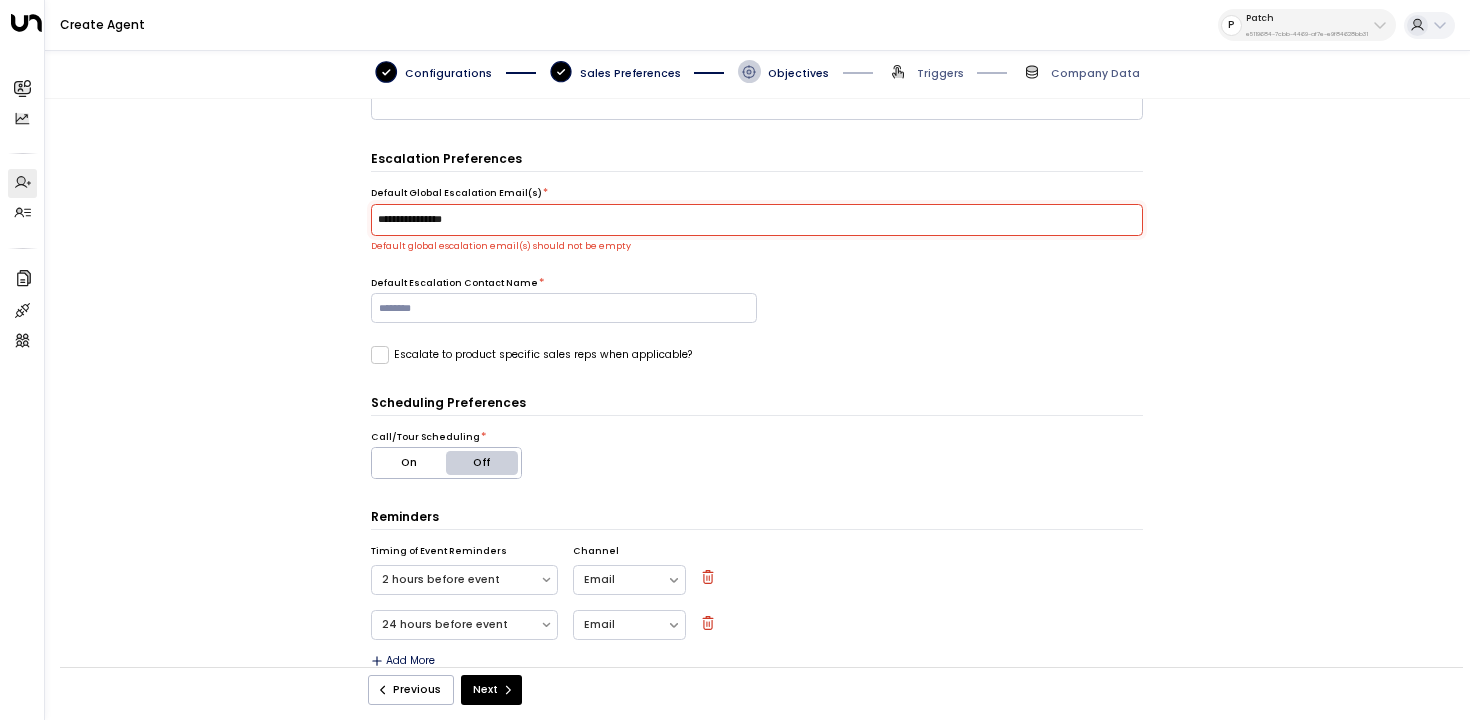 type 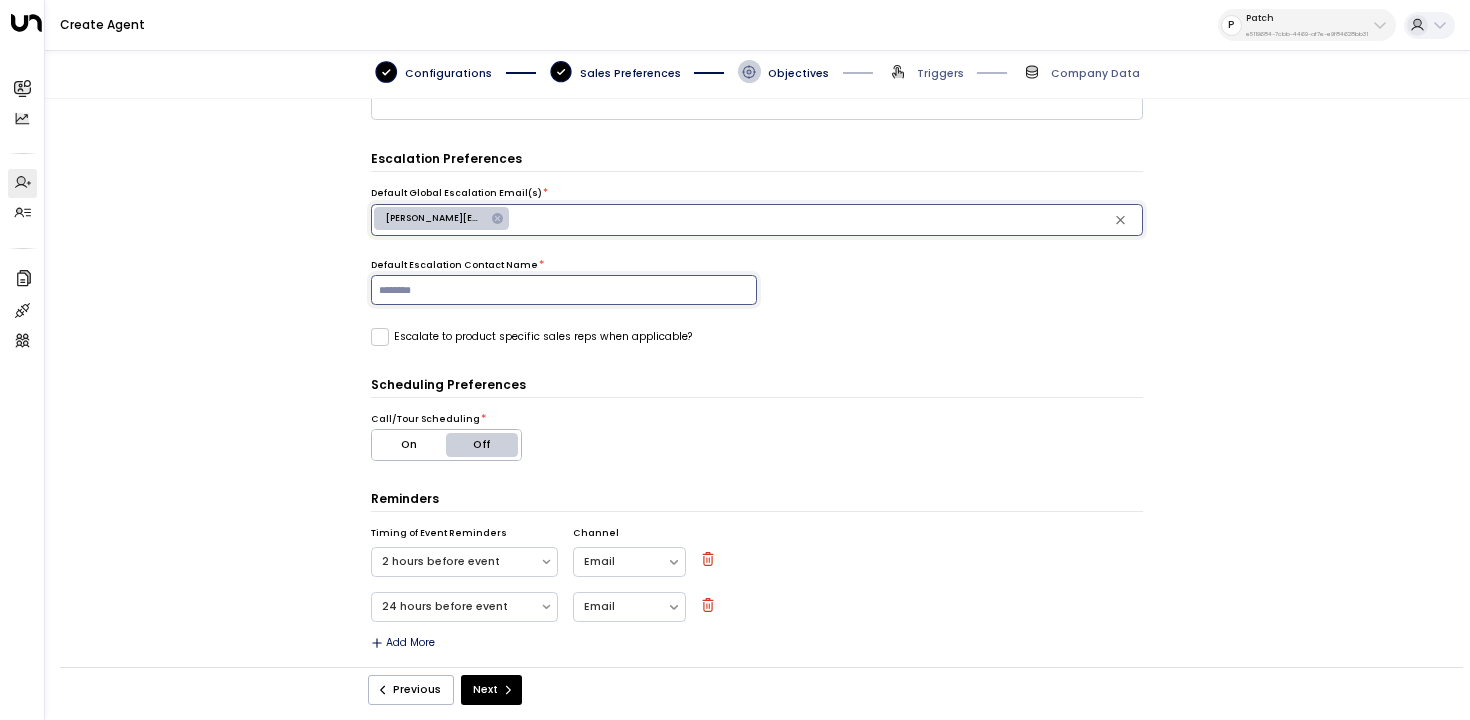click at bounding box center (564, 290) 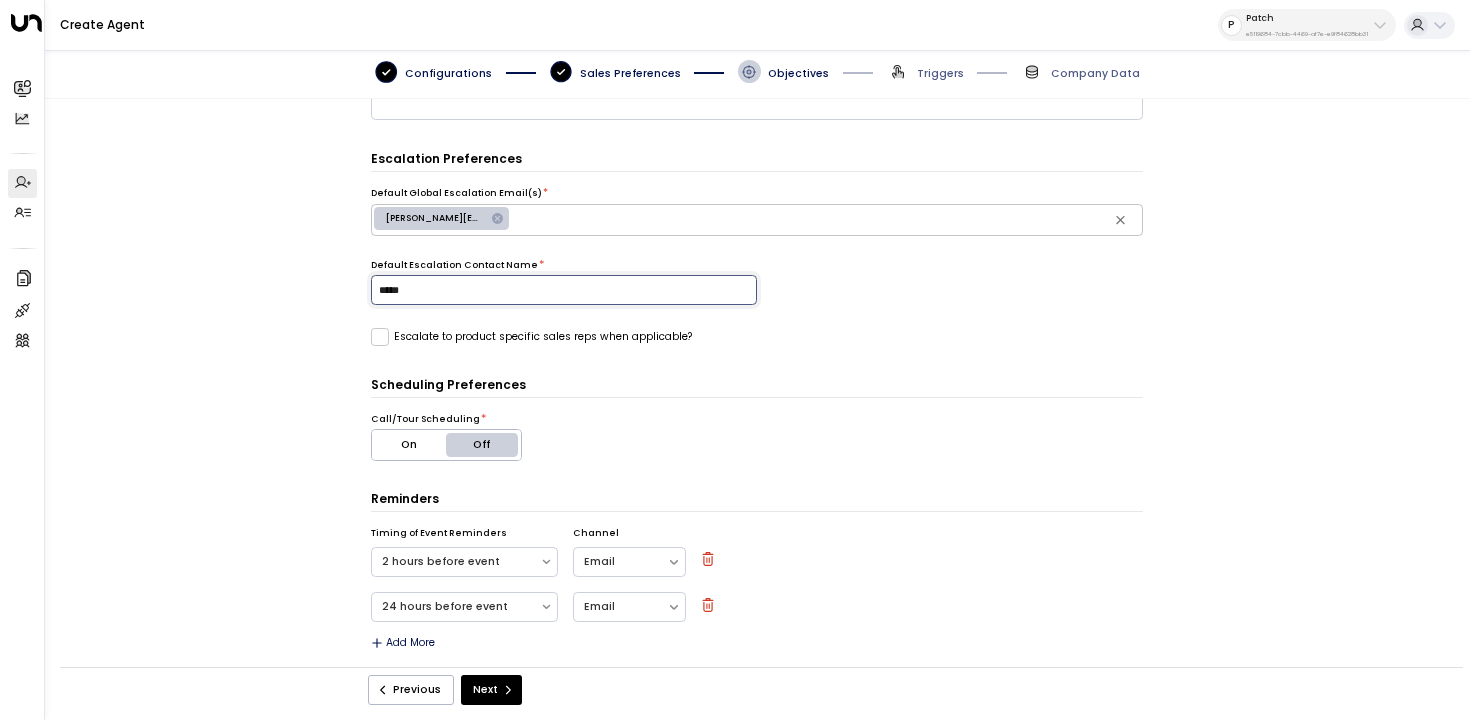 type on "*****" 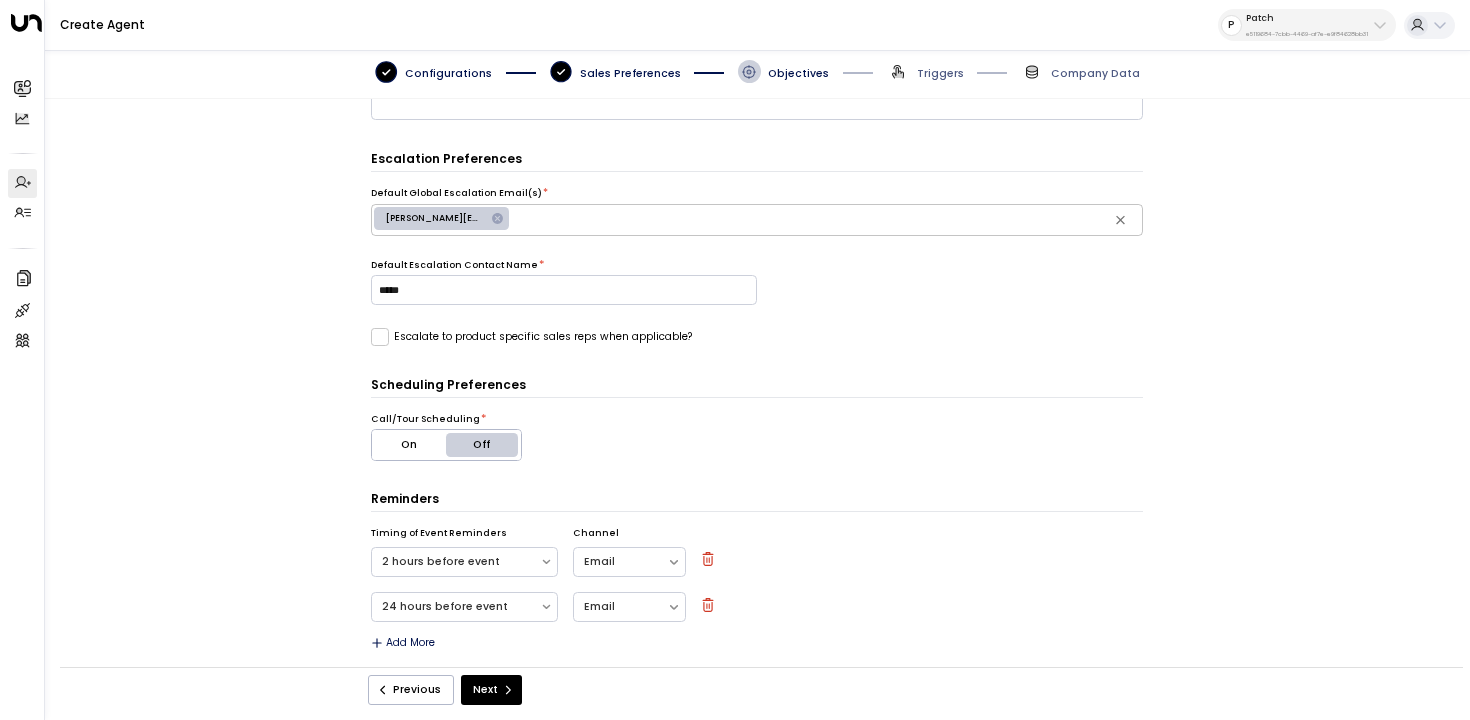 click on "**********" at bounding box center (757, 179) 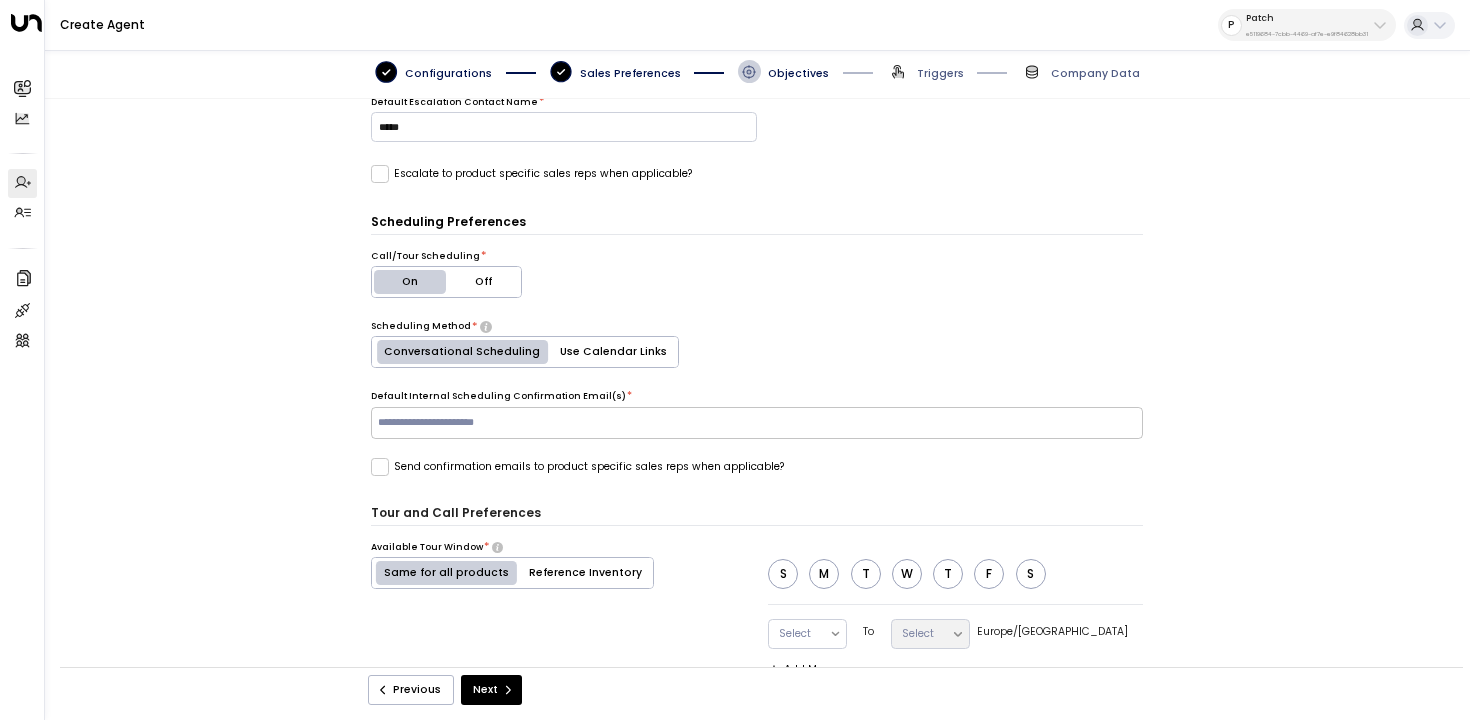scroll, scrollTop: 581, scrollLeft: 0, axis: vertical 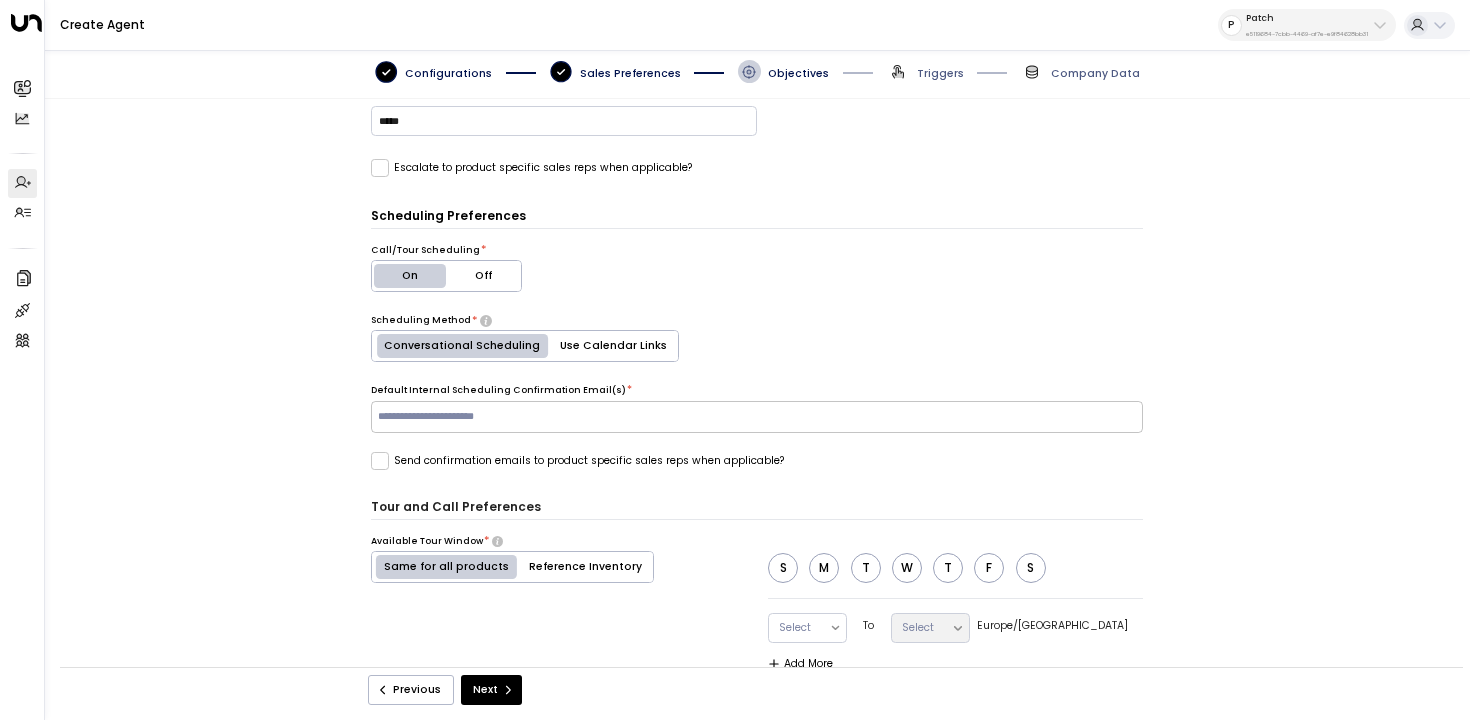 click on "​" at bounding box center (757, 417) 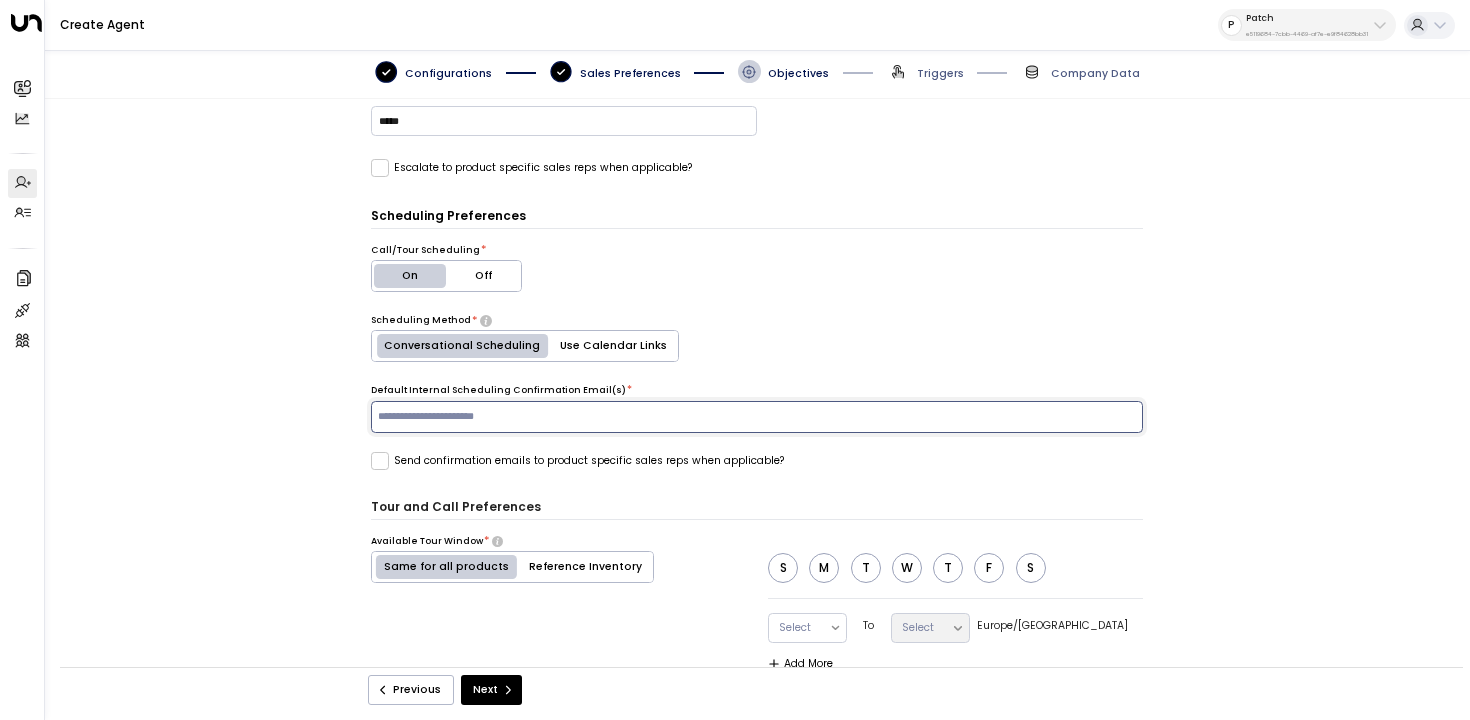paste on "**********" 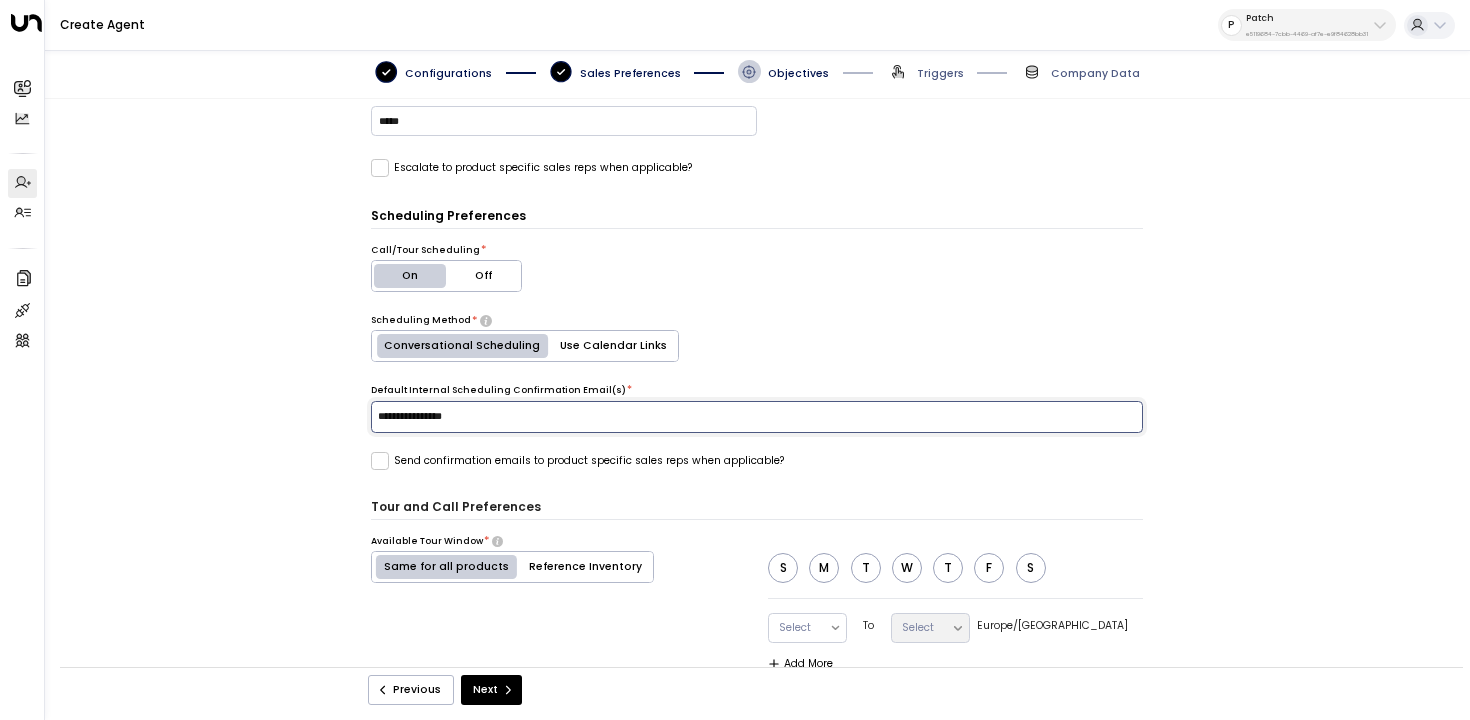 type 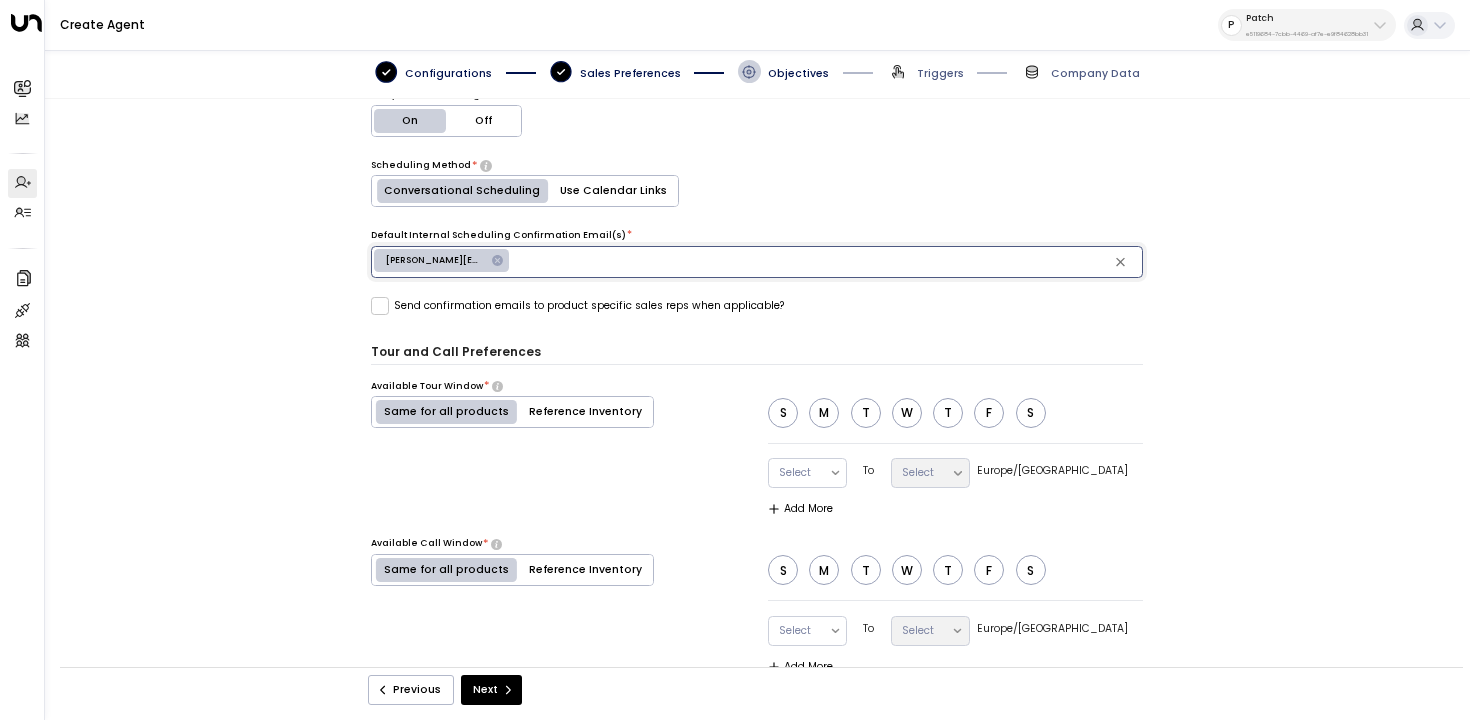 scroll, scrollTop: 735, scrollLeft: 0, axis: vertical 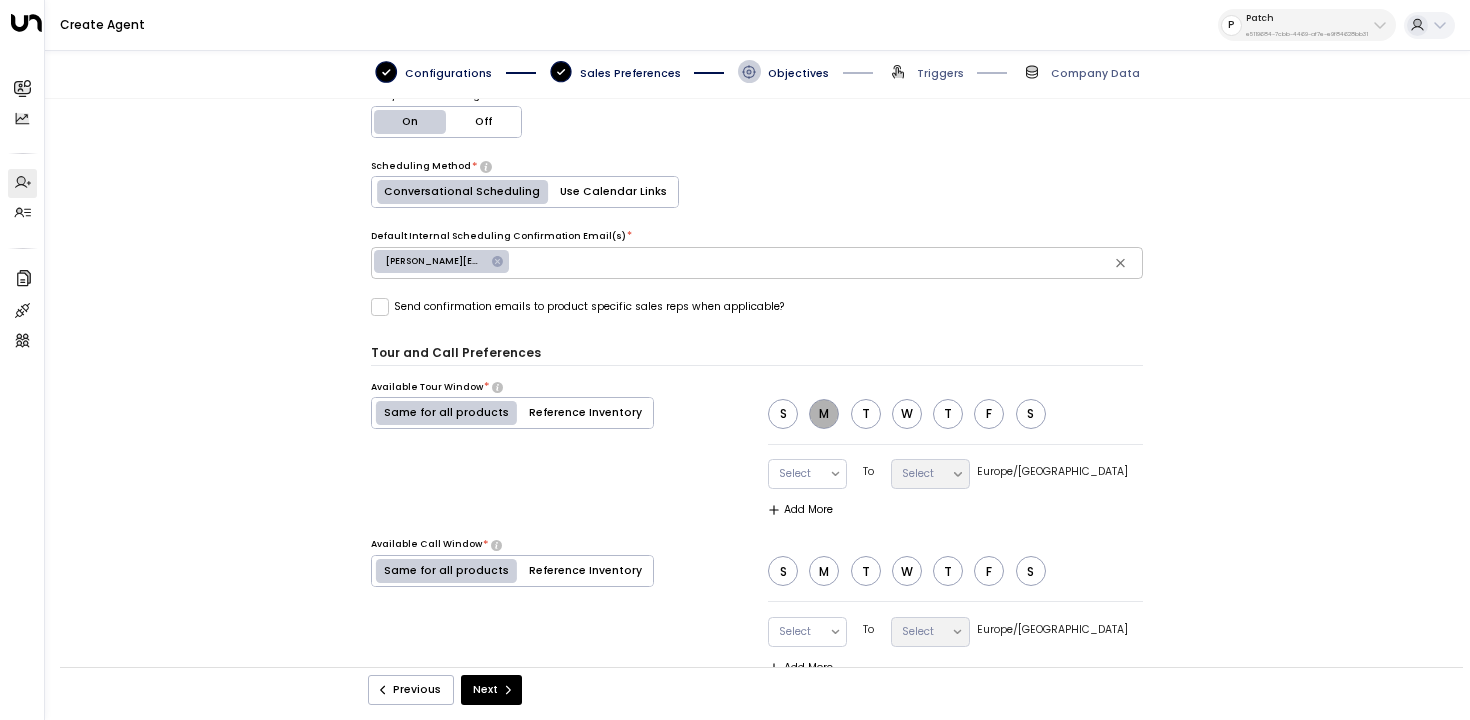 click on "M" at bounding box center [824, 414] 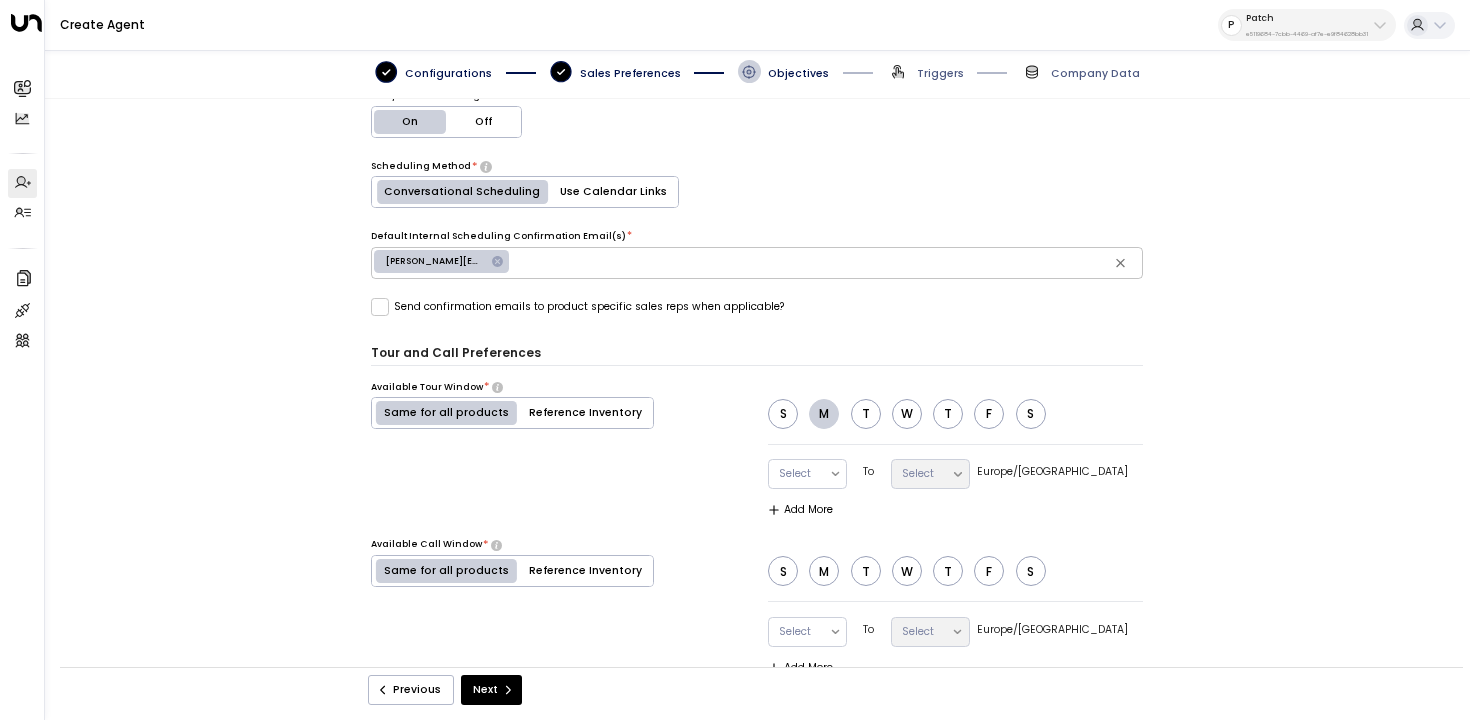 click on "S M T W T F S" at bounding box center [912, 414] 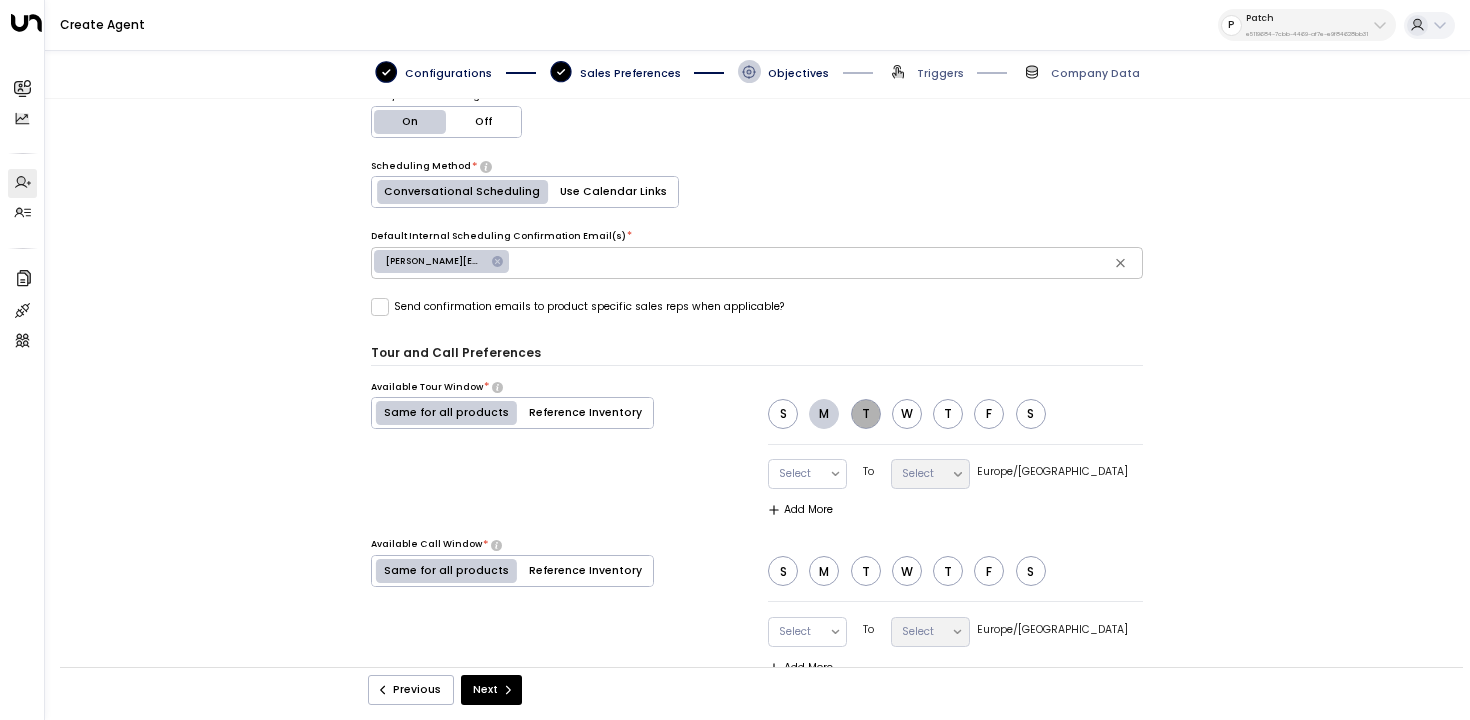 click on "T" at bounding box center (866, 414) 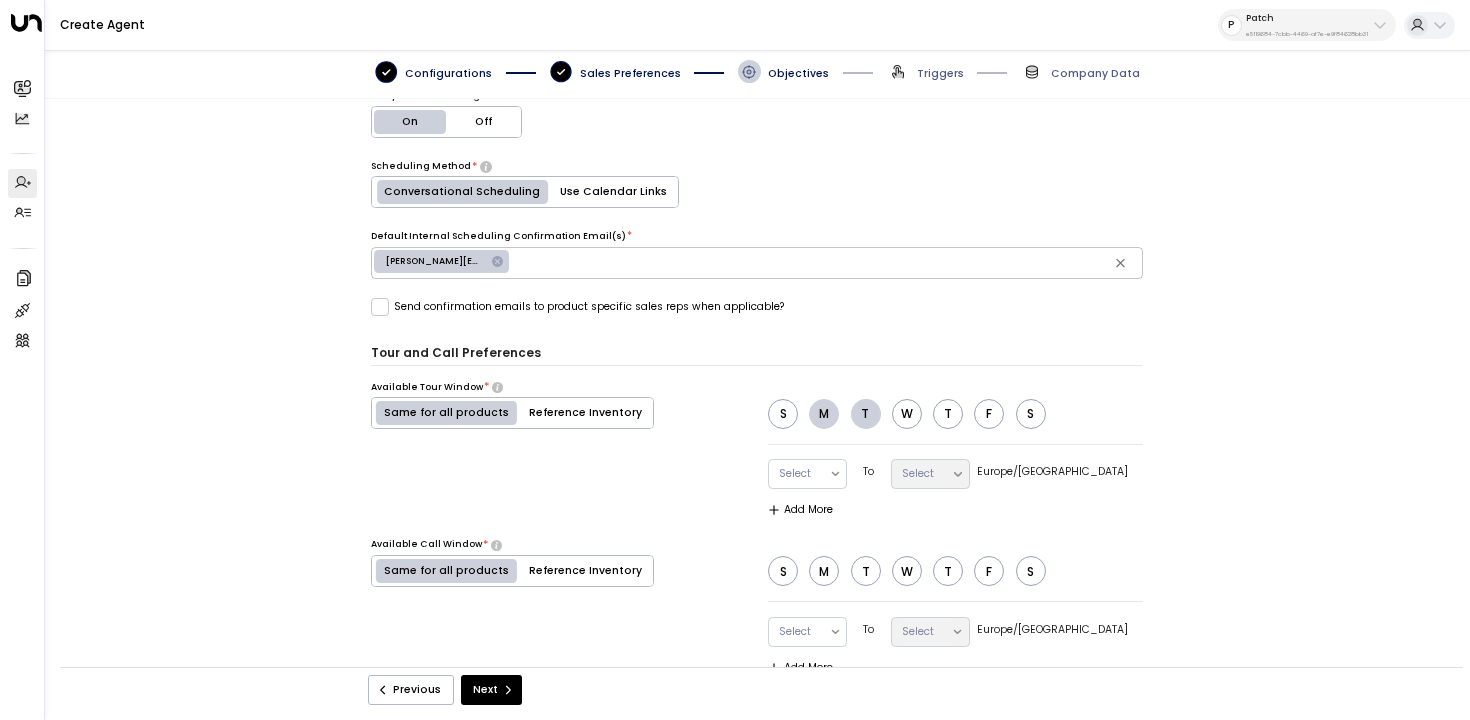 click on "W" at bounding box center (907, 414) 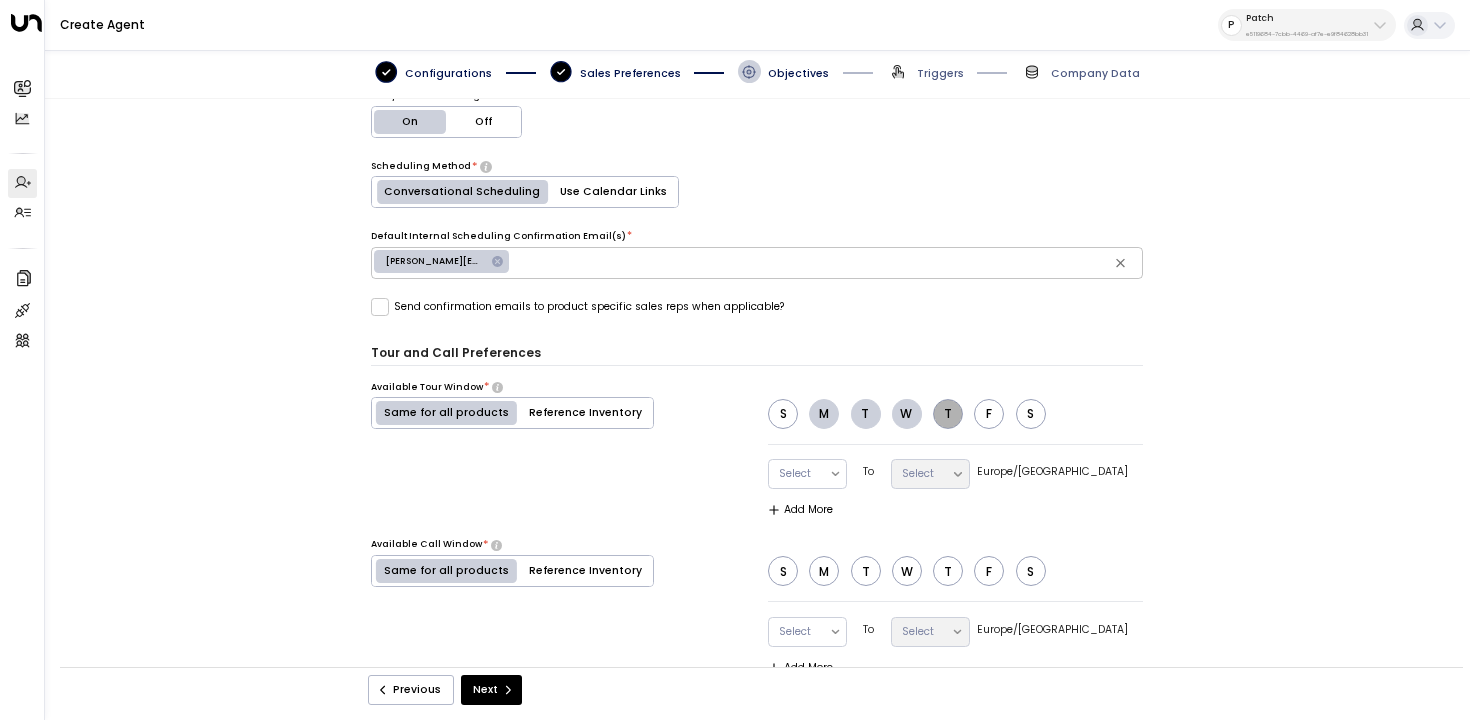 click on "T" at bounding box center [948, 414] 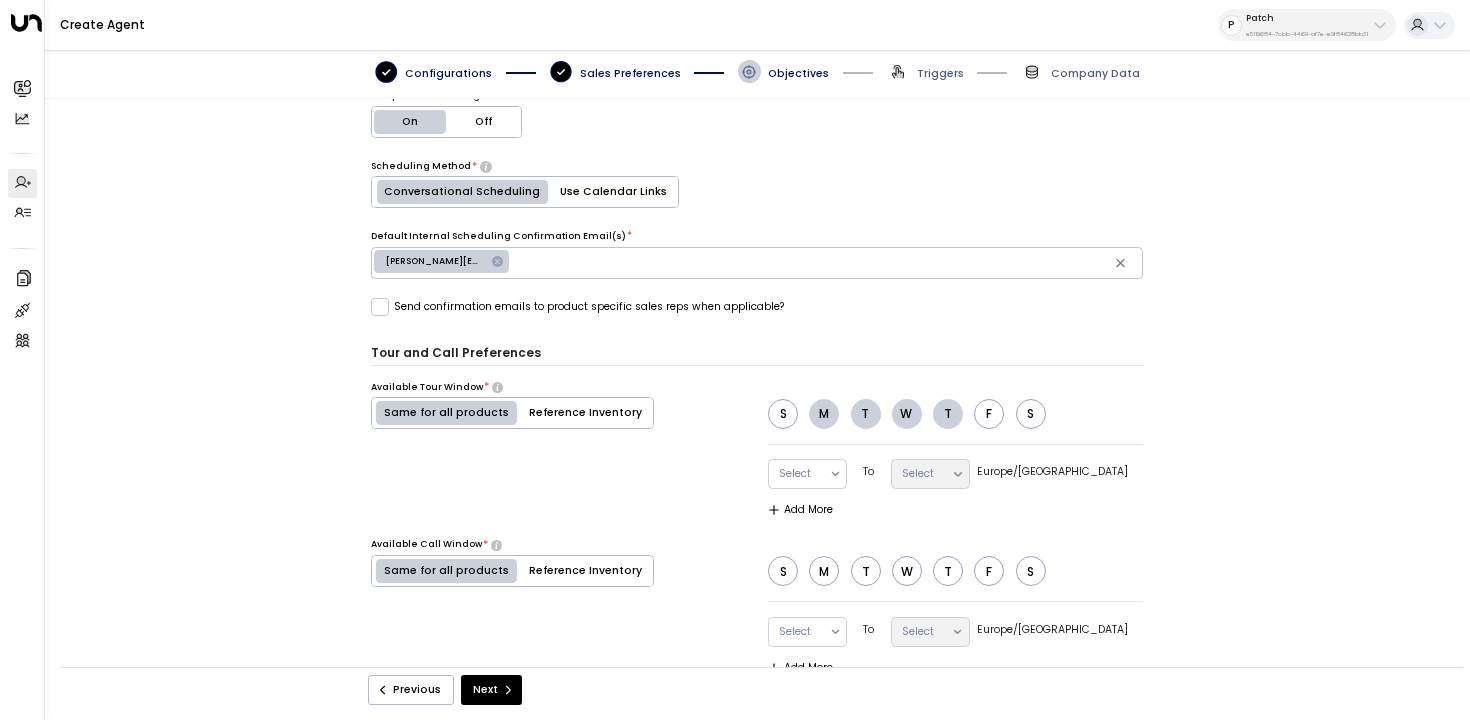 click on "F" at bounding box center [989, 414] 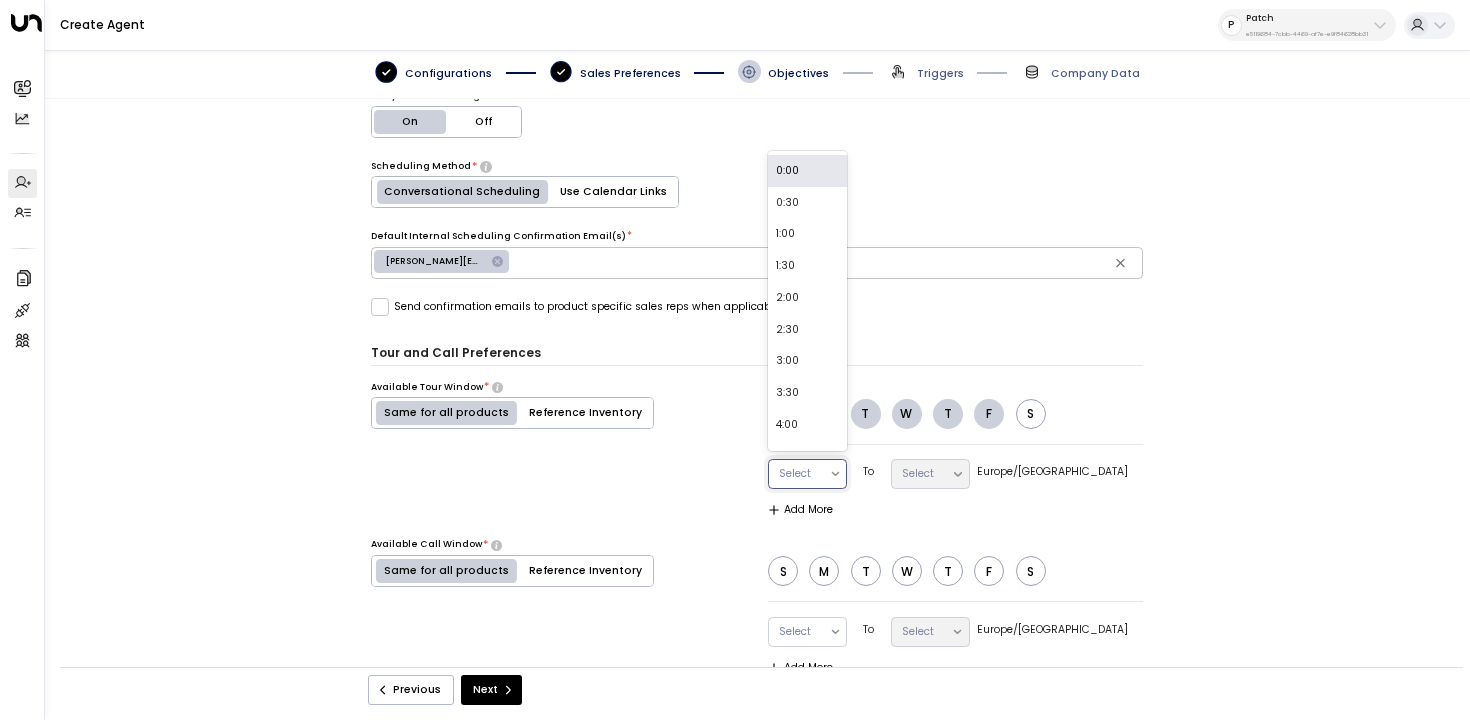 click at bounding box center (837, 474) 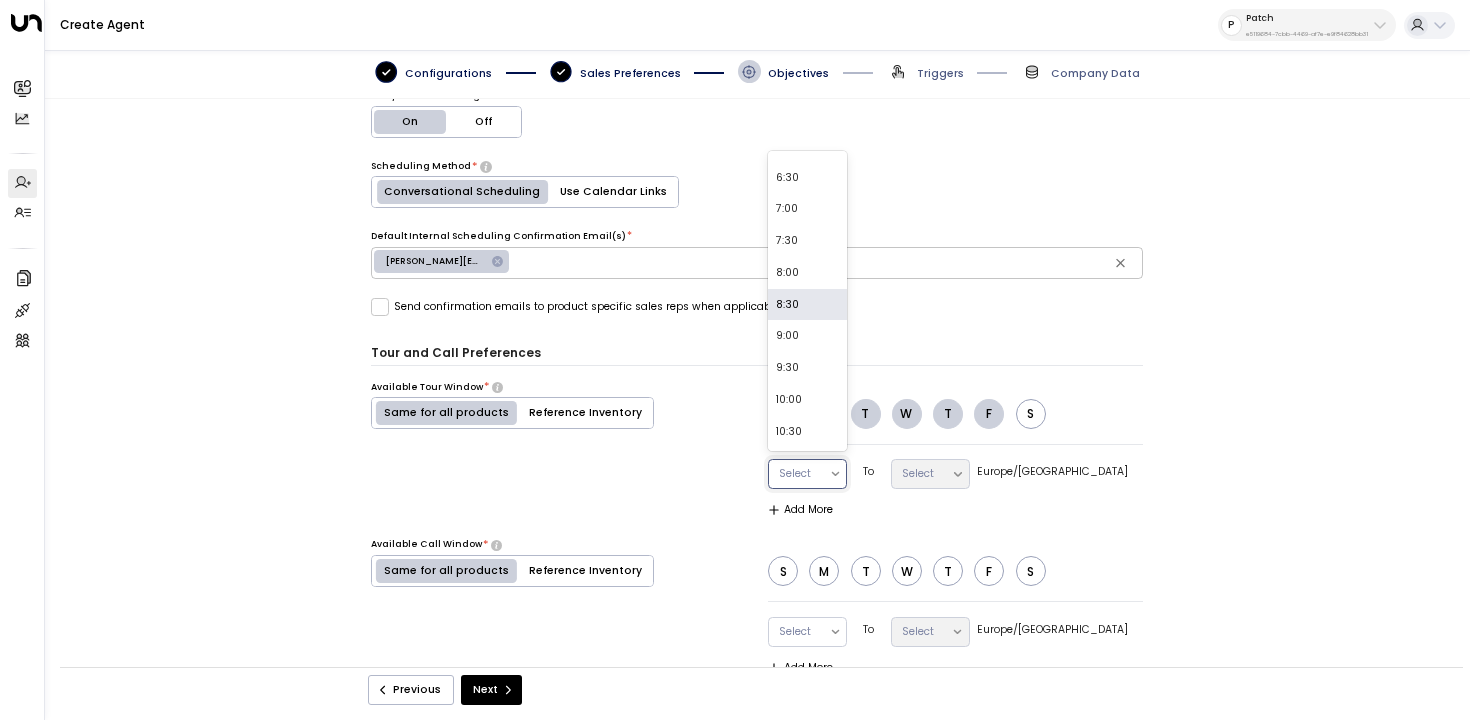 scroll, scrollTop: 423, scrollLeft: 0, axis: vertical 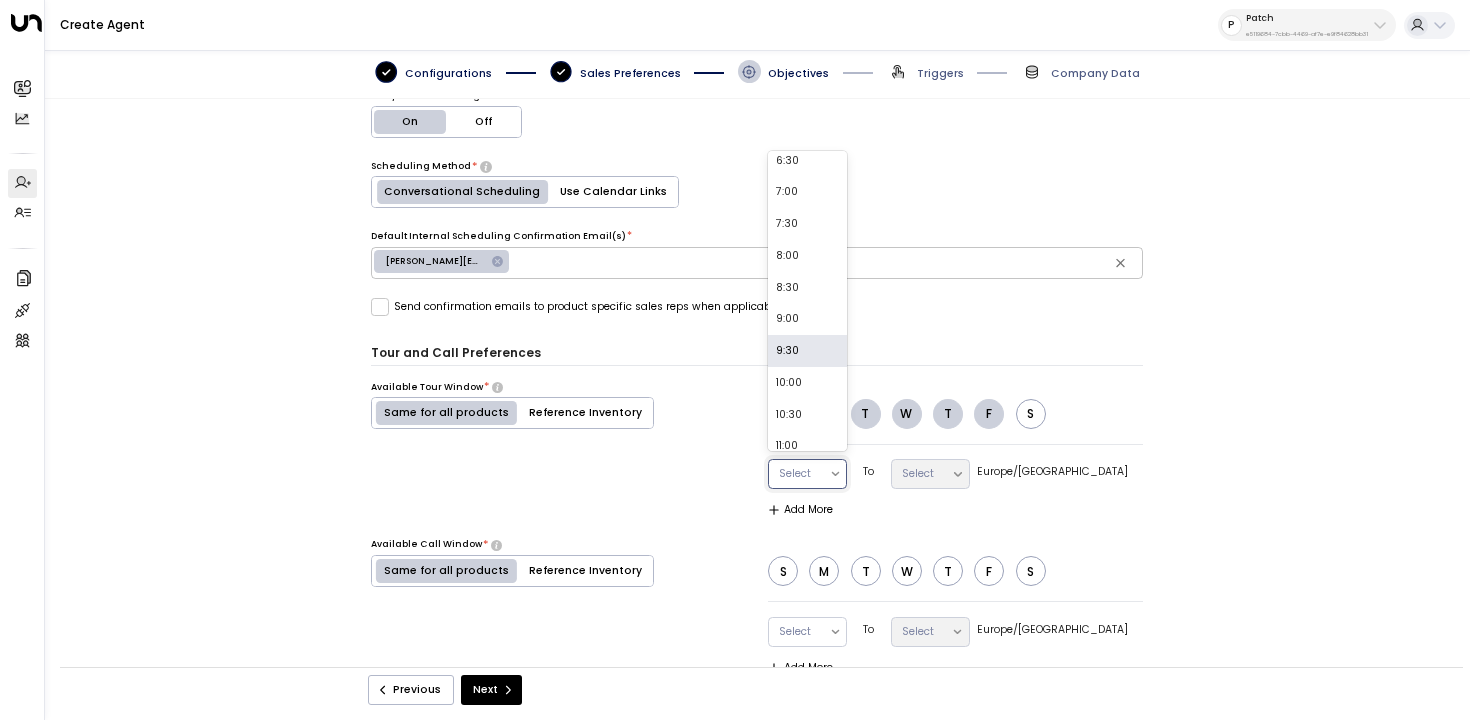 click on "9:30" at bounding box center (807, 351) 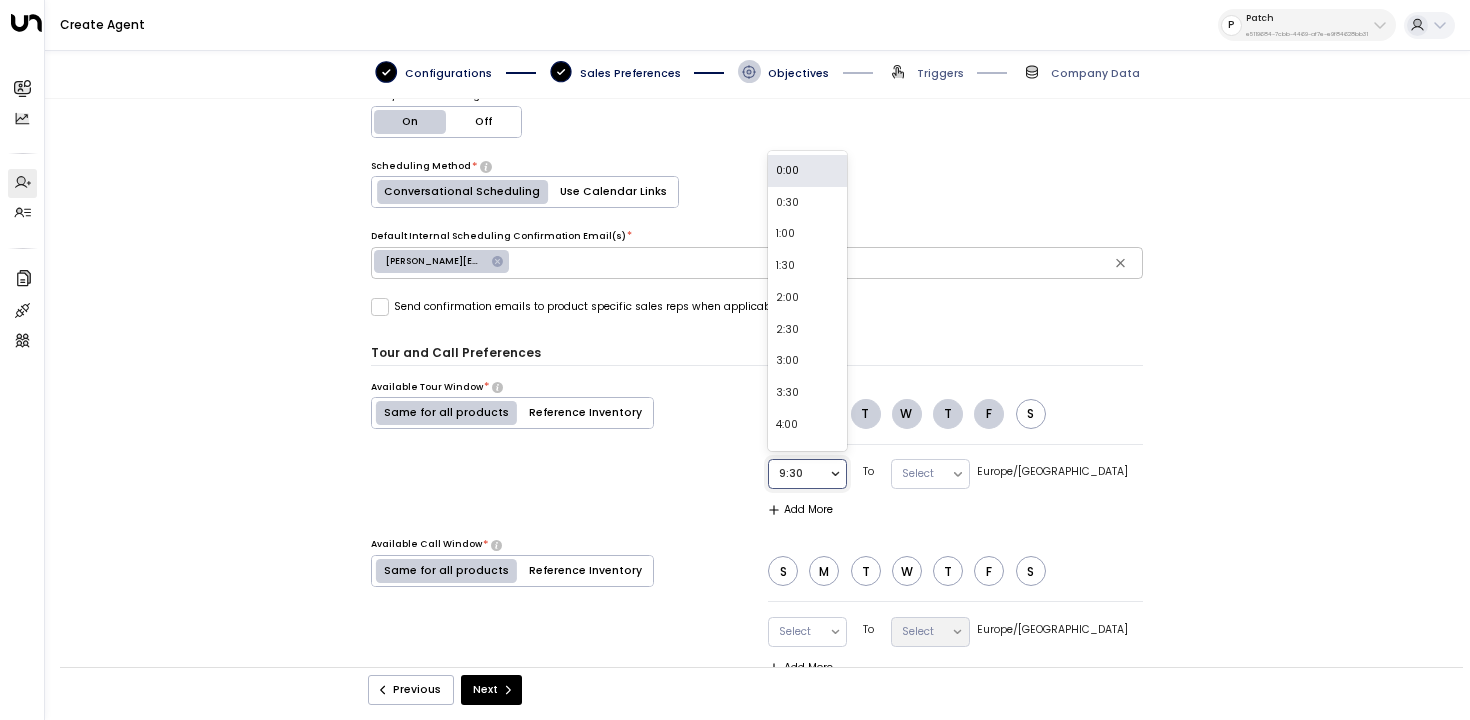 click 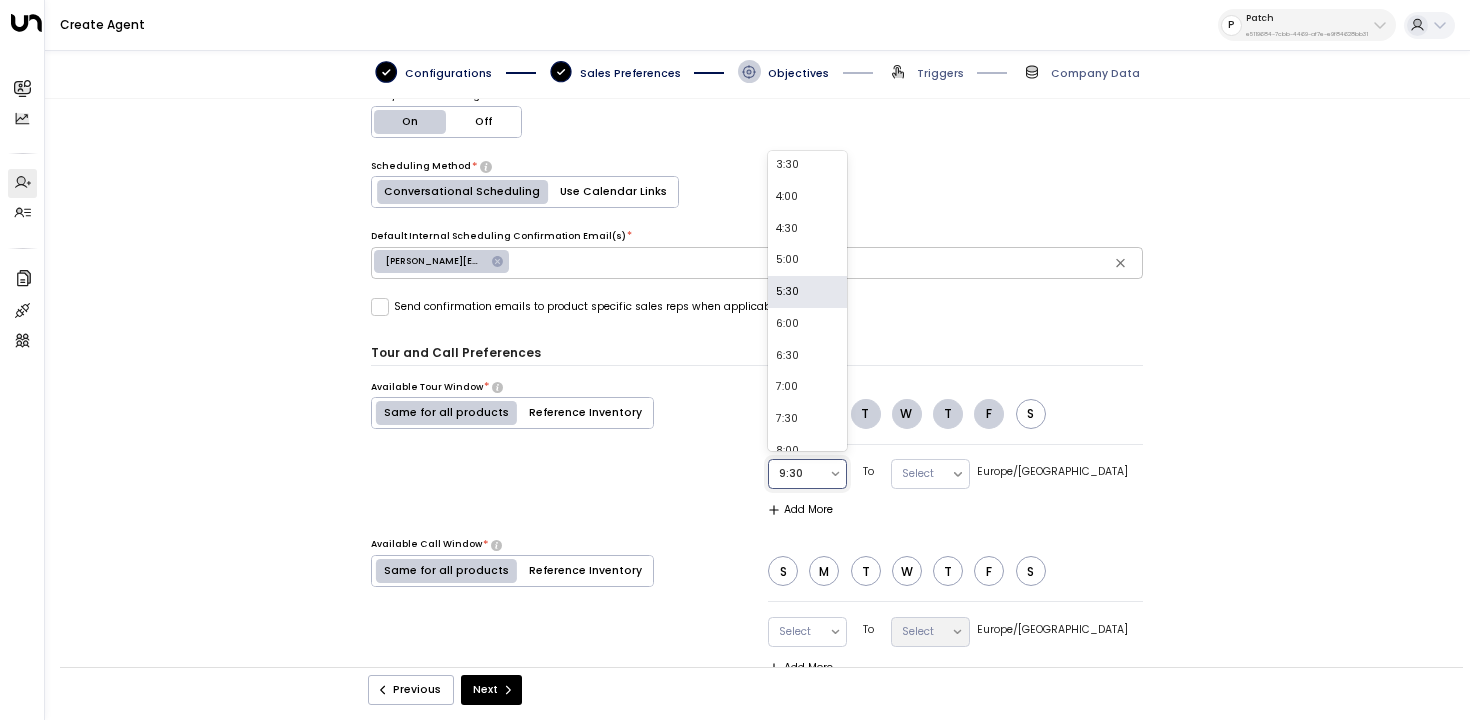 scroll, scrollTop: 546, scrollLeft: 0, axis: vertical 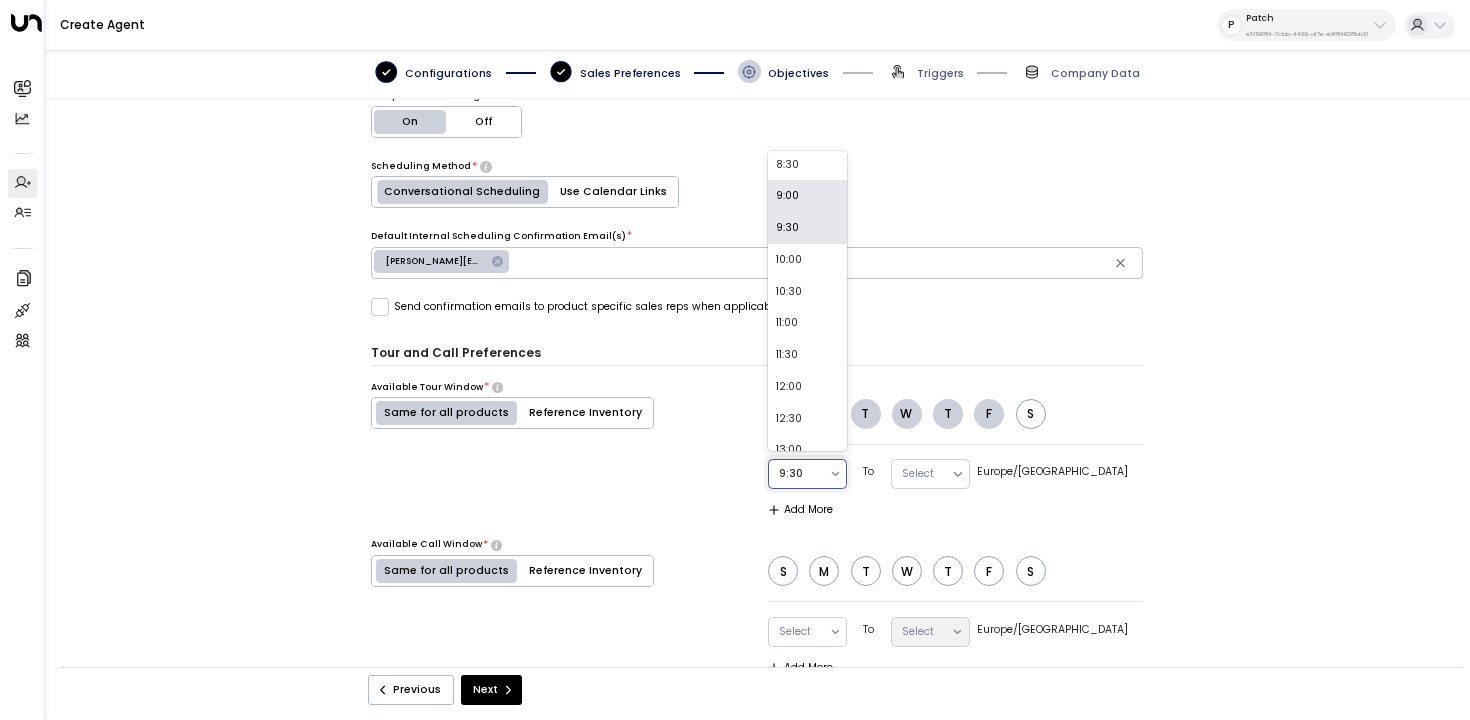 click on "9:00" at bounding box center (807, 196) 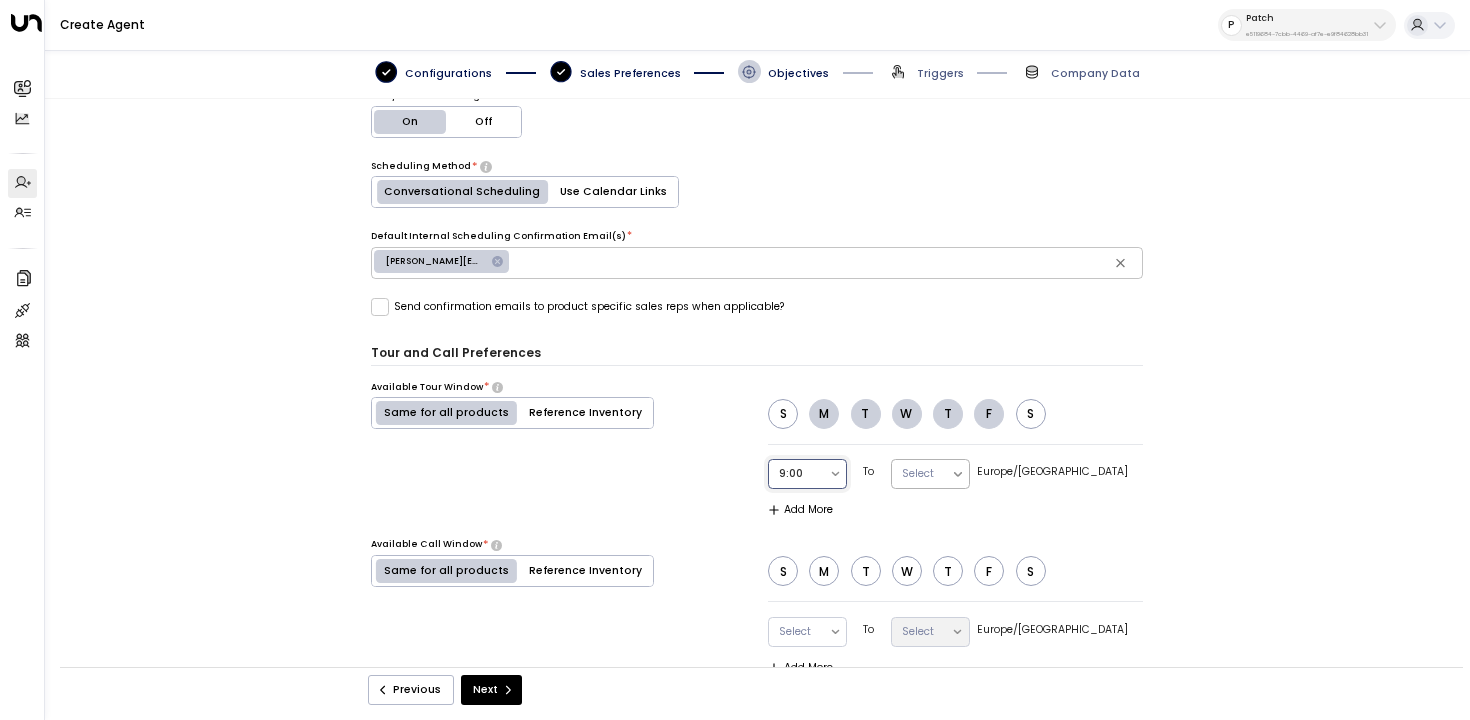 click on "Select" at bounding box center (922, 474) 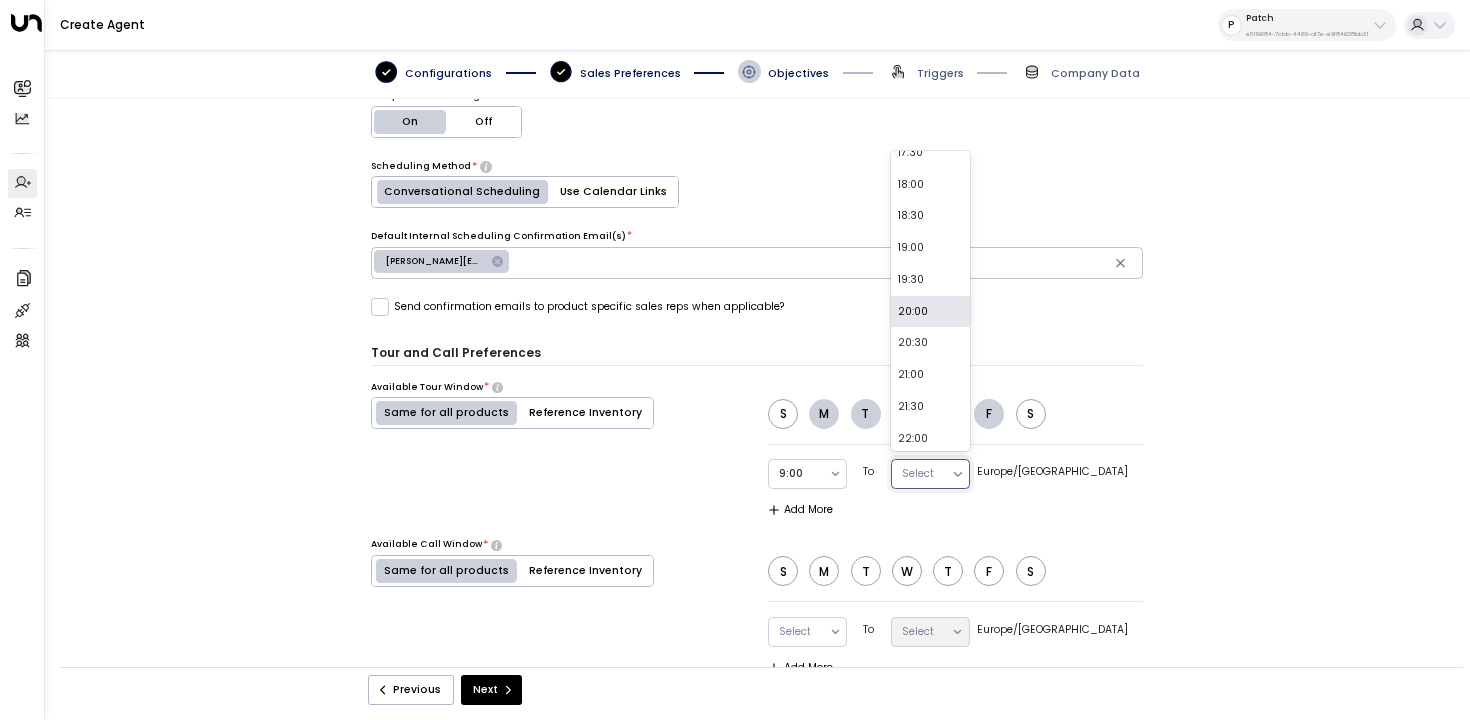 scroll, scrollTop: 494, scrollLeft: 0, axis: vertical 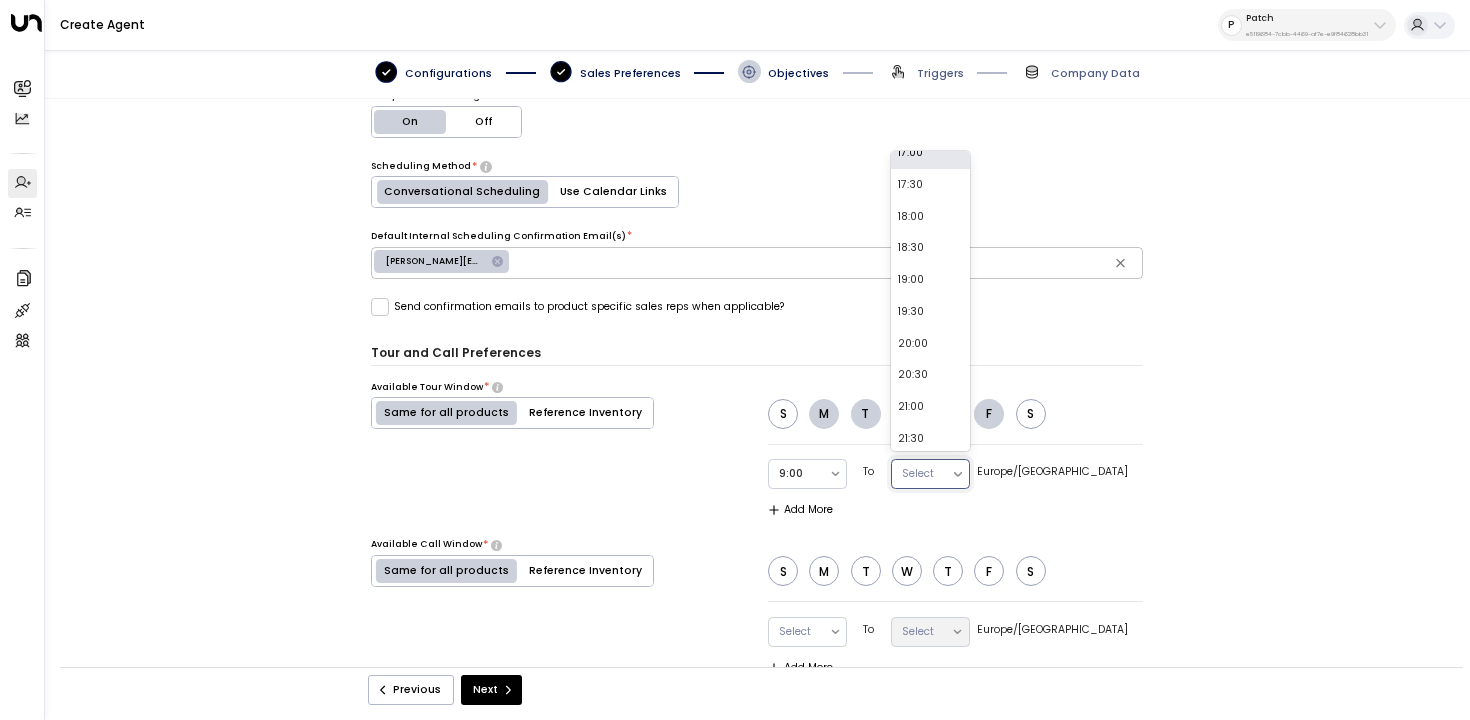 click on "17:00" at bounding box center (930, 153) 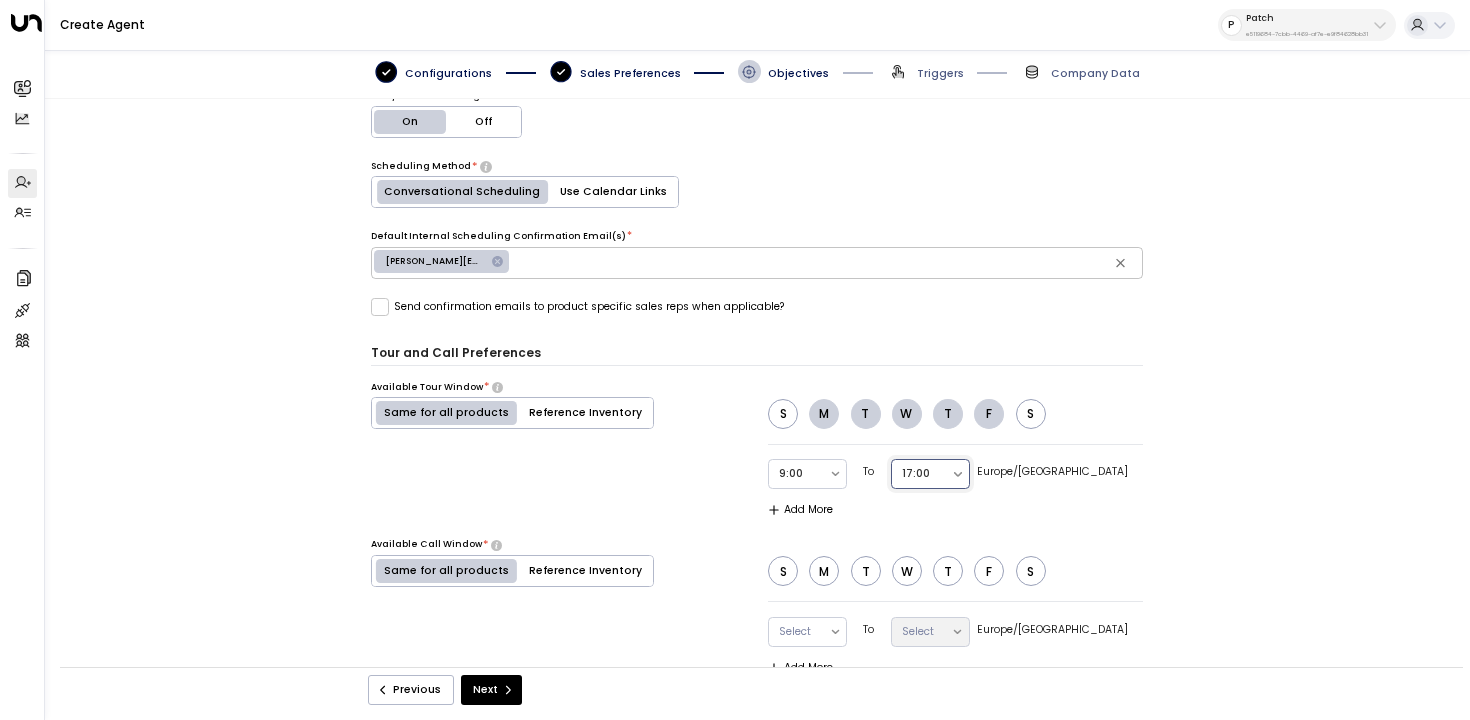 scroll, scrollTop: 844, scrollLeft: 0, axis: vertical 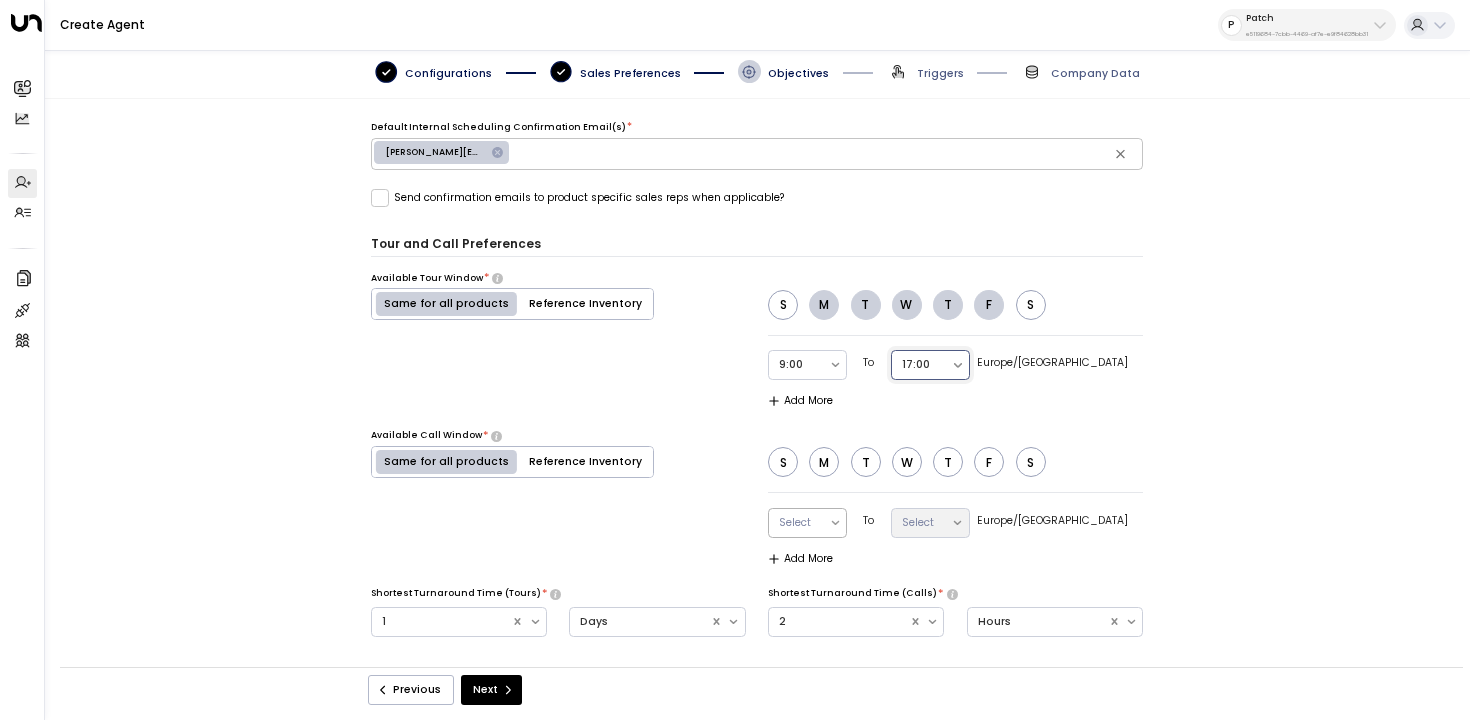 click 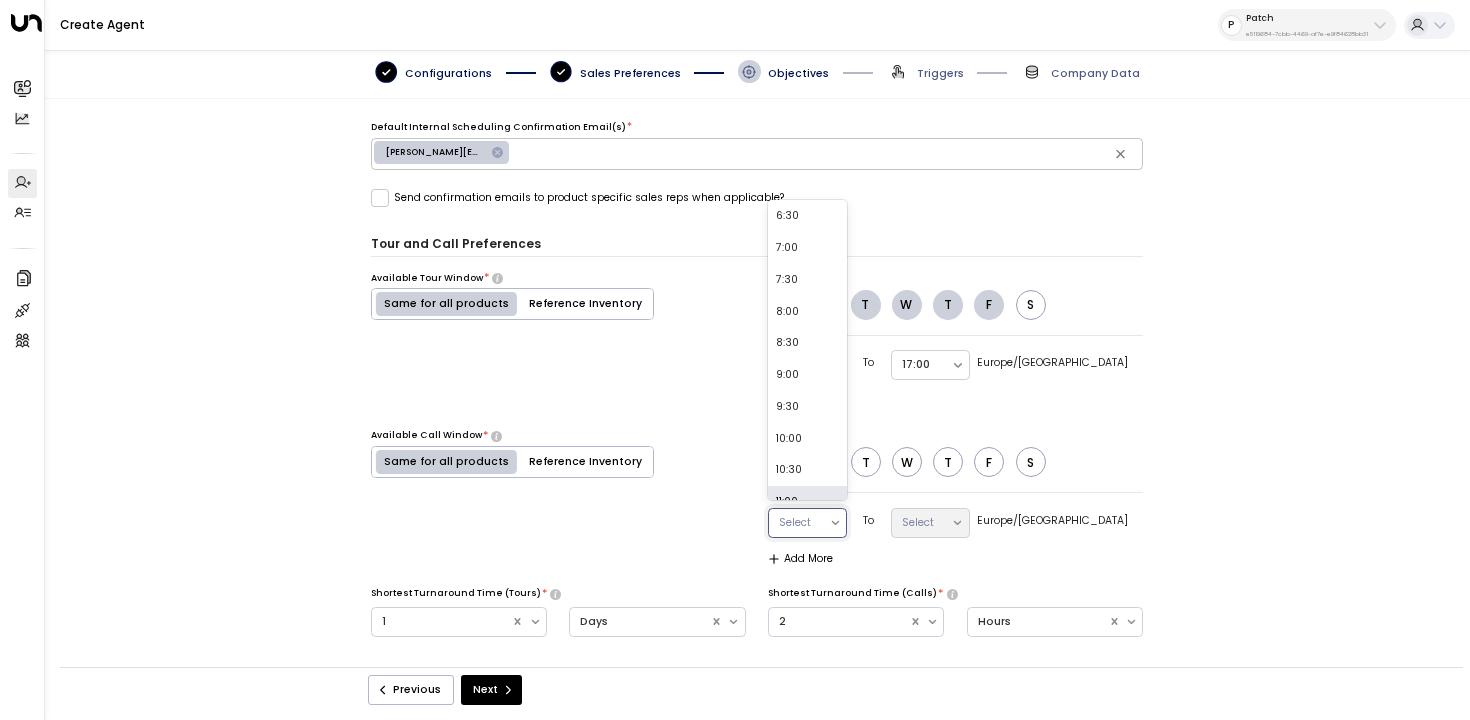 scroll, scrollTop: 501, scrollLeft: 0, axis: vertical 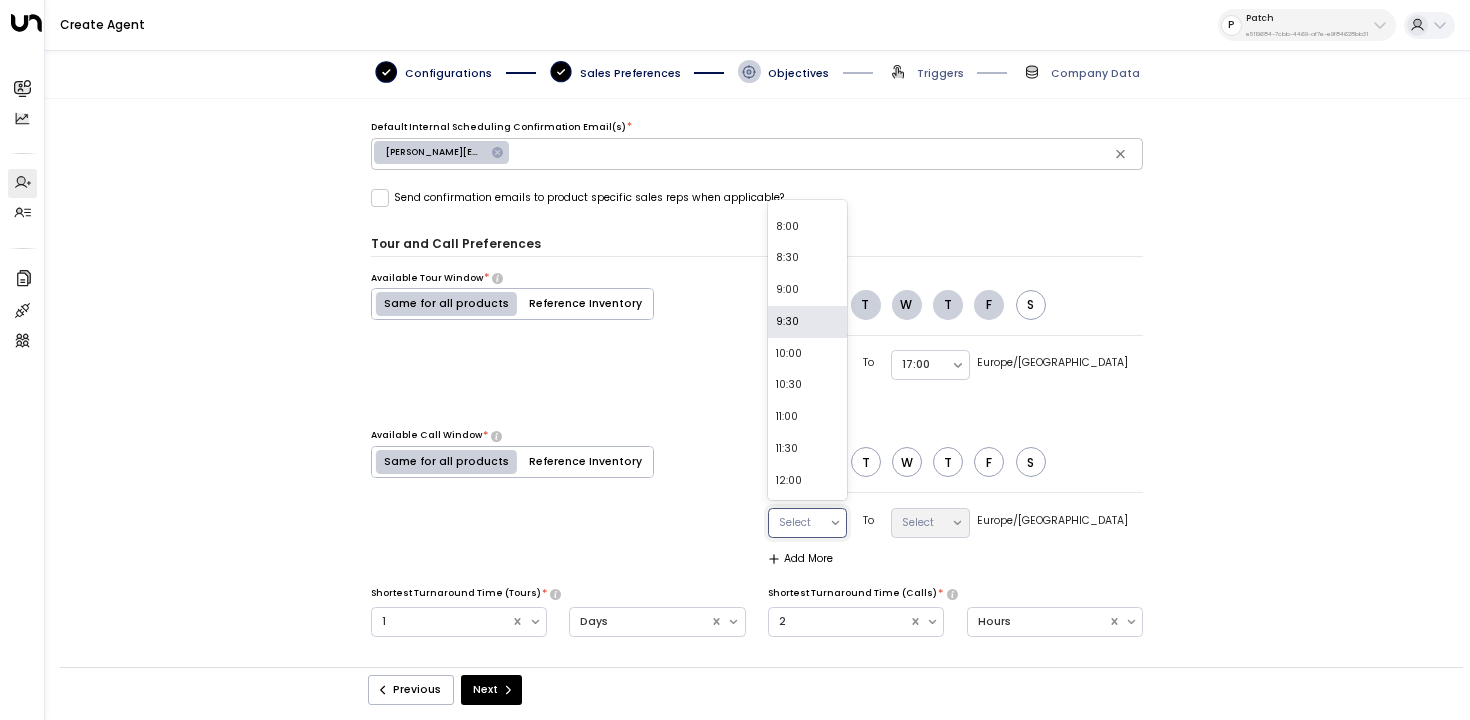 click on "9:30" at bounding box center [807, 322] 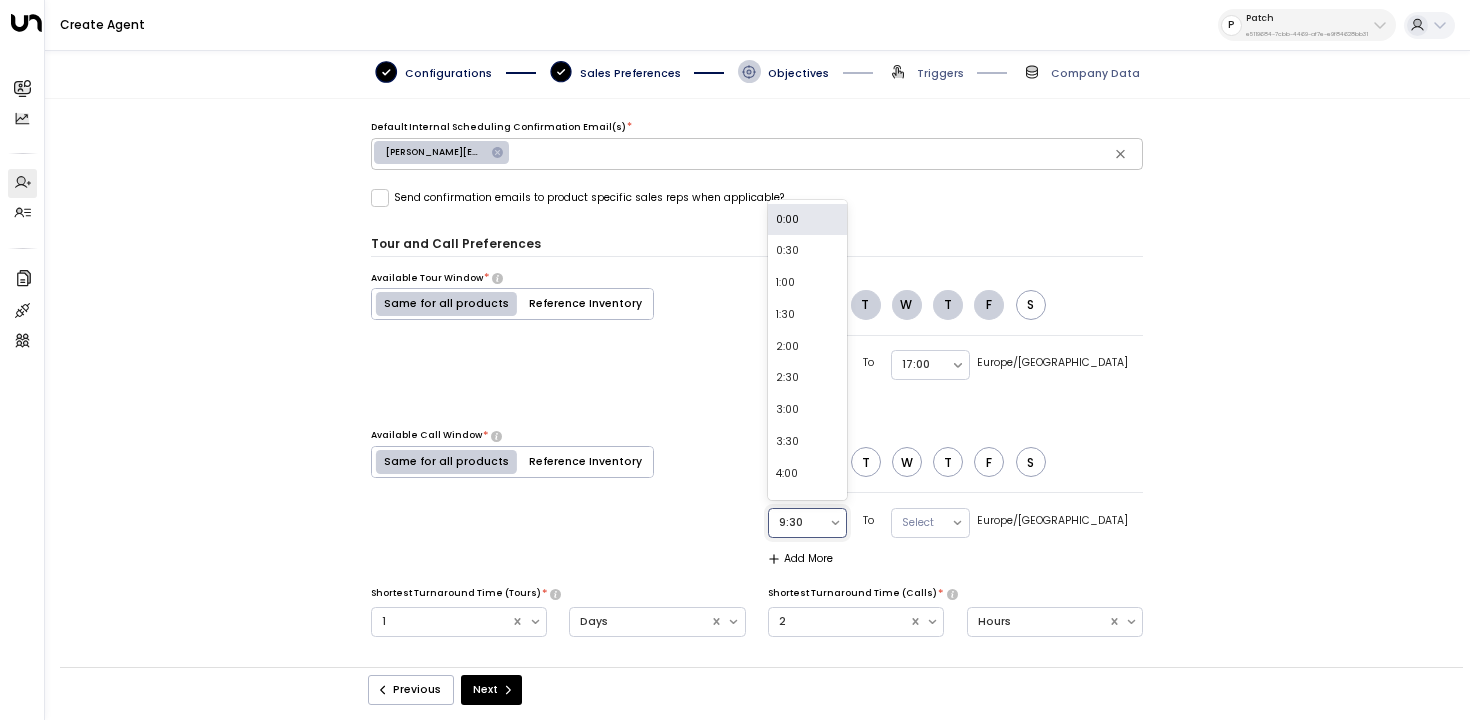 click at bounding box center (799, 523) 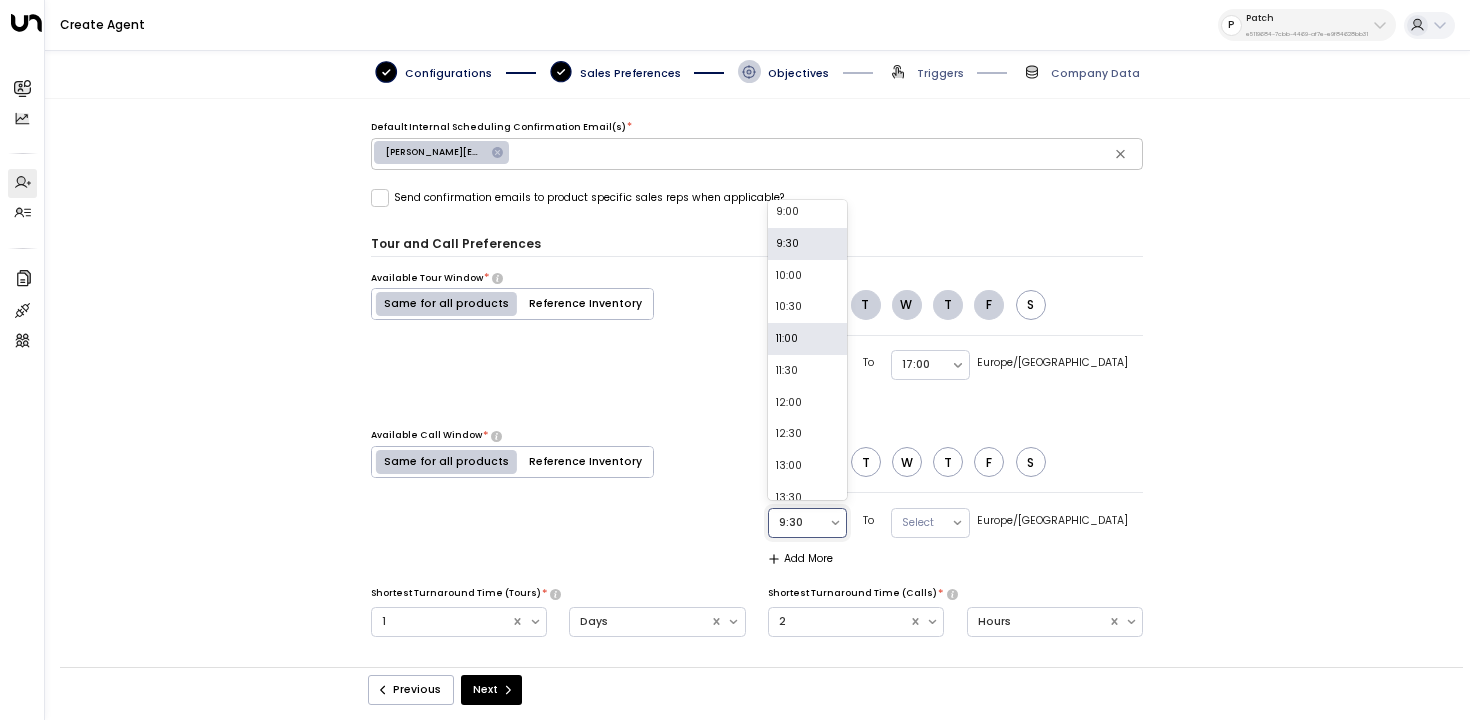 scroll, scrollTop: 578, scrollLeft: 0, axis: vertical 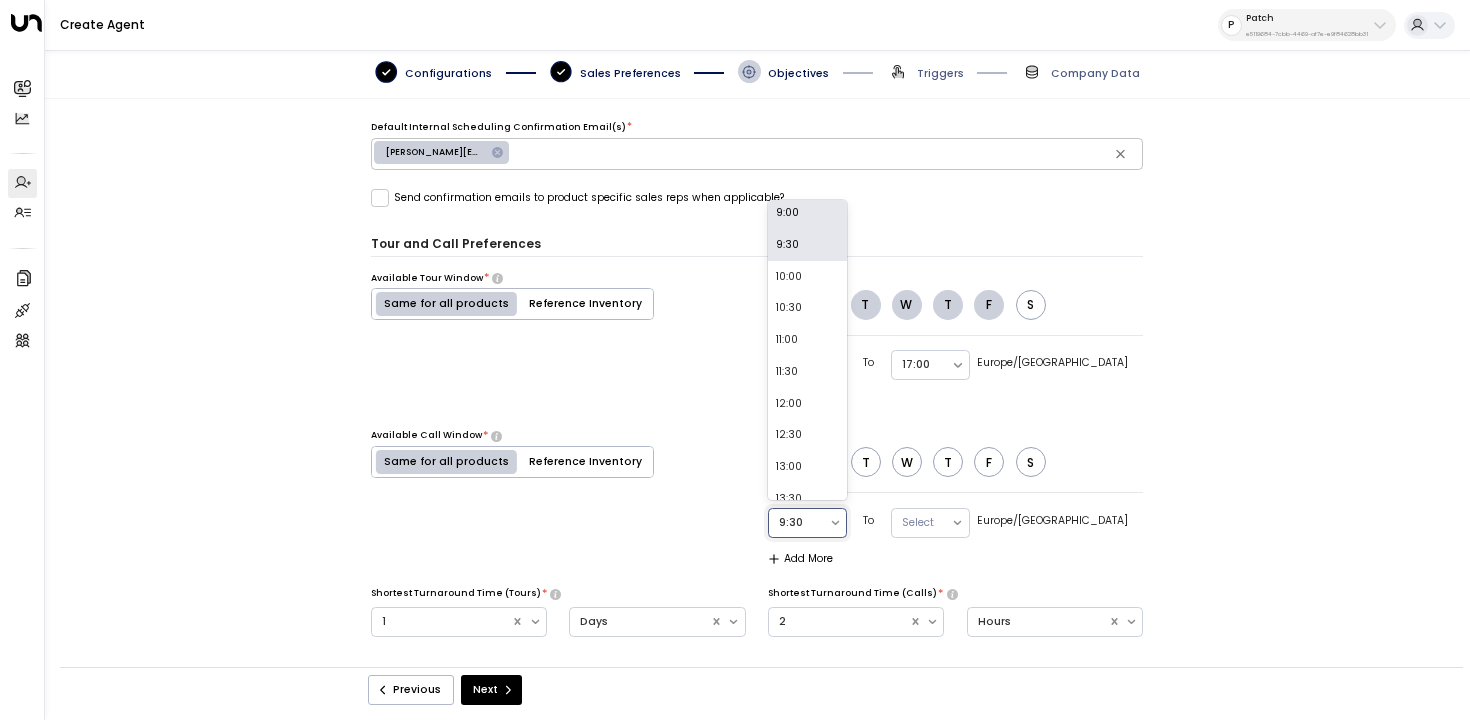 click on "9:00" at bounding box center (807, 213) 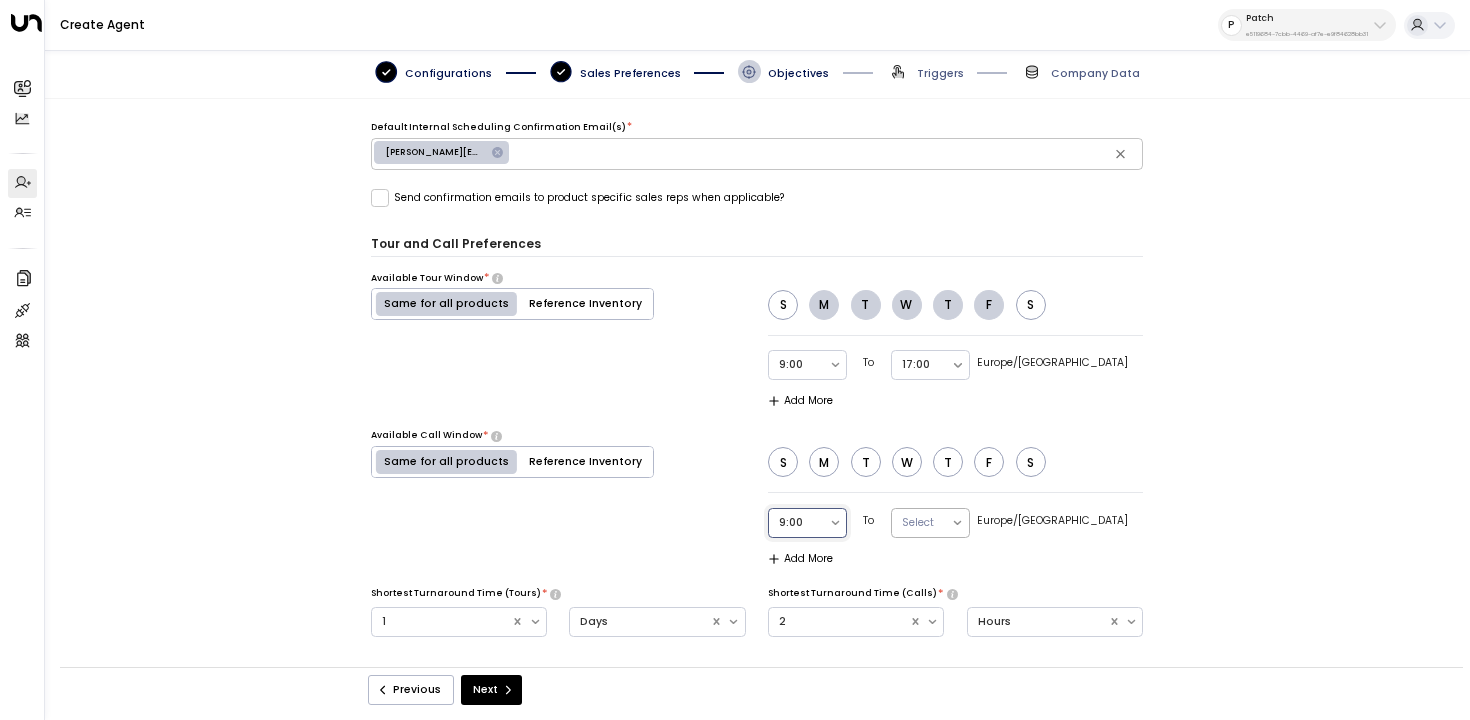 click at bounding box center [922, 523] 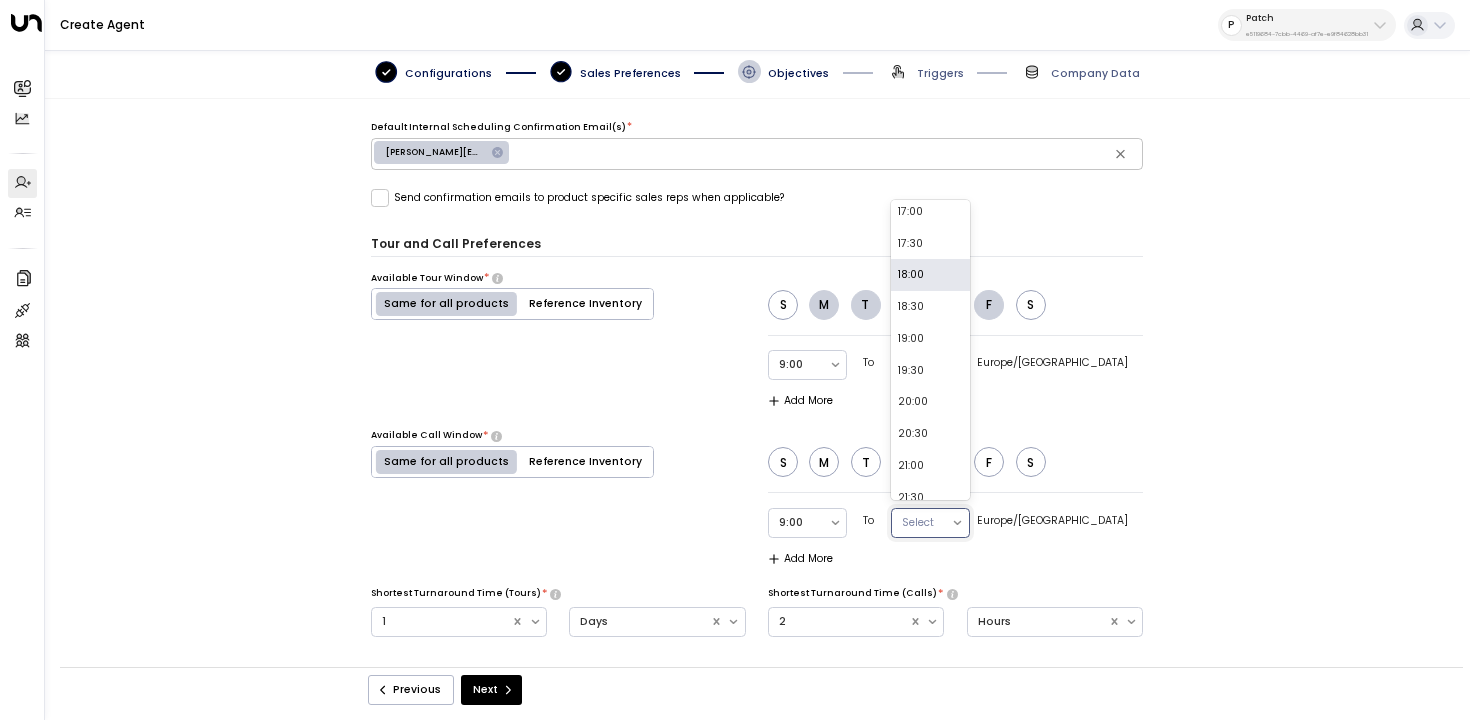scroll, scrollTop: 485, scrollLeft: 0, axis: vertical 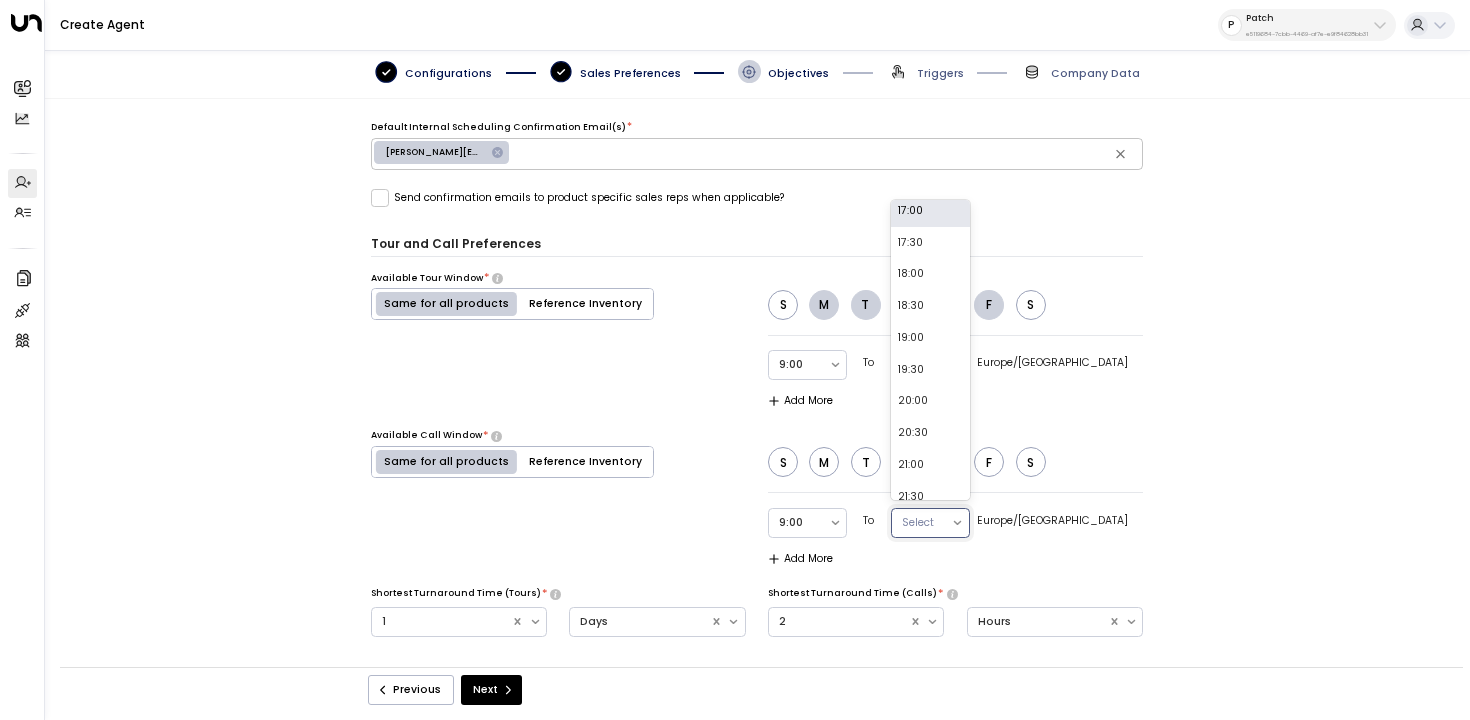click on "17:00" at bounding box center (930, 211) 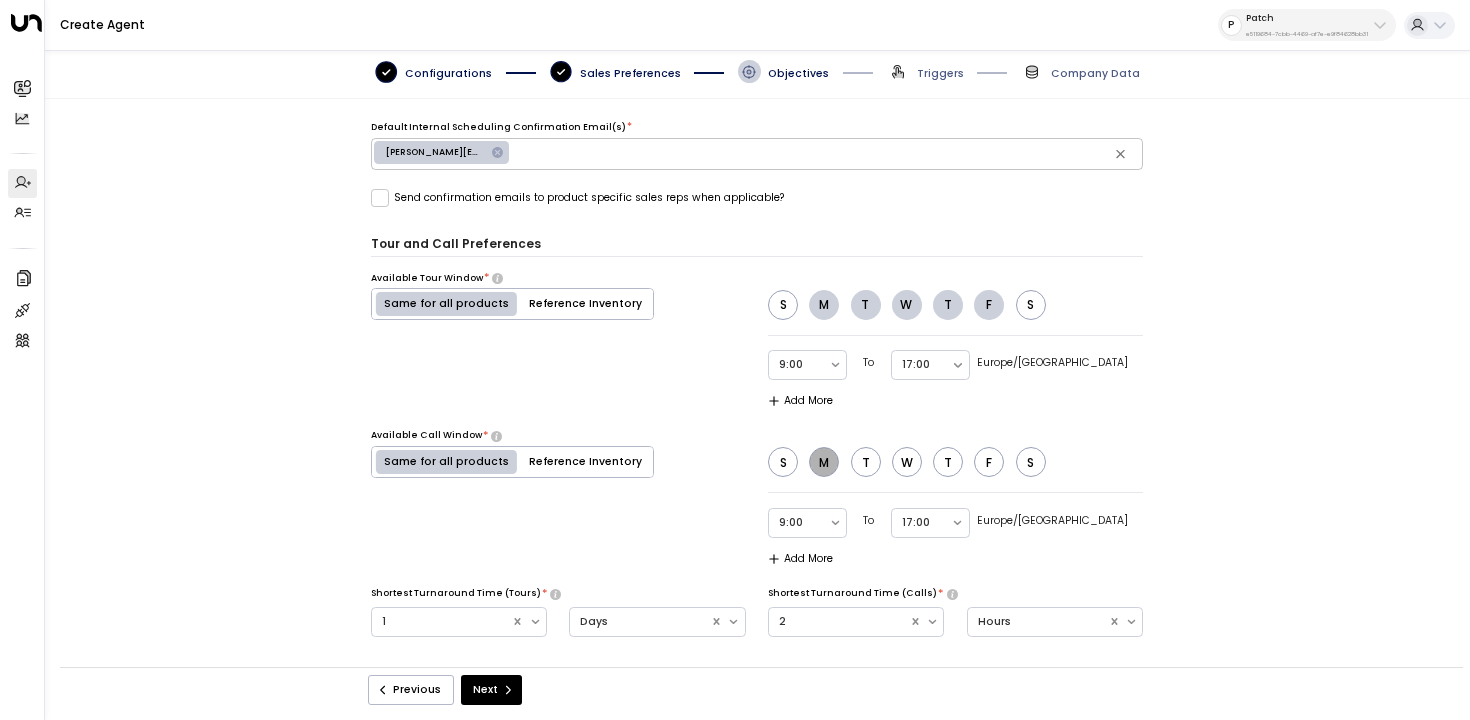 click on "M" at bounding box center [824, 462] 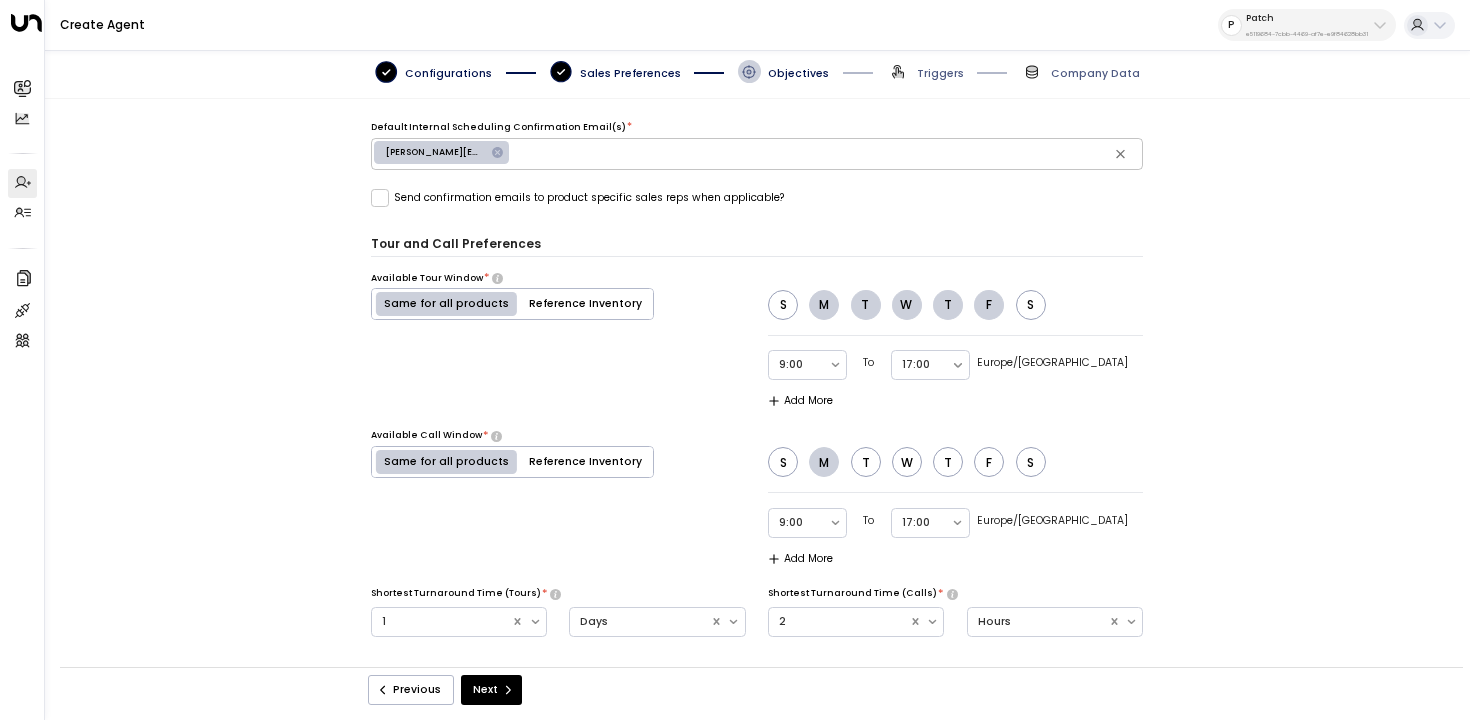 click on "S M T W T F S" at bounding box center [912, 462] 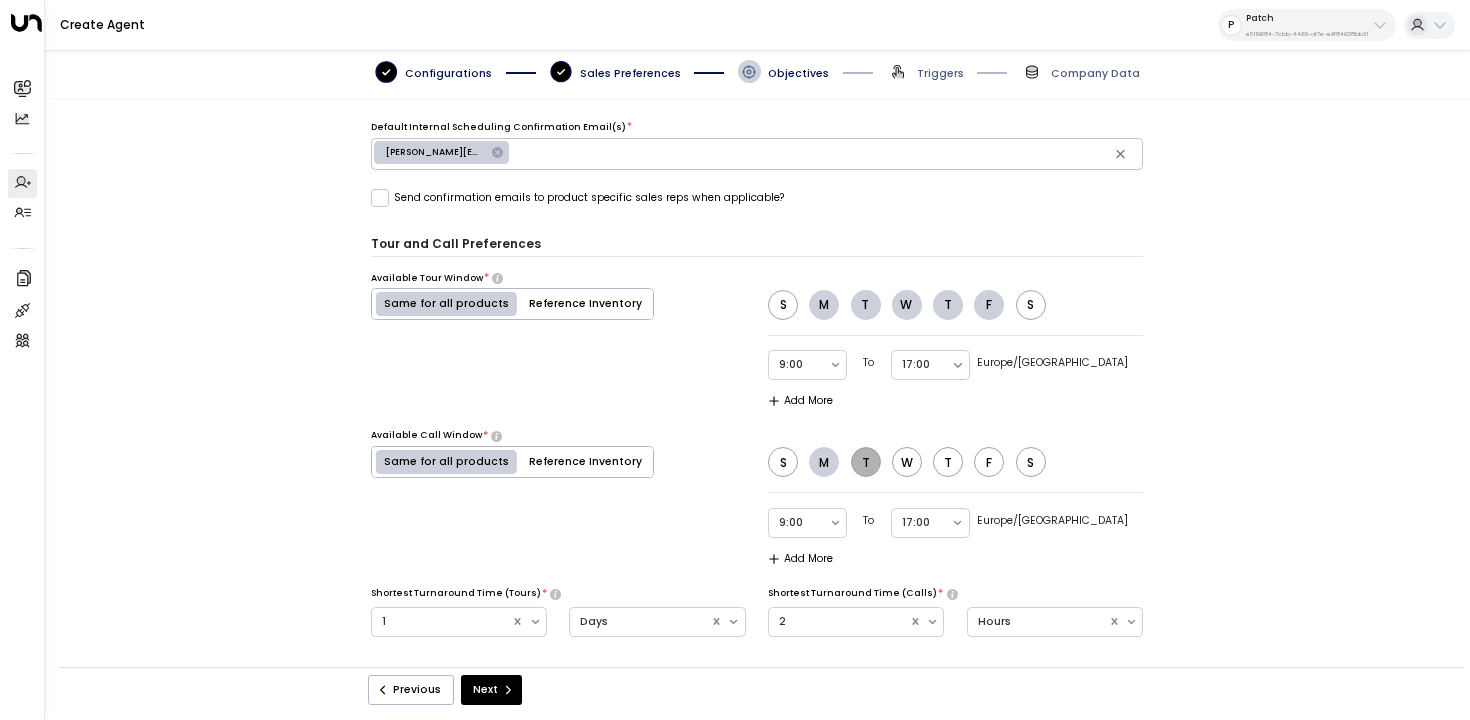 click on "T" at bounding box center [866, 462] 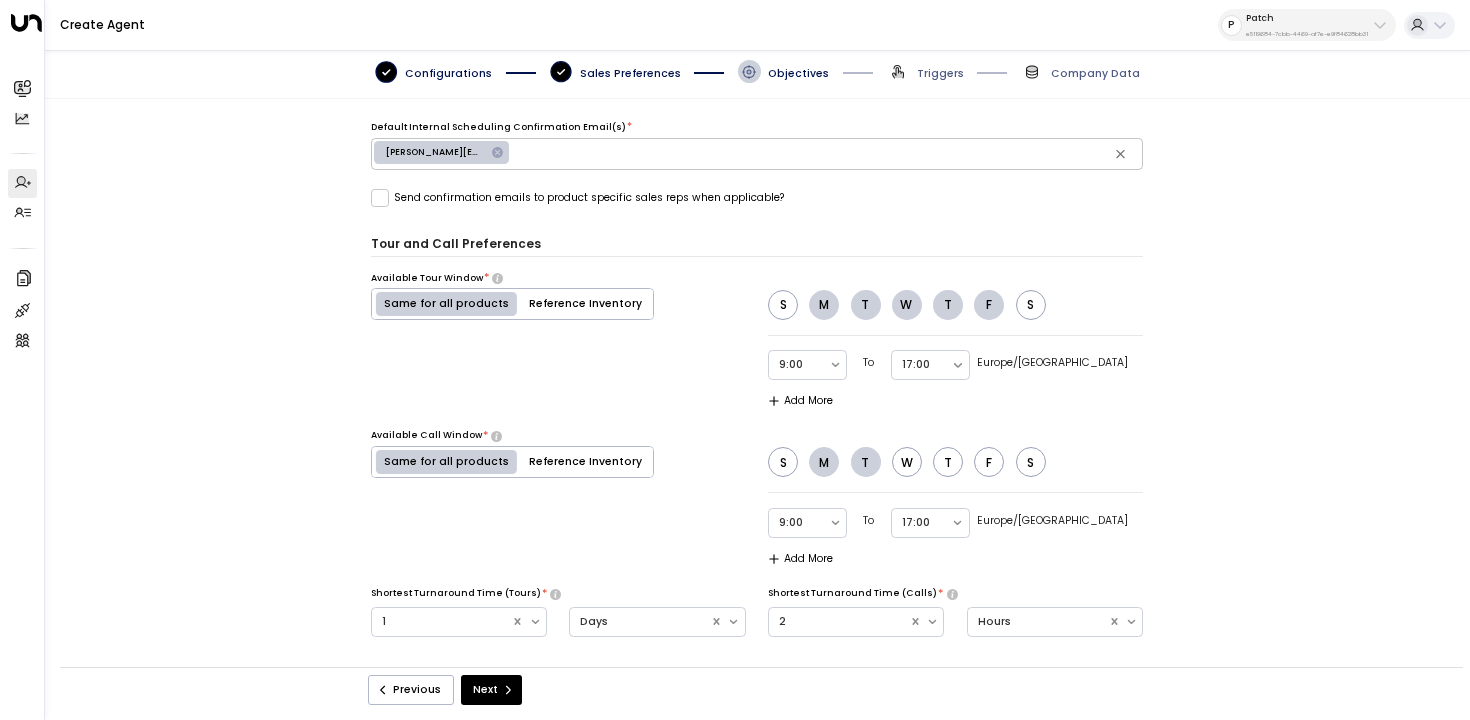 click on "W" at bounding box center (907, 462) 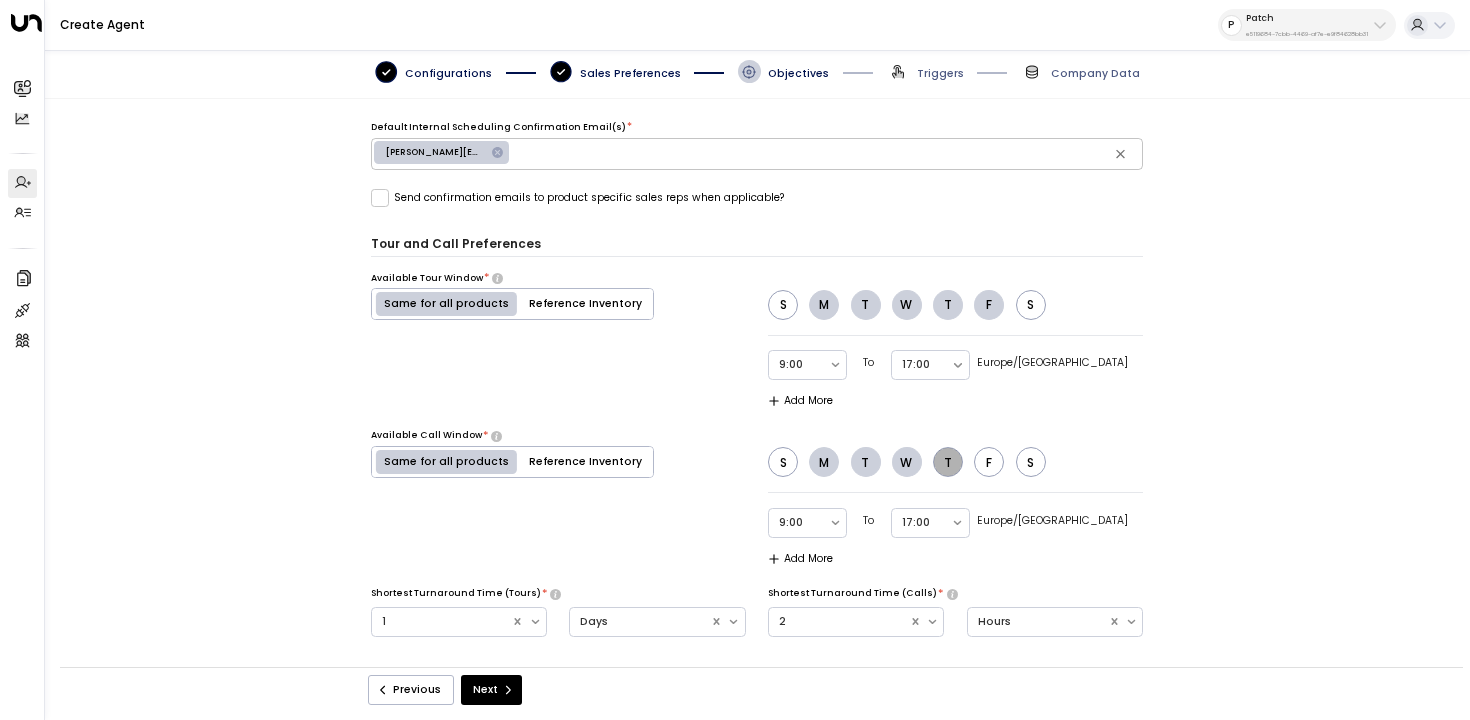 click on "T" at bounding box center [948, 462] 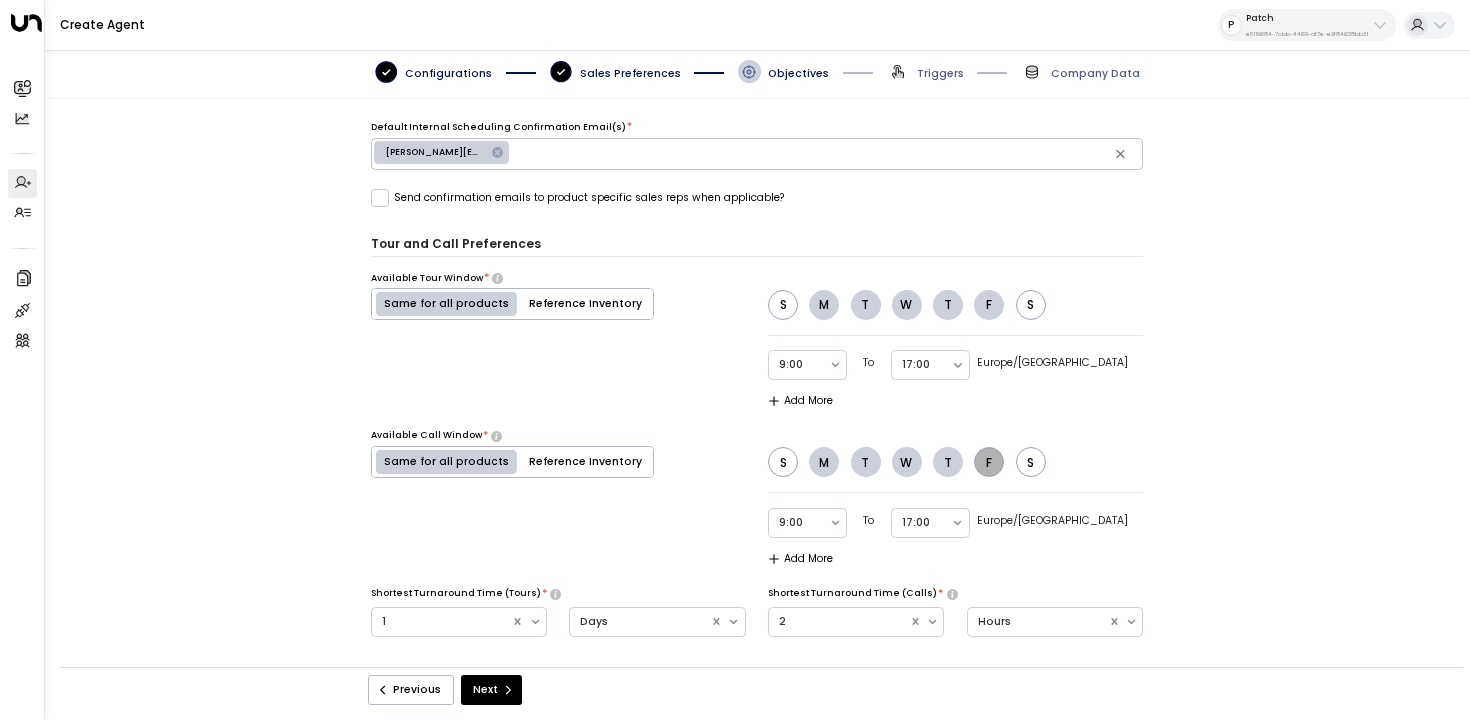 click on "F" at bounding box center [989, 462] 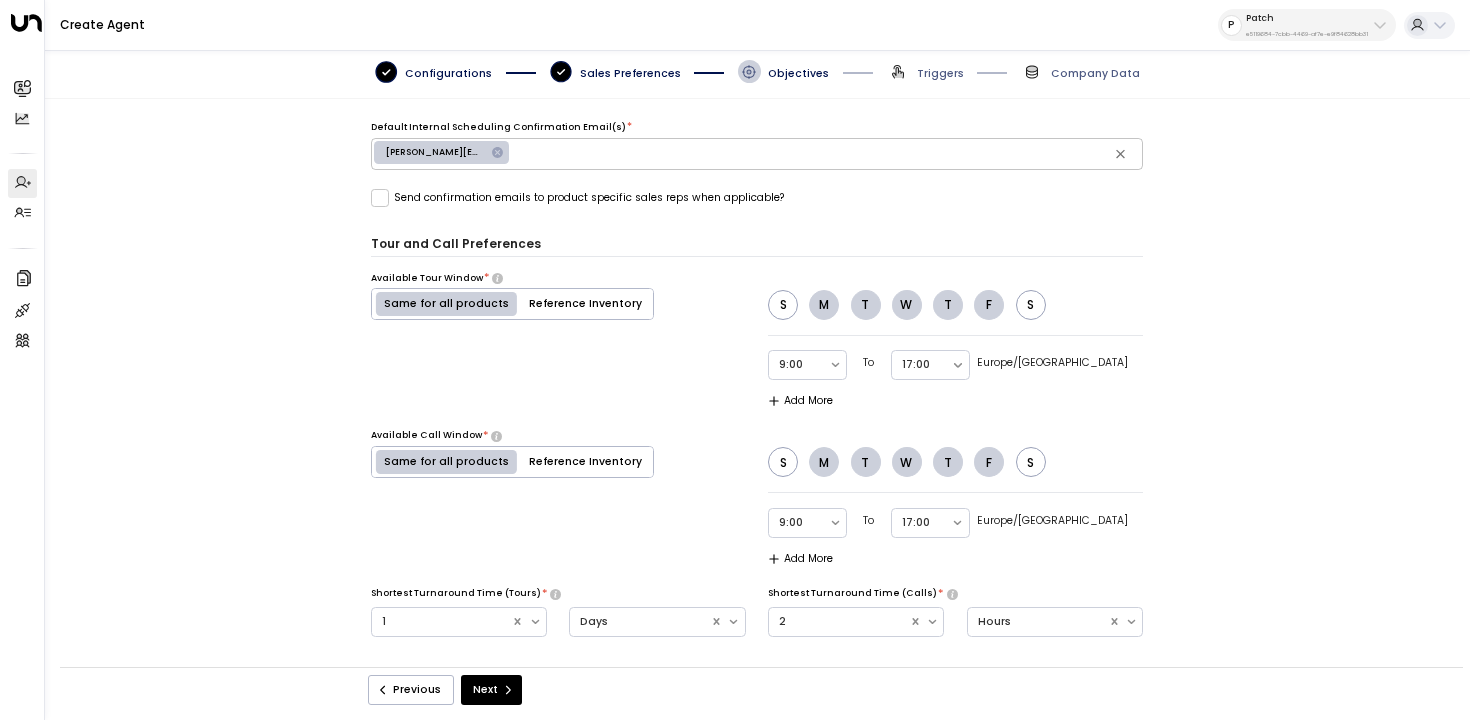 scroll, scrollTop: 1023, scrollLeft: 0, axis: vertical 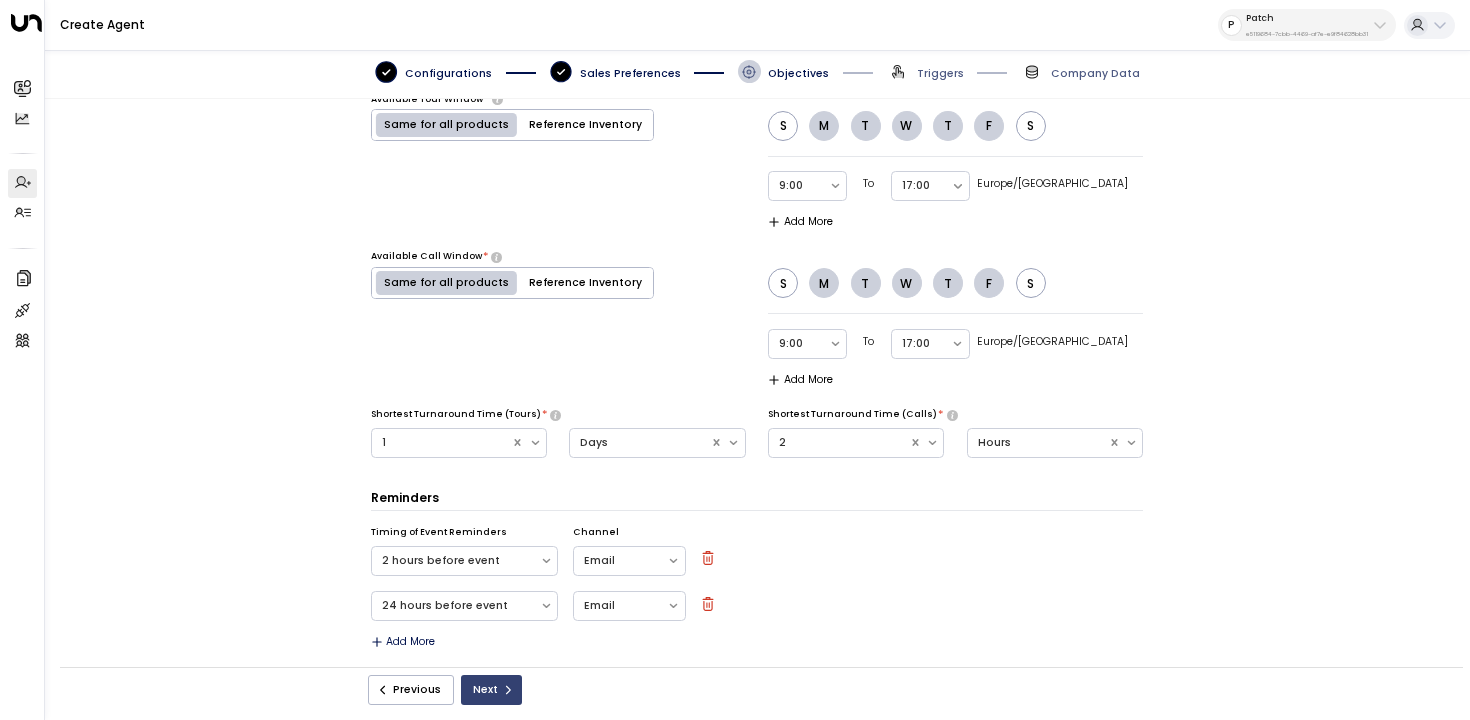 click 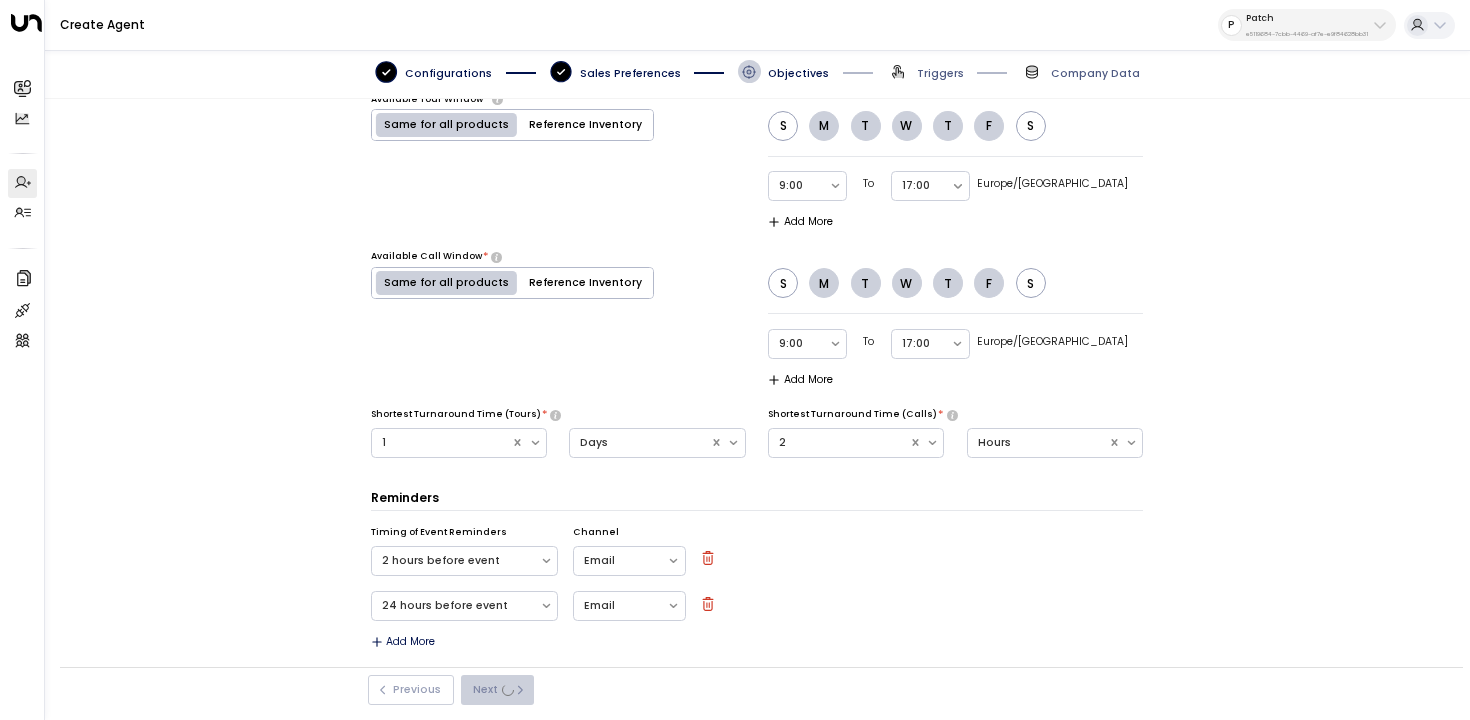 scroll, scrollTop: 0, scrollLeft: 0, axis: both 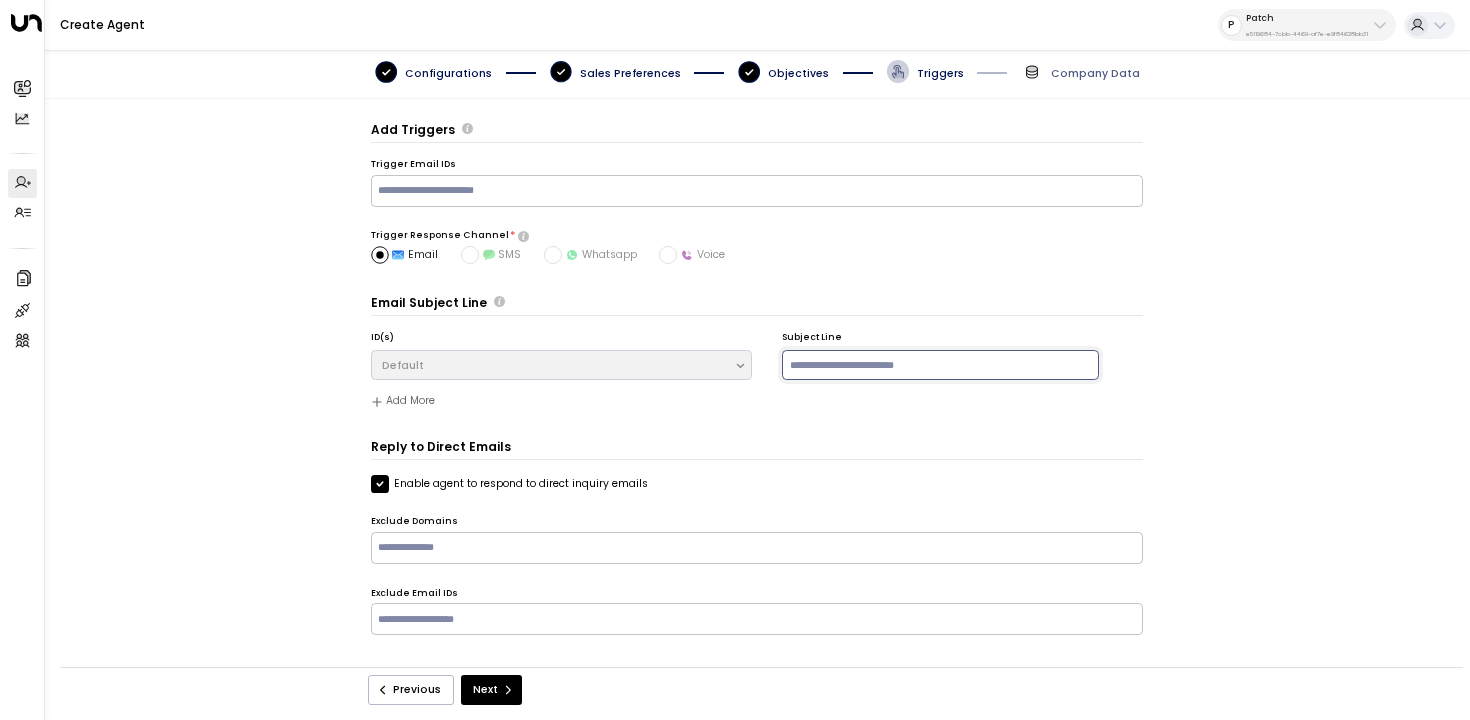 click at bounding box center [940, 365] 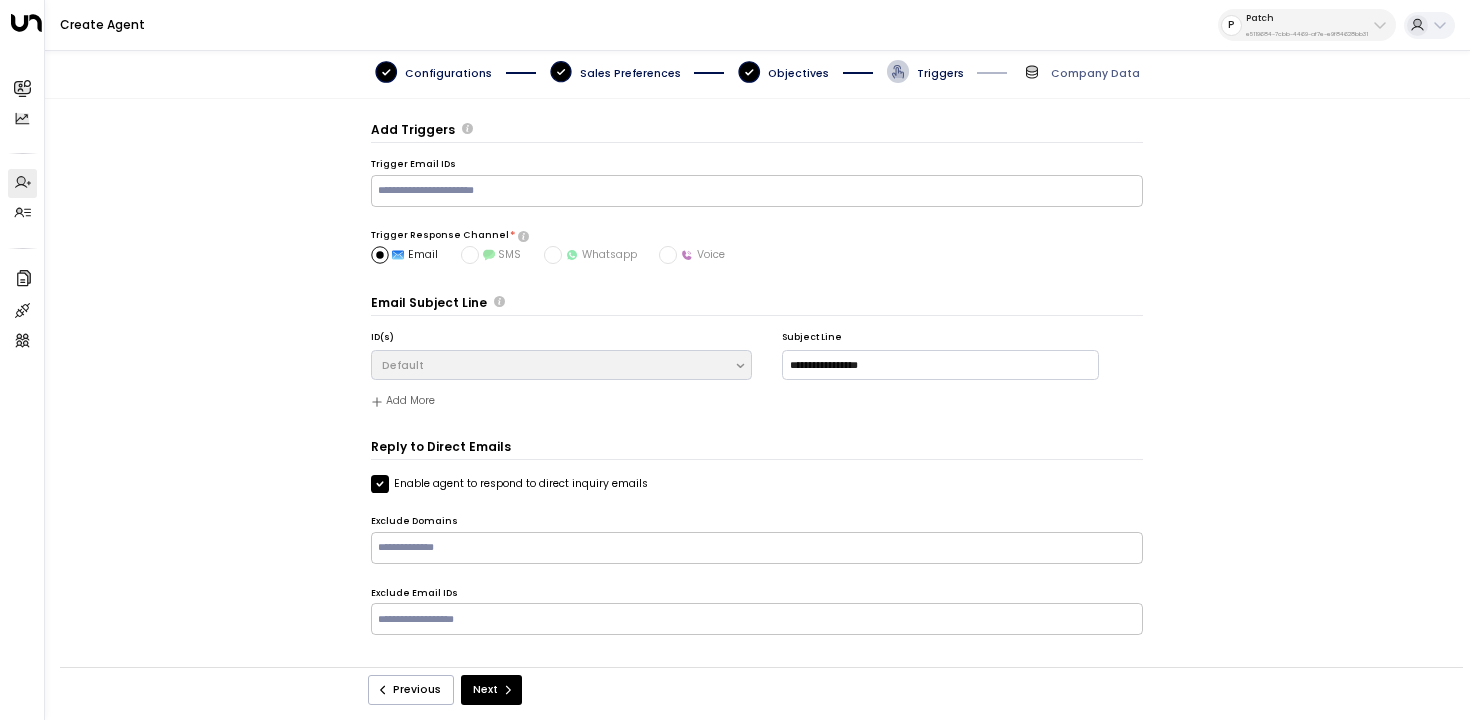 click on "Reply to Direct Emails       Enable agent to respond to direct inquiry emails Exclude Domains ​ Exclude Email IDs ​" at bounding box center [757, 548] 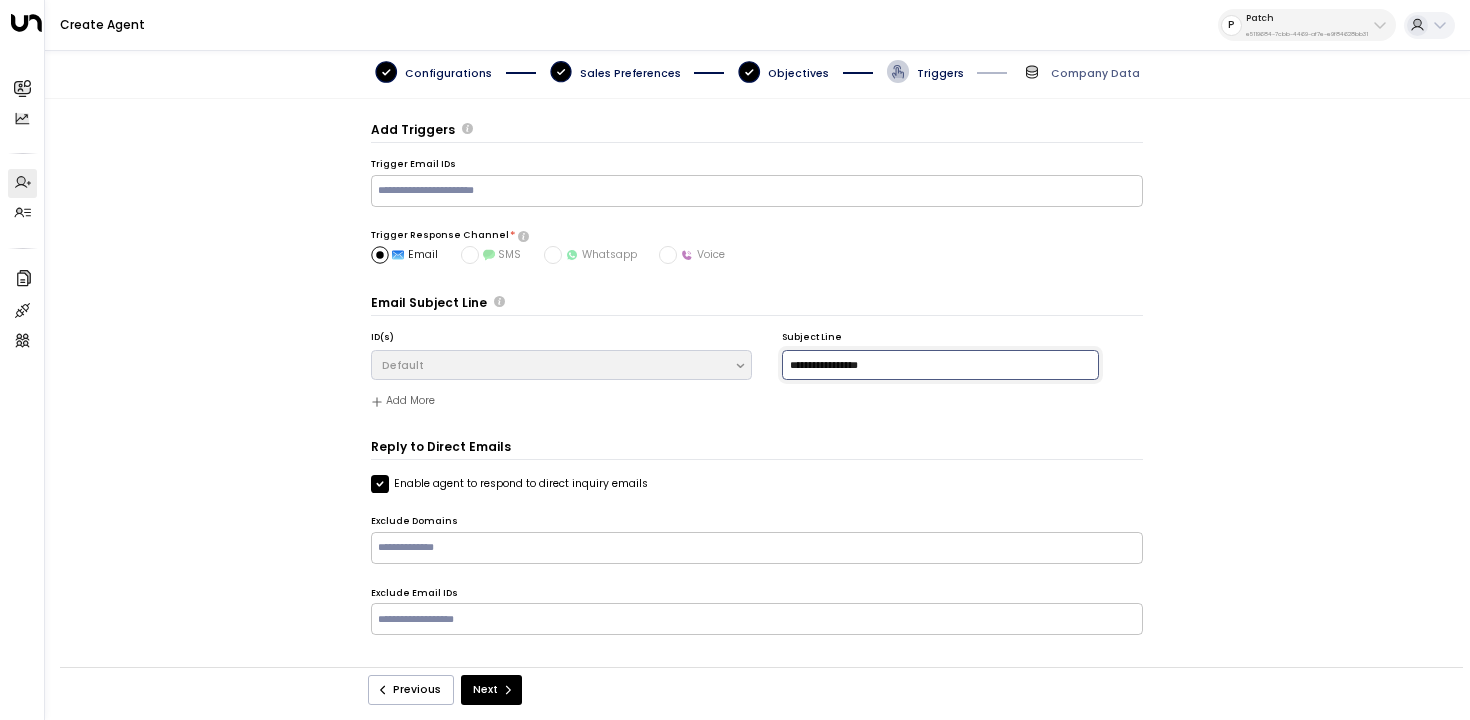 click on "**********" at bounding box center (940, 365) 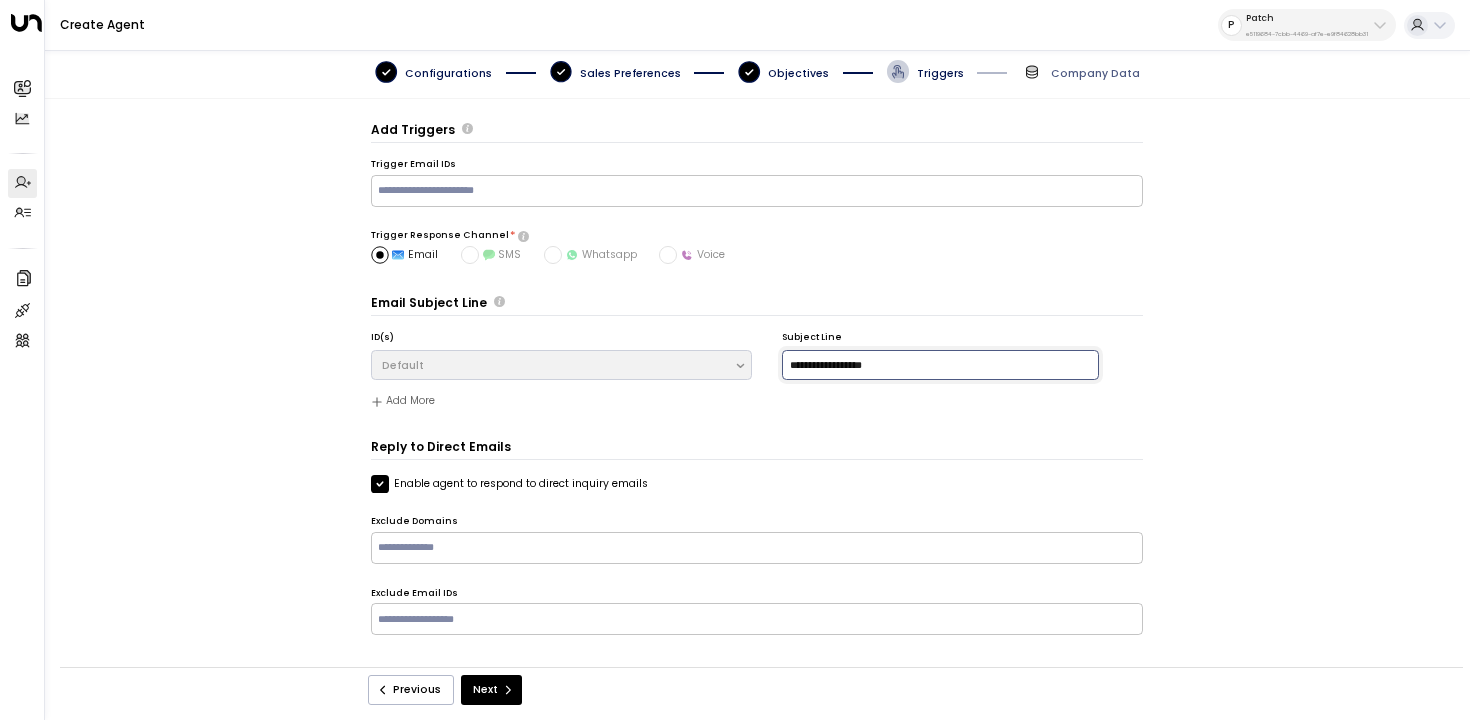 type on "**********" 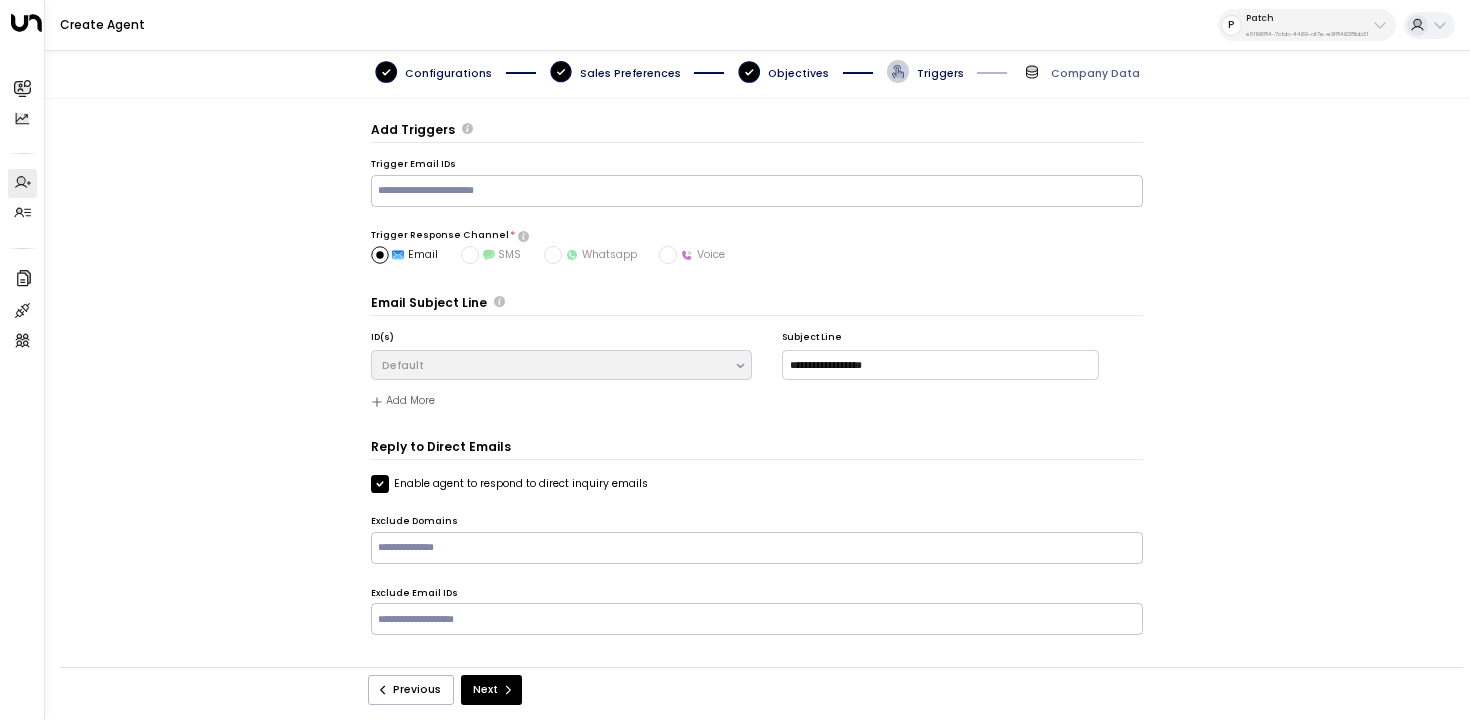 click on "**********" at bounding box center [757, 389] 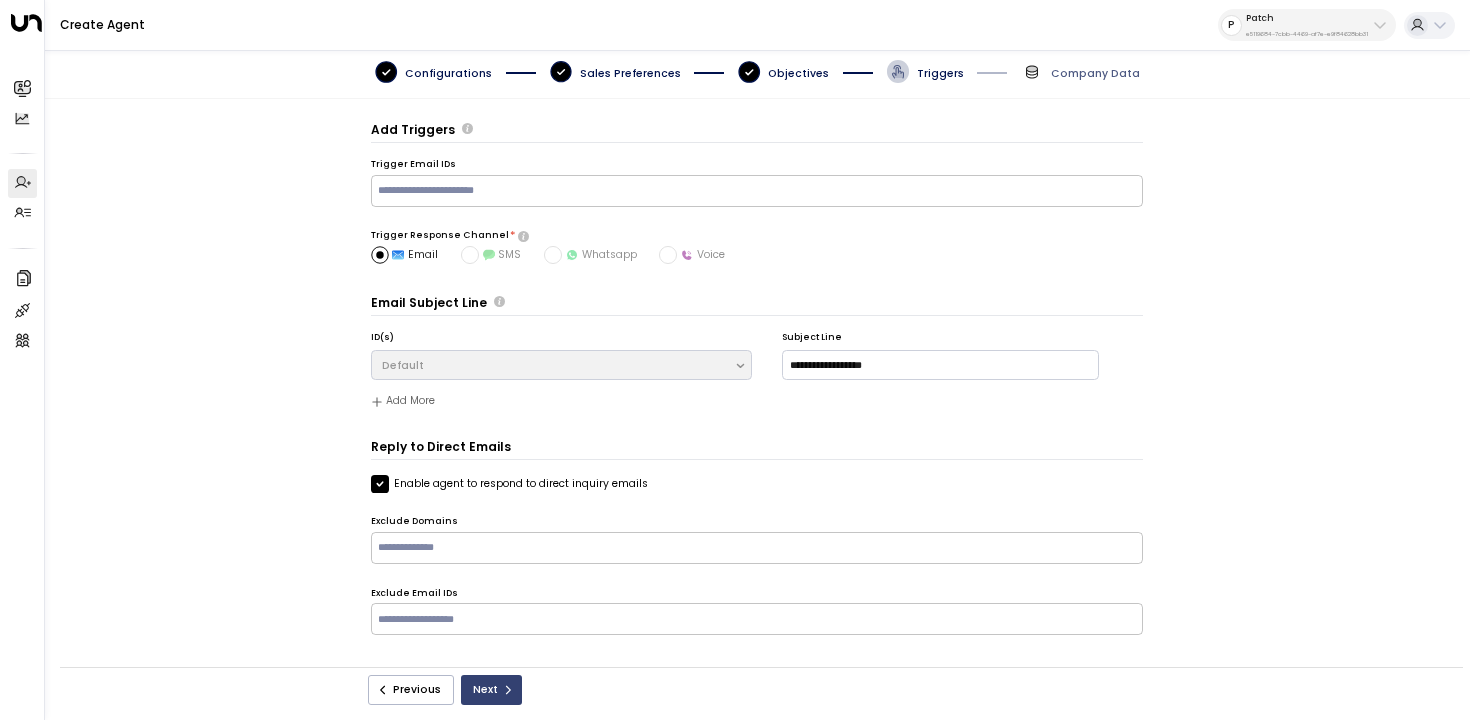 click on "Next" at bounding box center (491, 690) 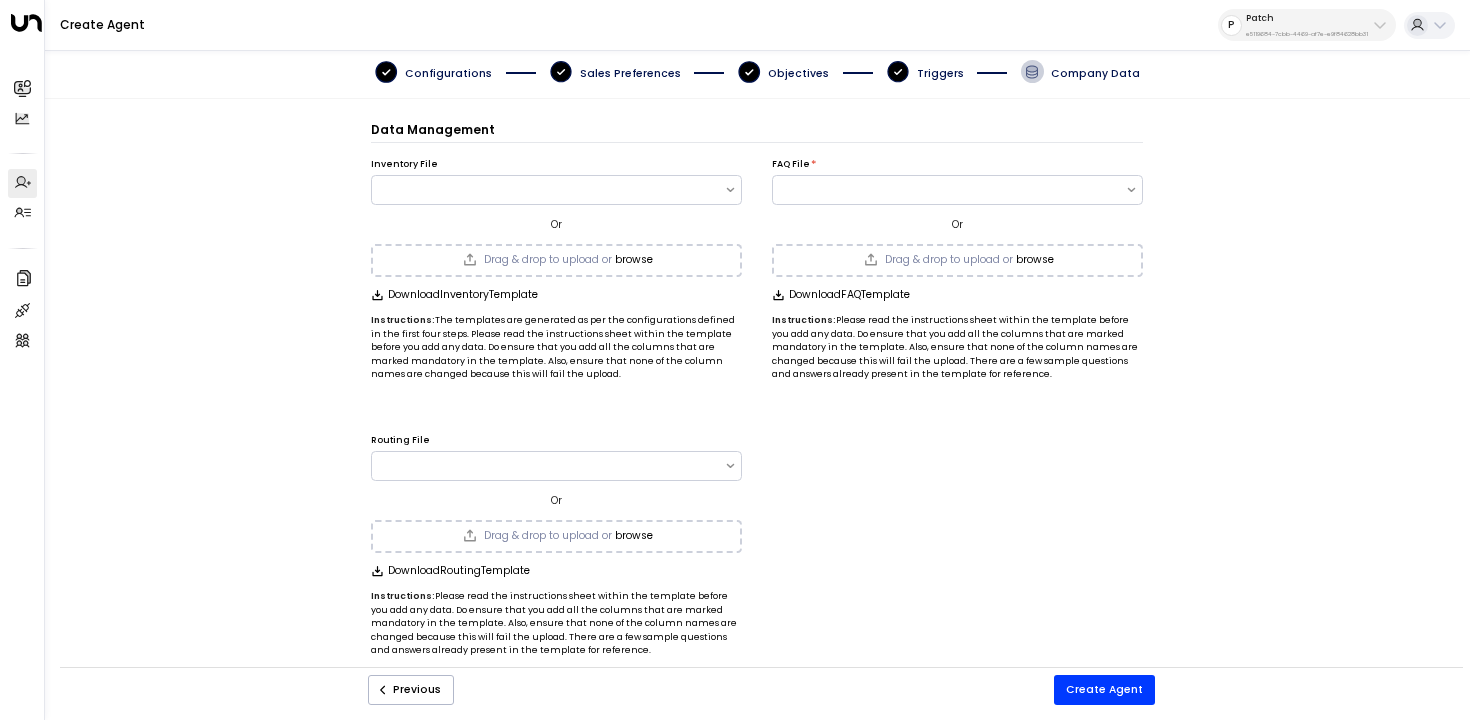 click on "Instructions:  The templates are generated as per the configurations defined in the first four steps. Please read the instructions sheet within the template before you add any data. Do ensure that you add all the columns that are marked mandatory in the template. Also, ensure that none of the column names are changed because this will fail the upload." at bounding box center [556, 348] 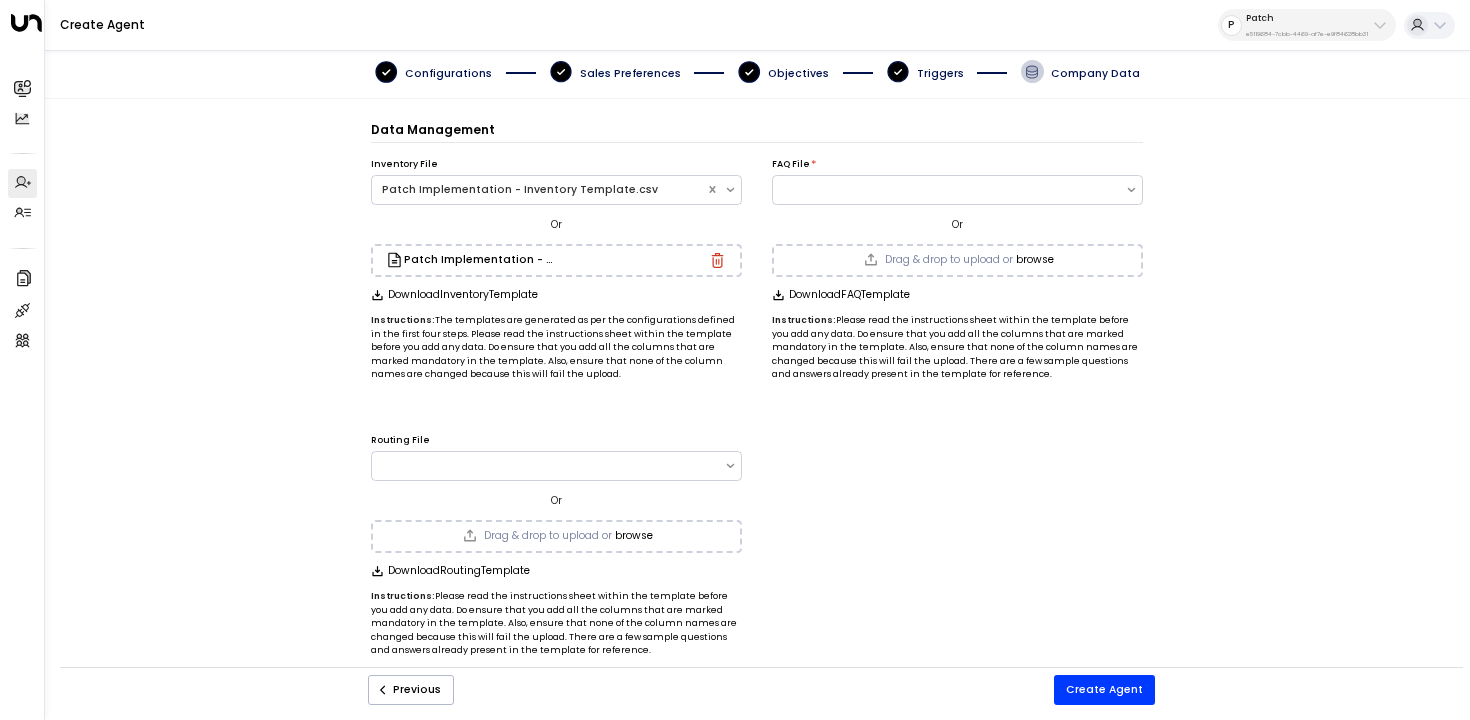 click on "Instructions:  The templates are generated as per the configurations defined in the first four steps. Please read the instructions sheet within the template before you add any data. Do ensure that you add all the columns that are marked mandatory in the template. Also, ensure that none of the column names are changed because this will fail the upload." at bounding box center (556, 348) 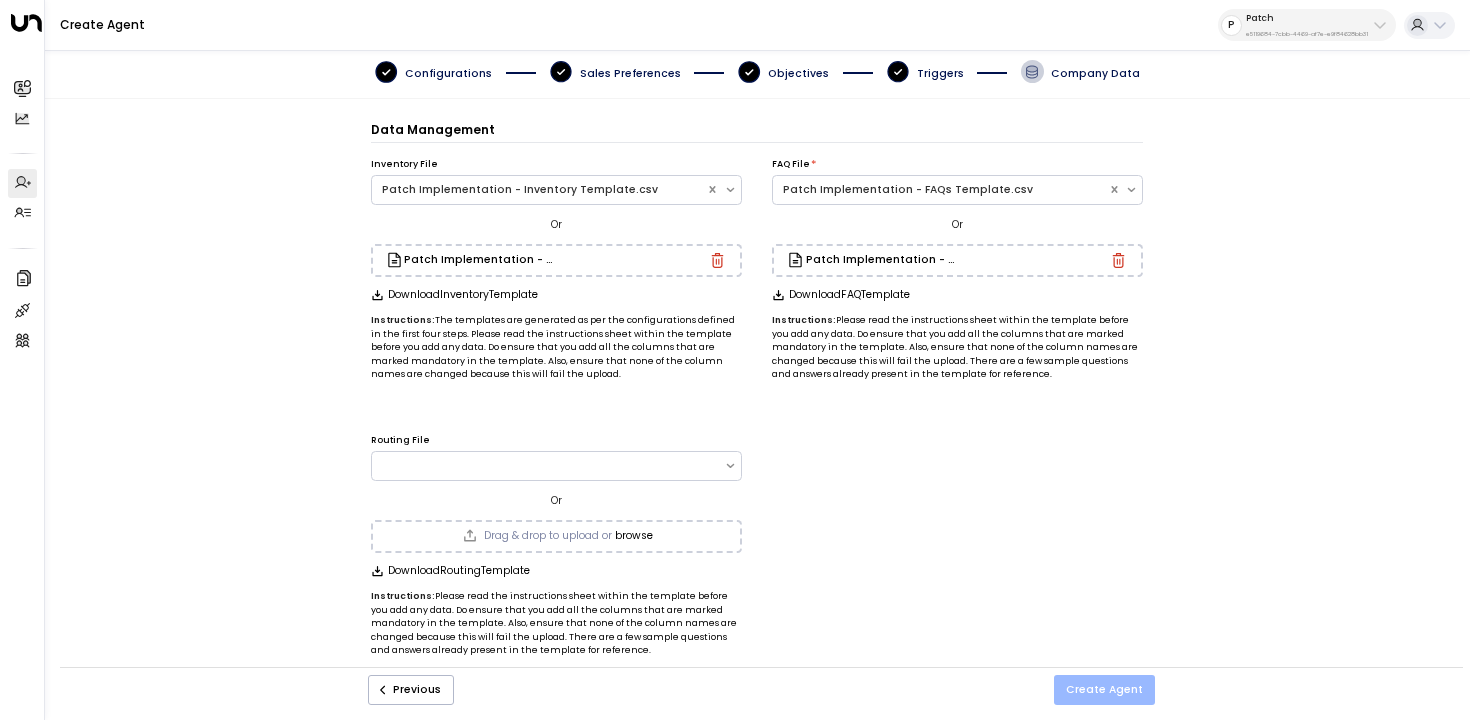 click on "Create Agent" at bounding box center [1104, 690] 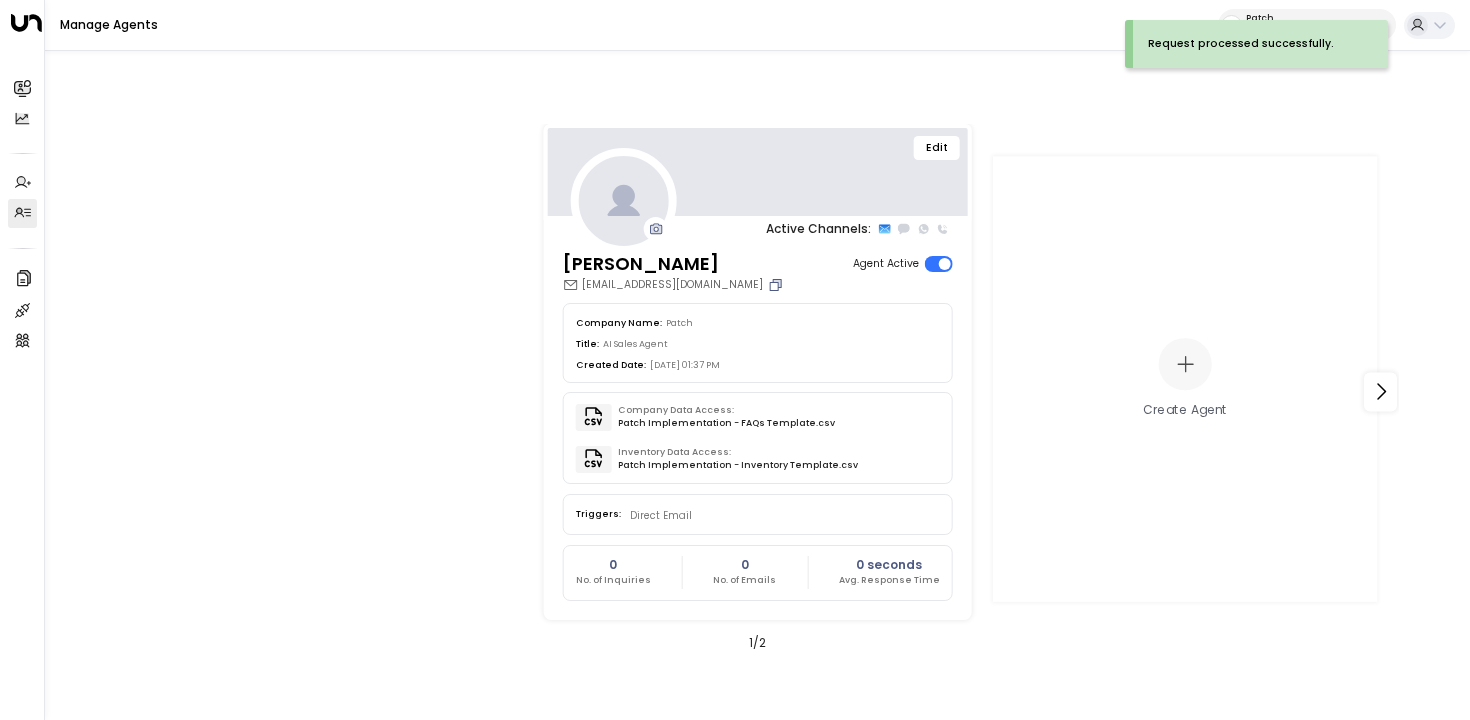 click 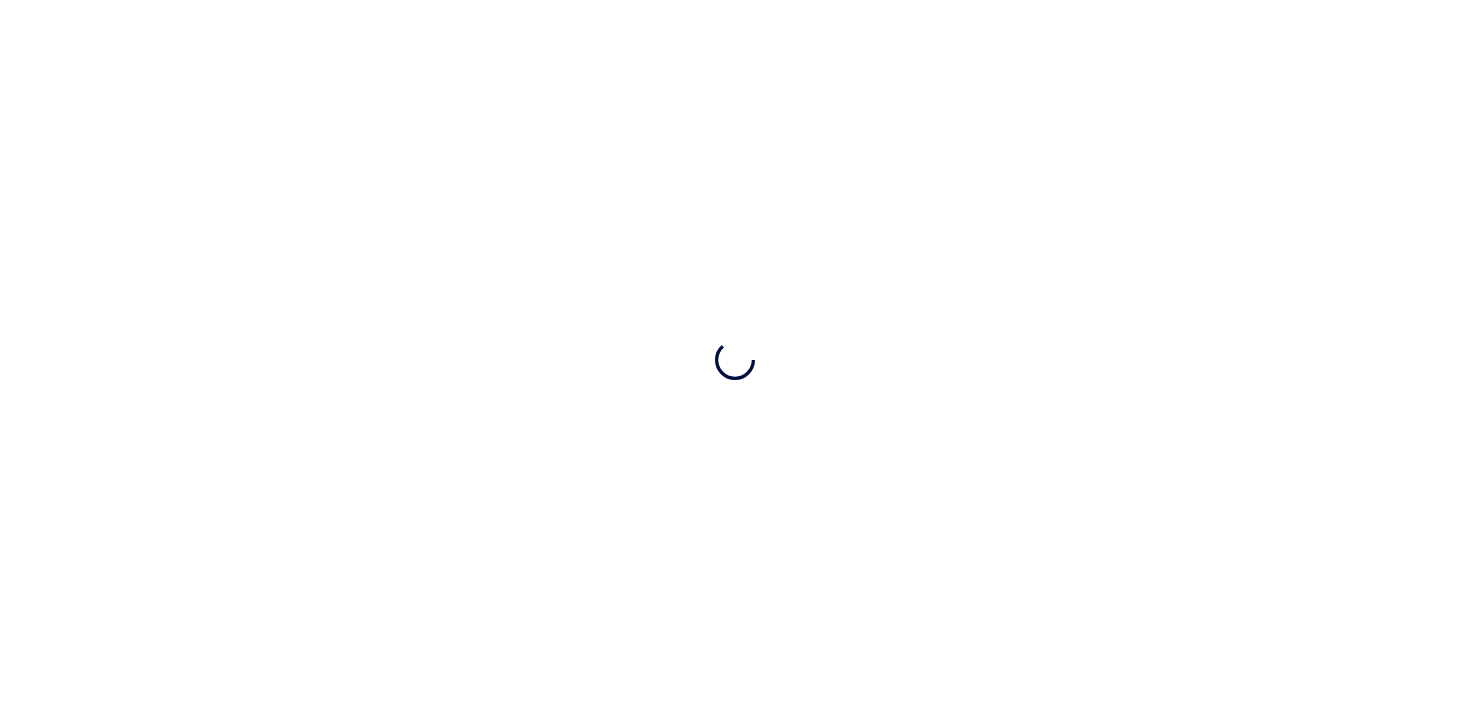 scroll, scrollTop: 0, scrollLeft: 0, axis: both 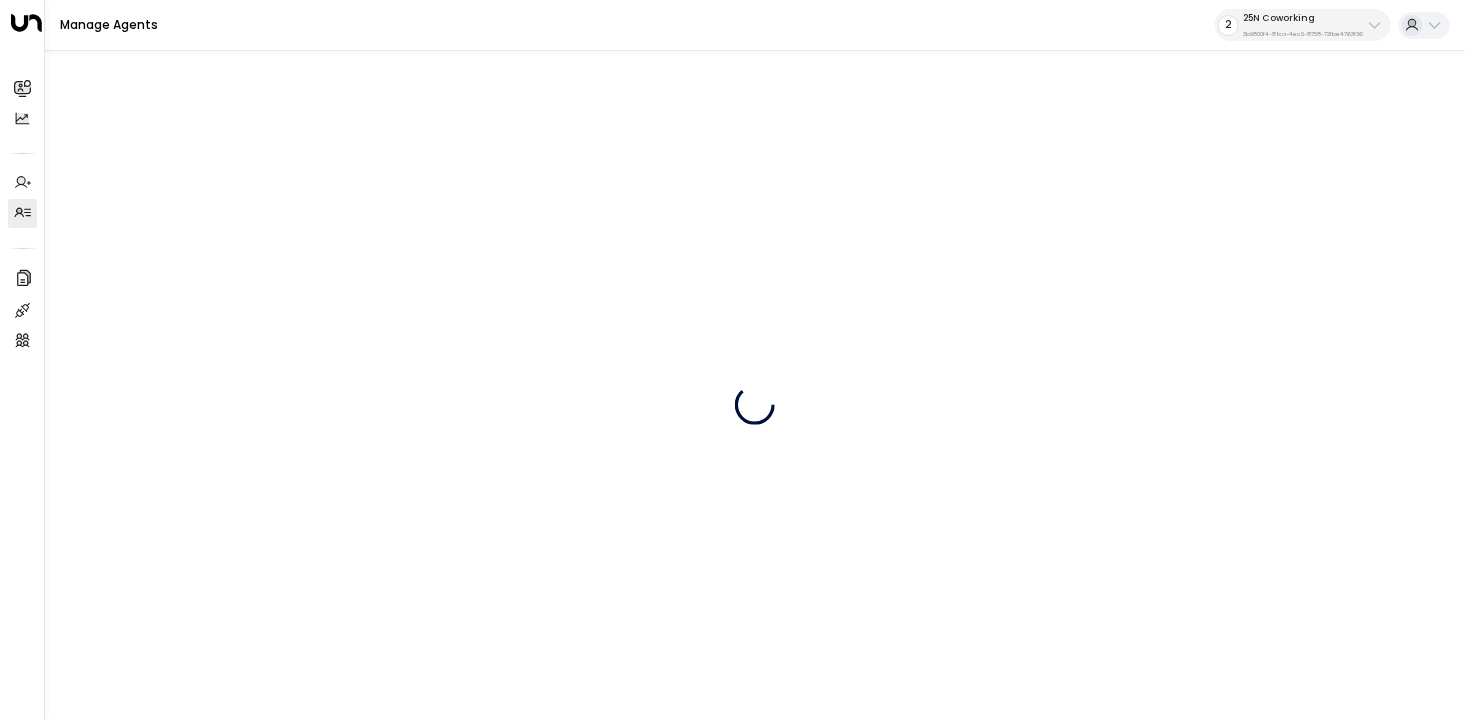 click on "2 25N Coworking 3b9800f4-81ca-4ec0-8758-72fbe4763f36" at bounding box center [1303, 25] 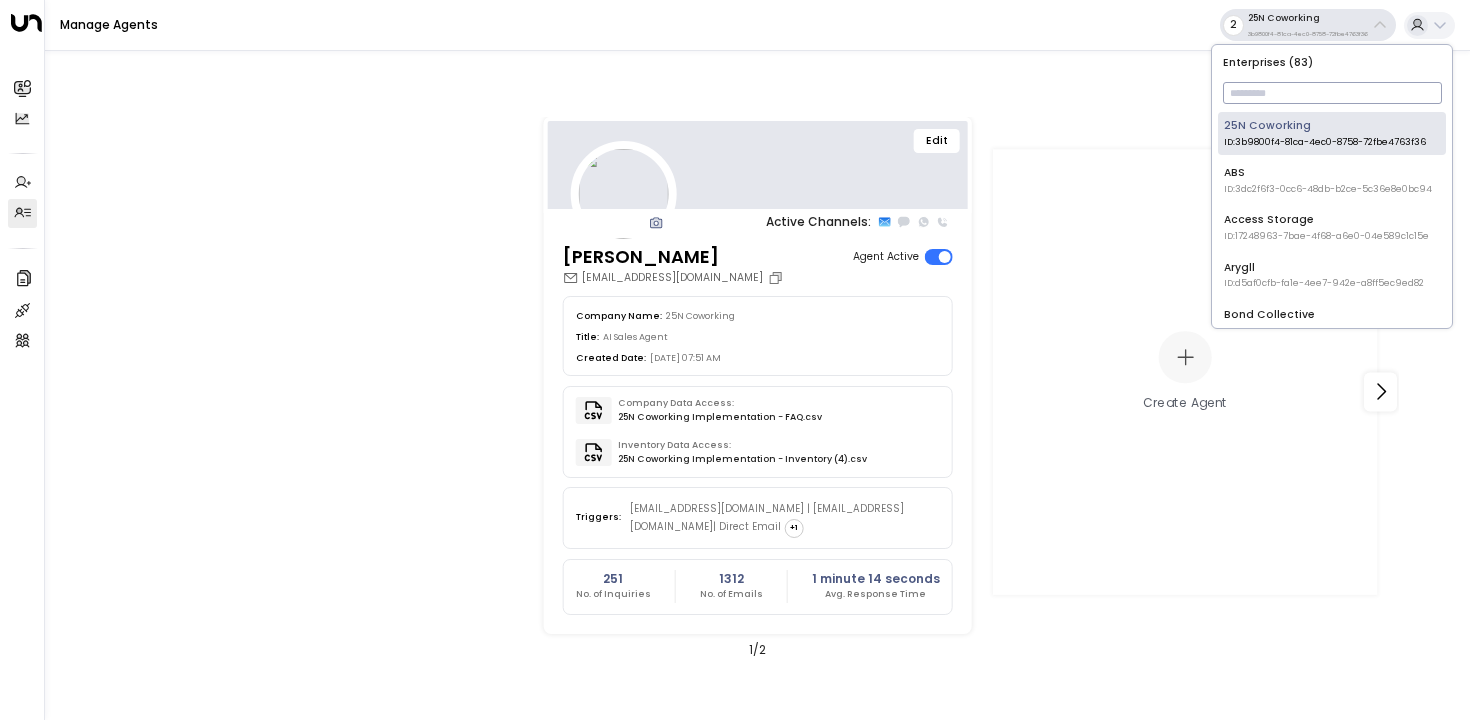 click at bounding box center [1332, 93] 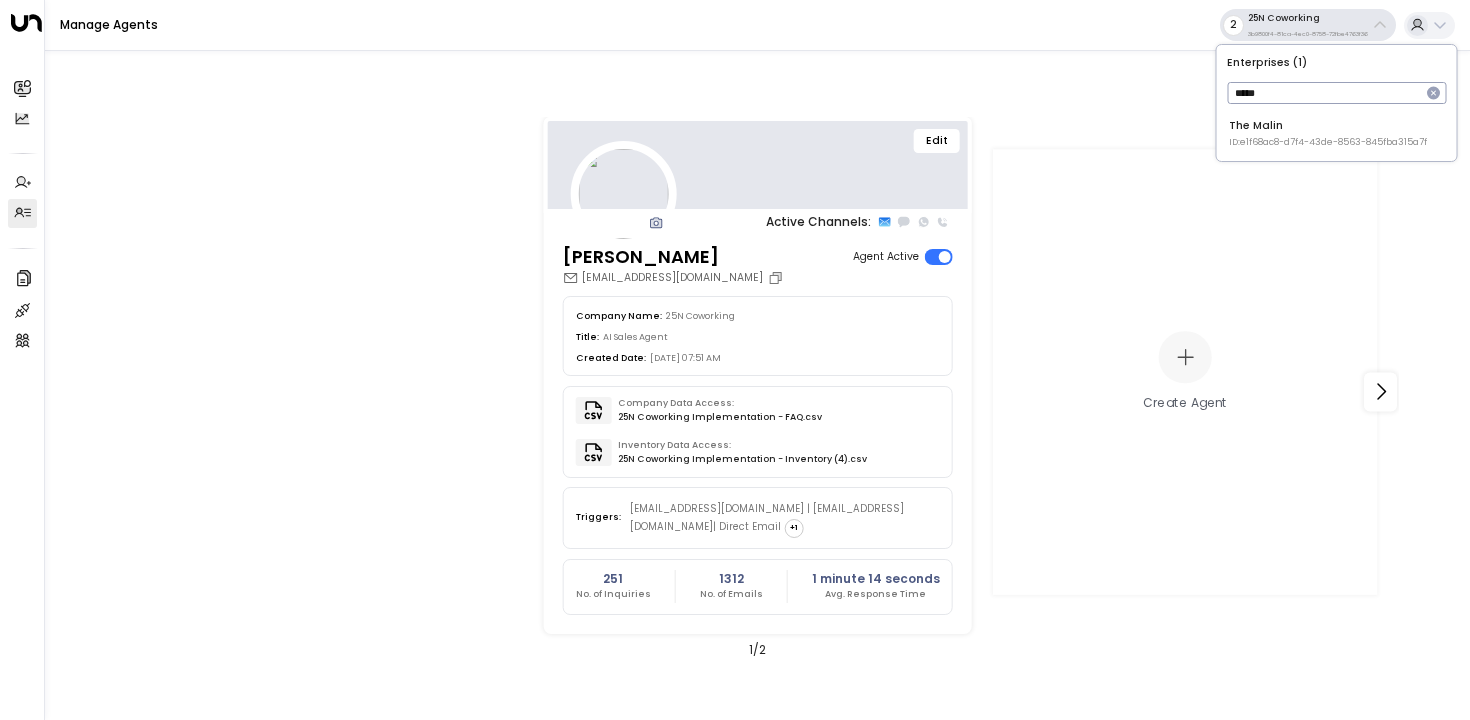 type on "*****" 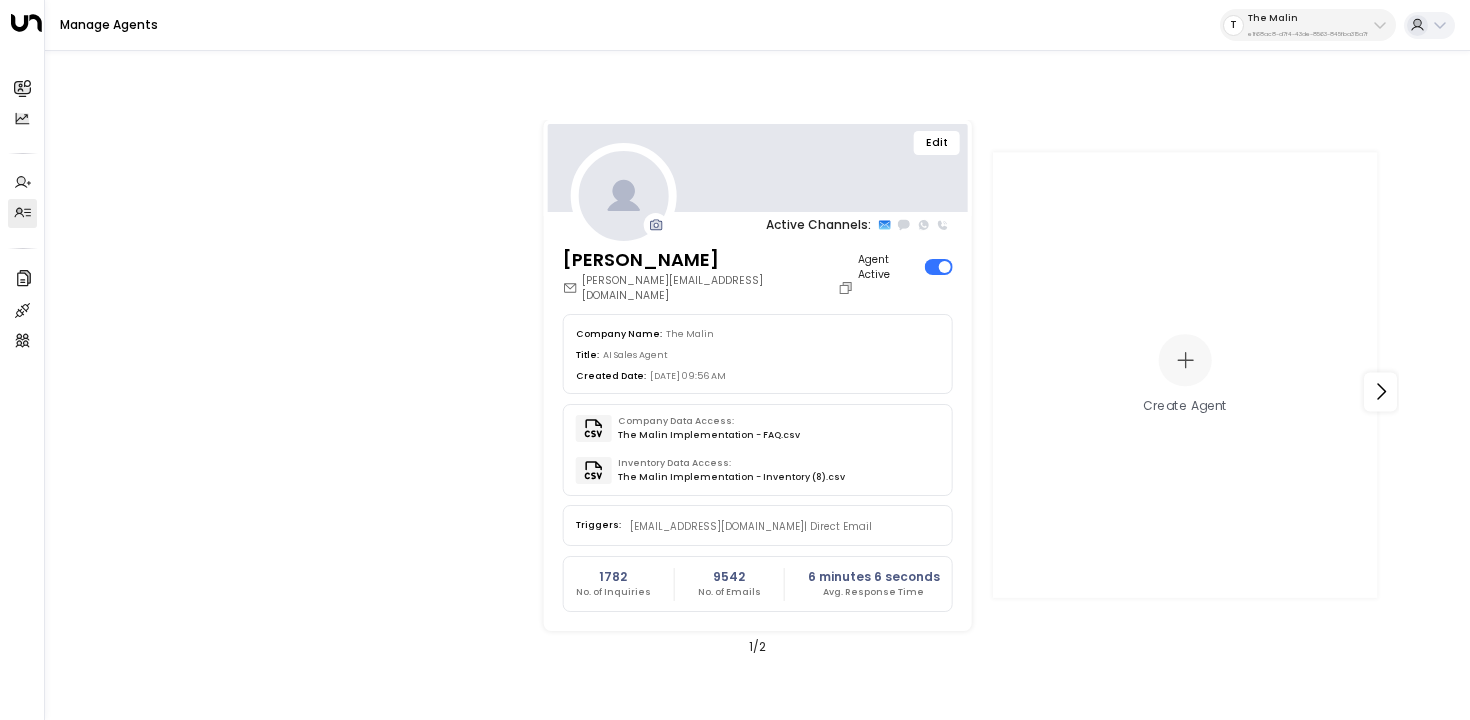 click on "Edit" at bounding box center (937, 143) 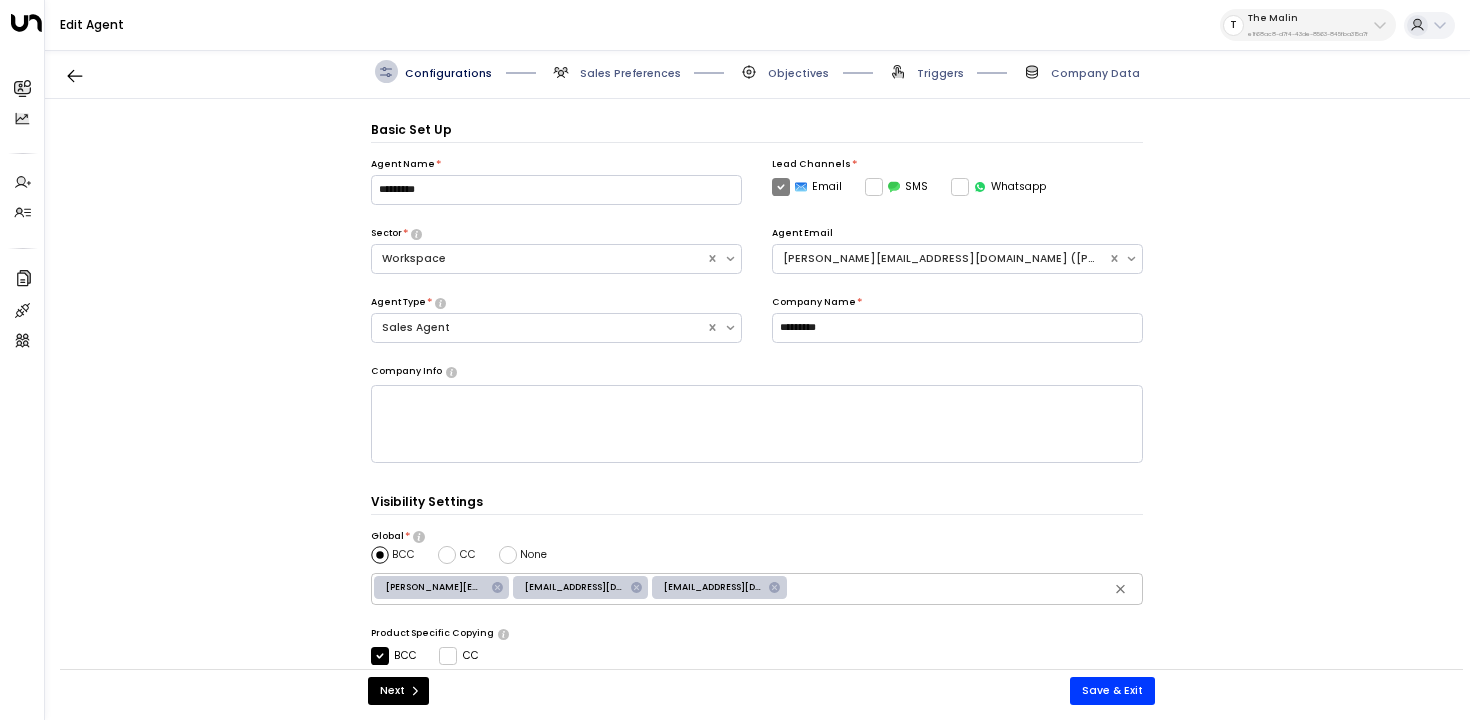 scroll, scrollTop: 22, scrollLeft: 0, axis: vertical 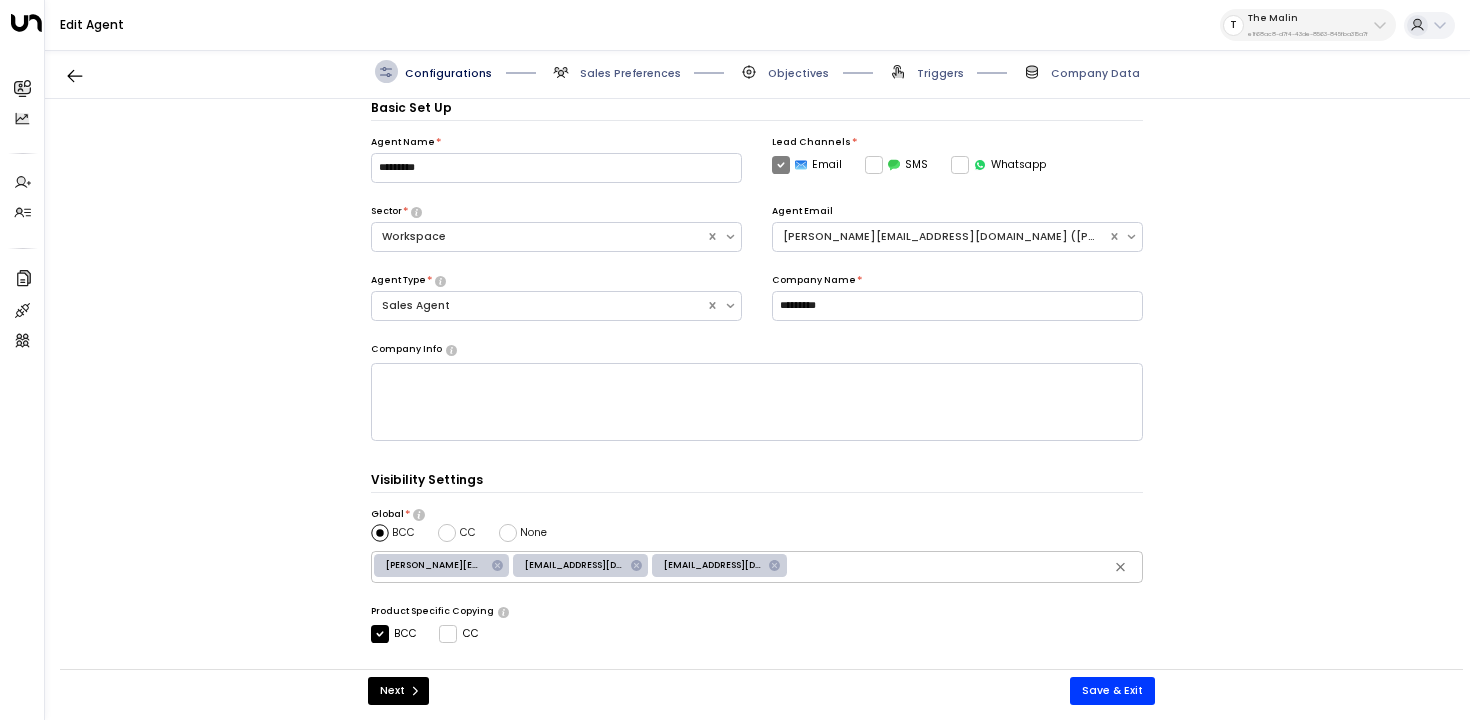 click on "Sales Preferences" at bounding box center [615, 71] 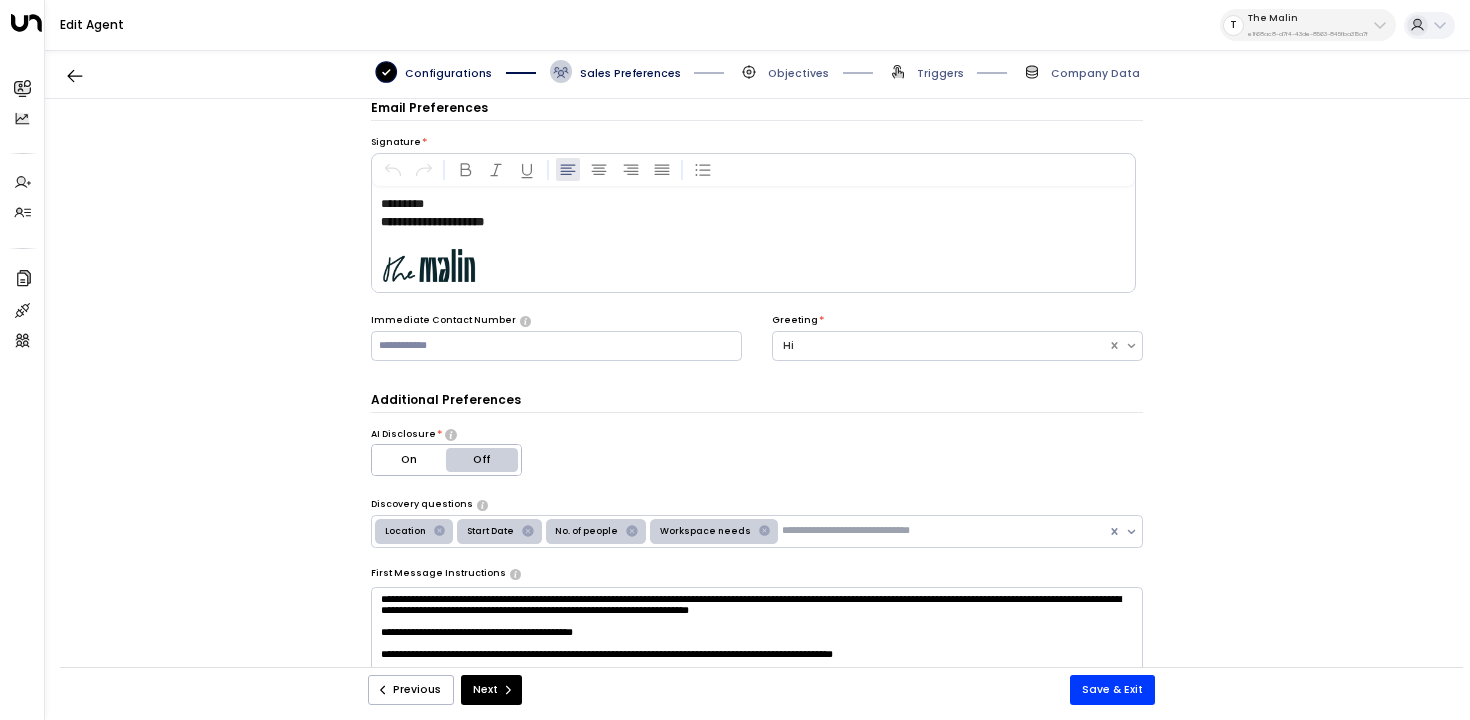 scroll, scrollTop: 98, scrollLeft: 0, axis: vertical 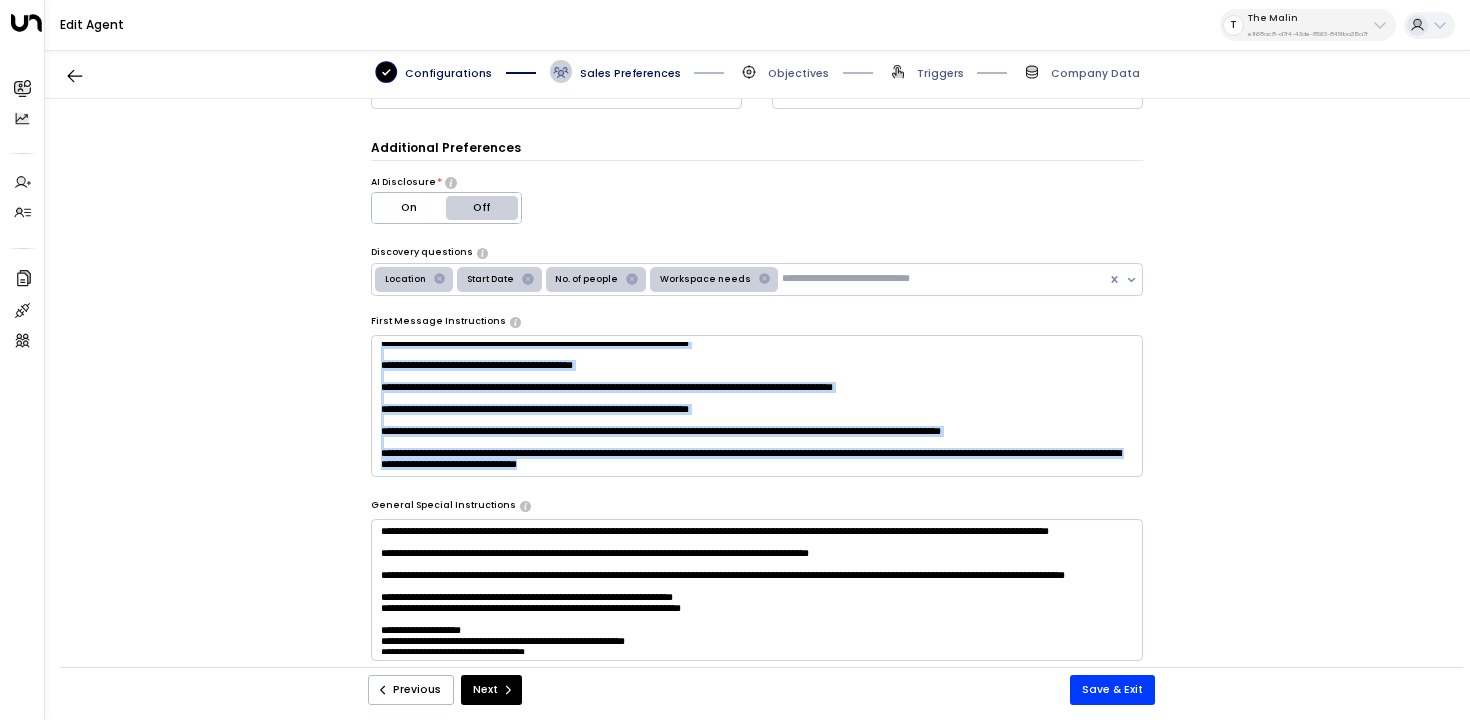 drag, startPoint x: 868, startPoint y: 470, endPoint x: 380, endPoint y: 432, distance: 489.47726 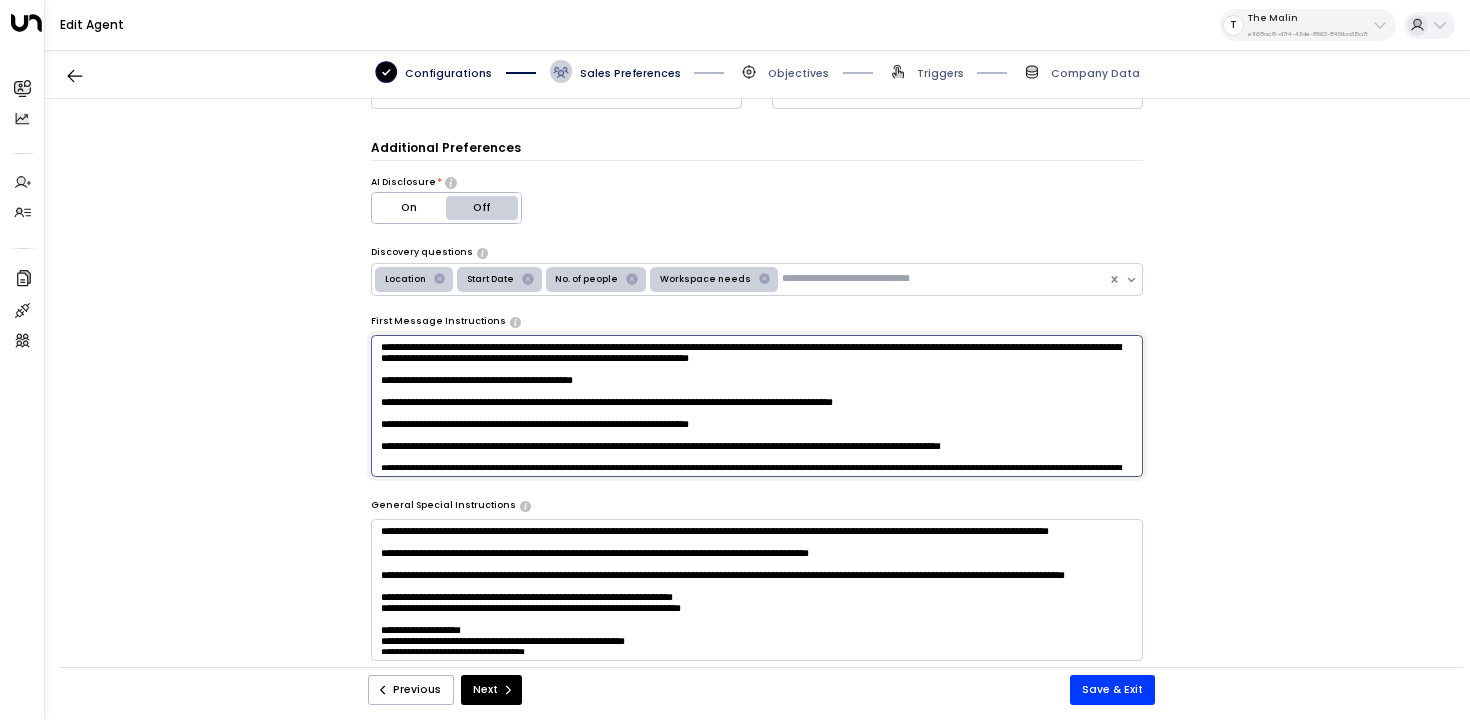 scroll, scrollTop: 73, scrollLeft: 0, axis: vertical 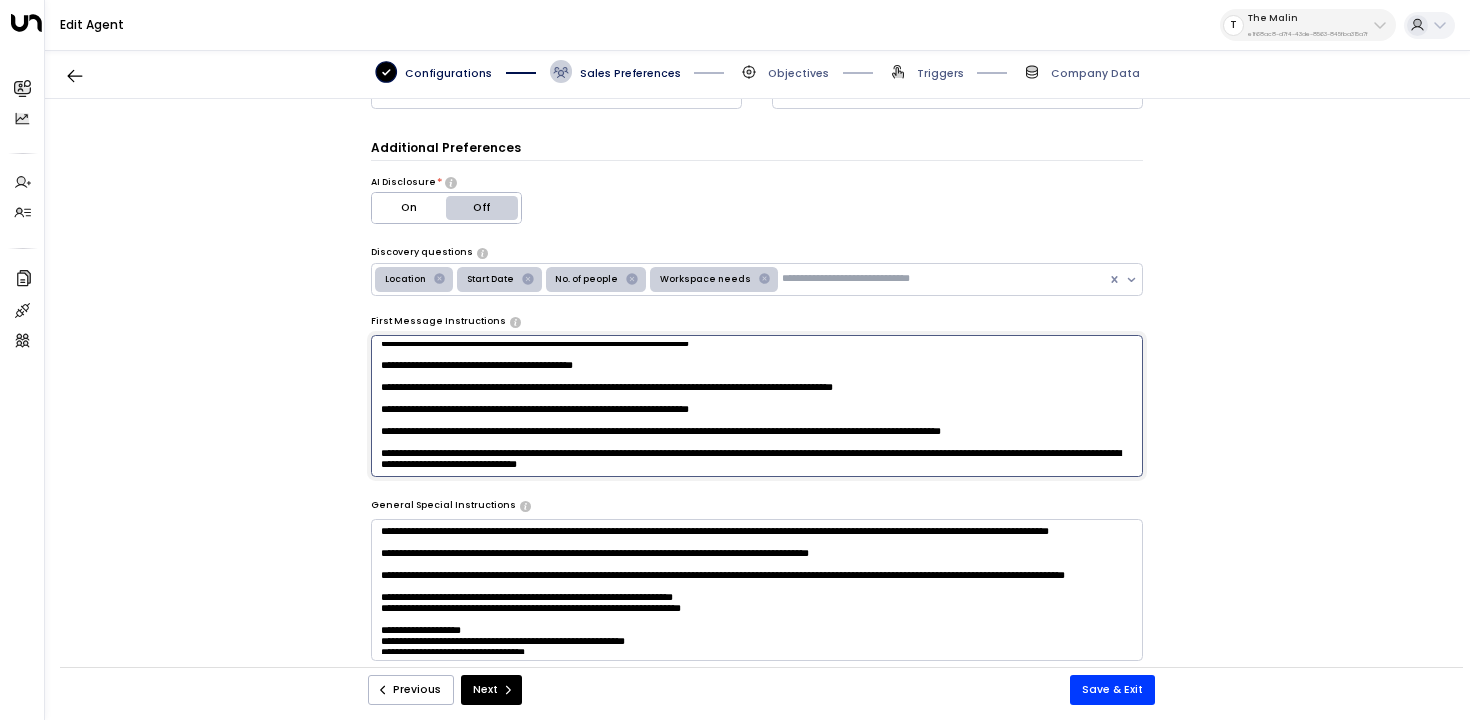 drag, startPoint x: 859, startPoint y: 460, endPoint x: 369, endPoint y: 444, distance: 490.26117 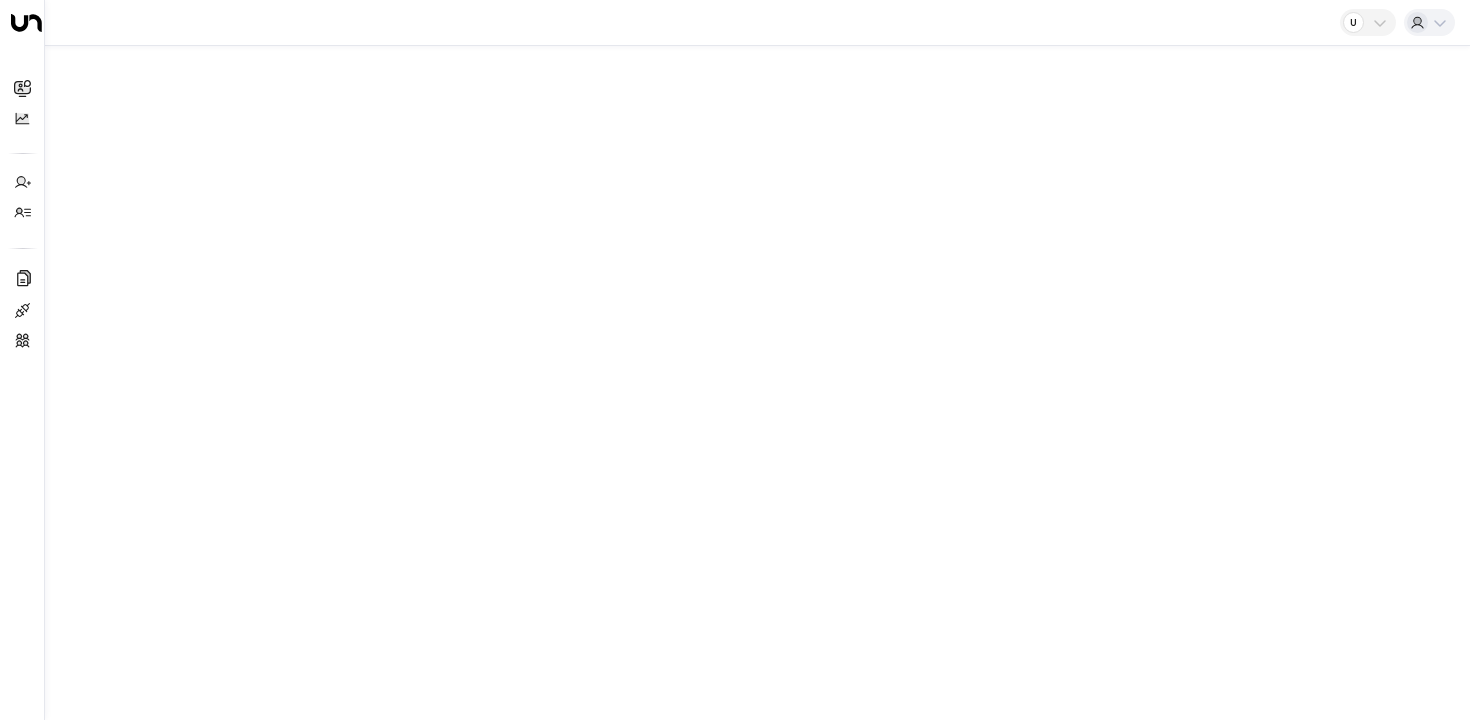 scroll, scrollTop: 0, scrollLeft: 0, axis: both 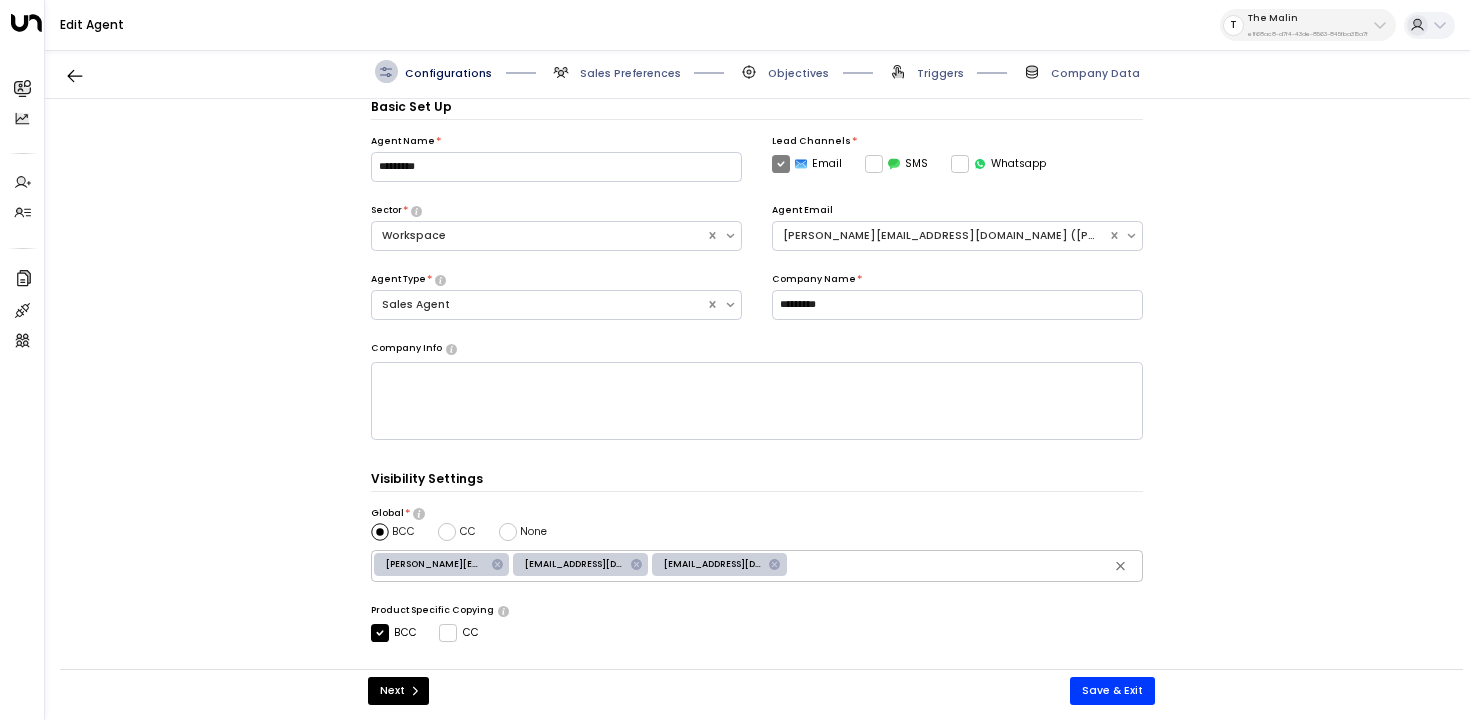 click on "Sales Preferences" at bounding box center [630, 73] 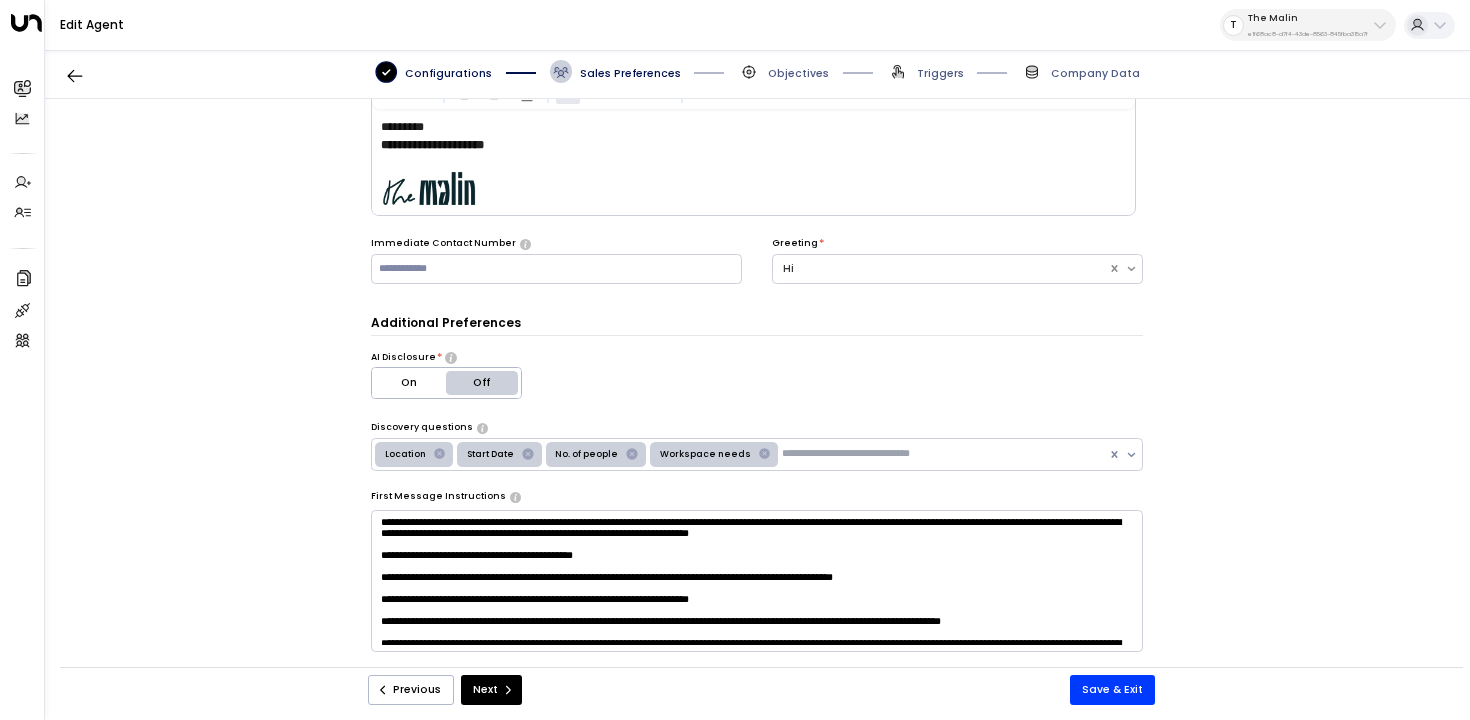 scroll, scrollTop: 148, scrollLeft: 0, axis: vertical 